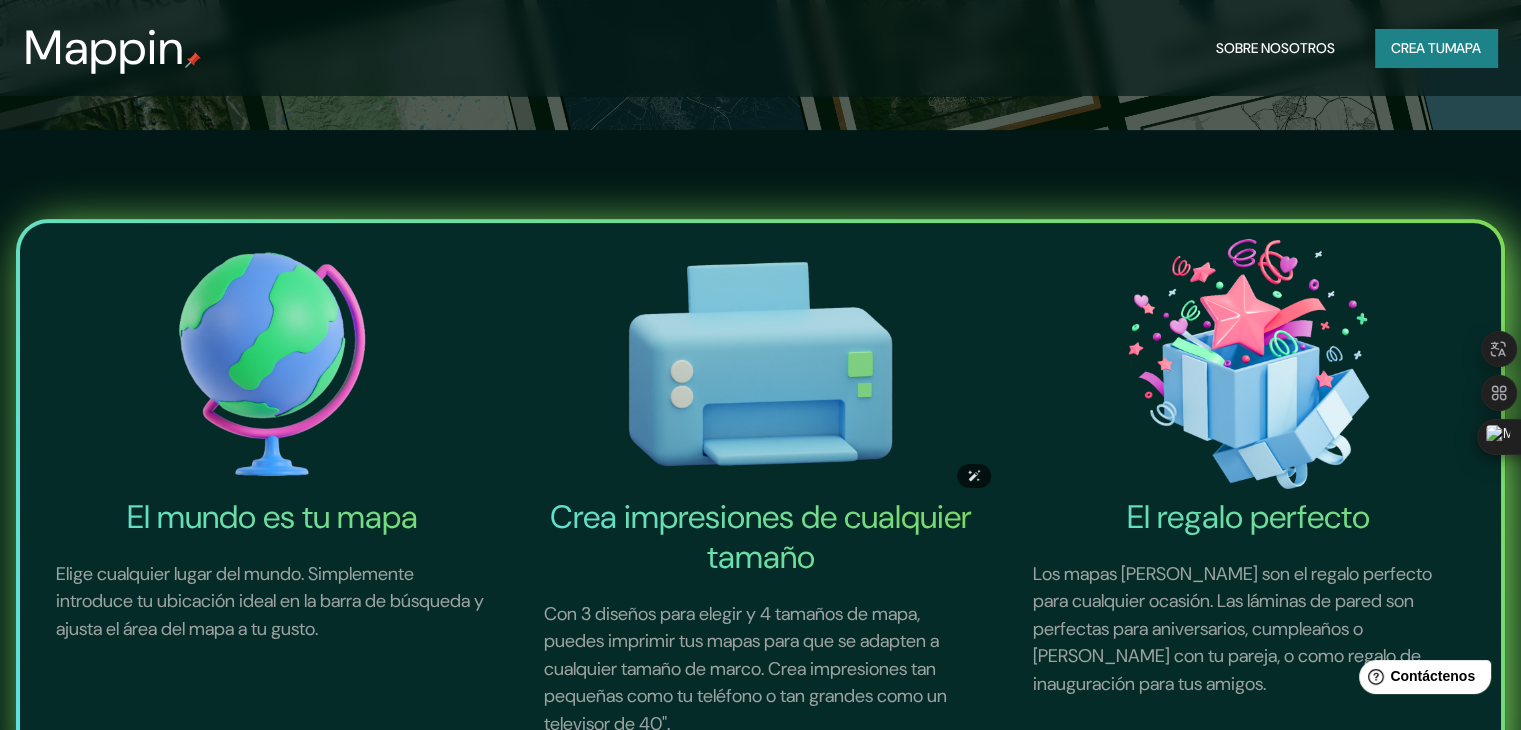 scroll, scrollTop: 0, scrollLeft: 0, axis: both 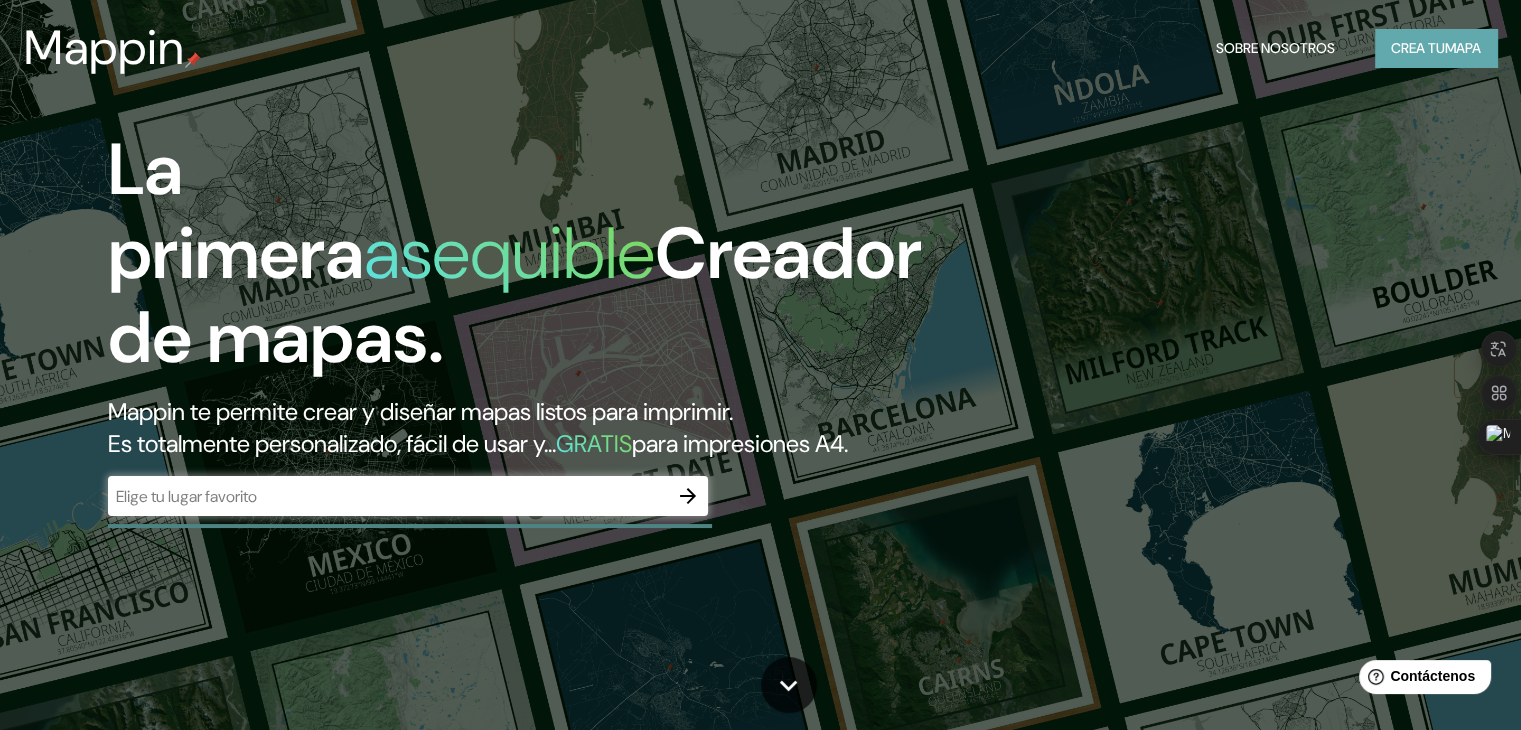 click on "mapa" at bounding box center [1463, 48] 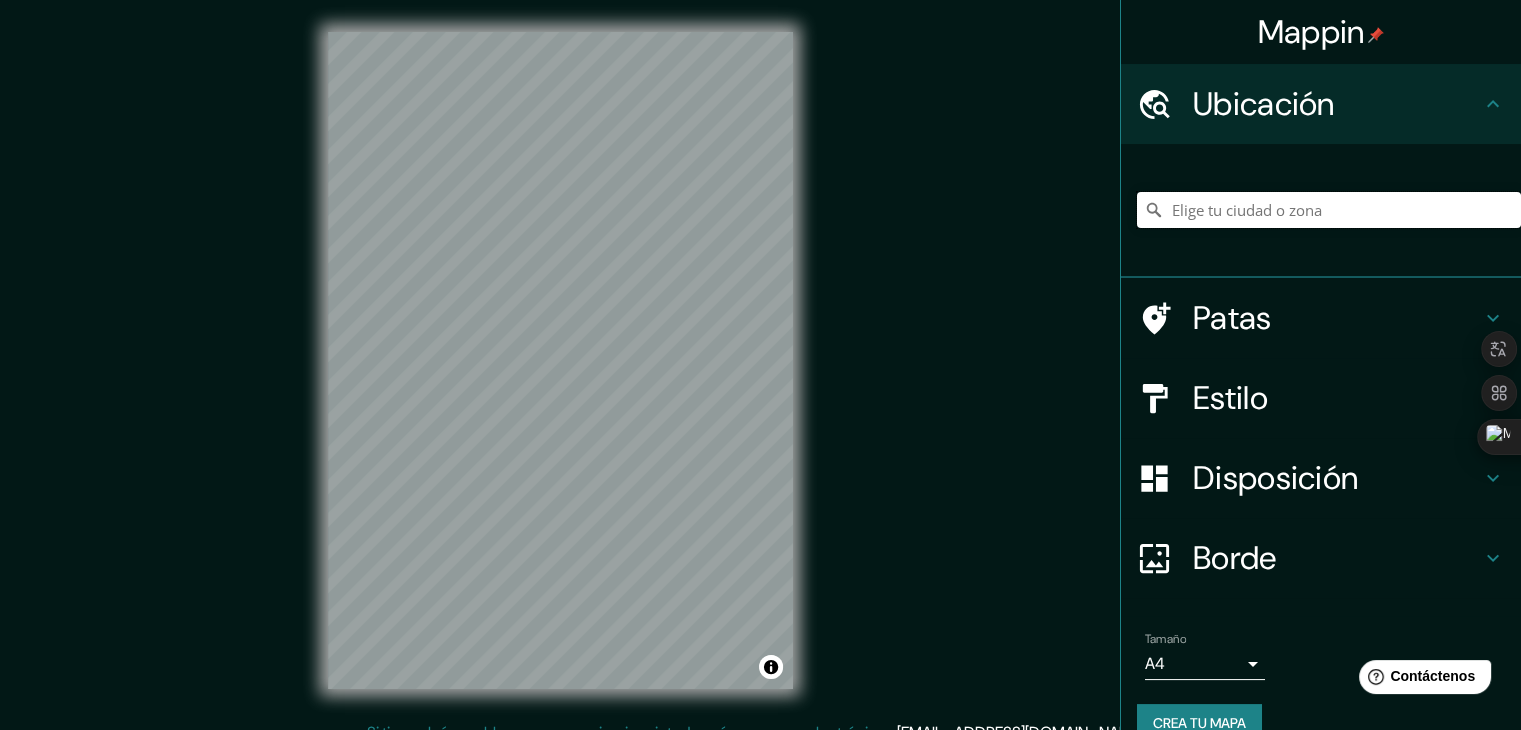 click at bounding box center [1329, 210] 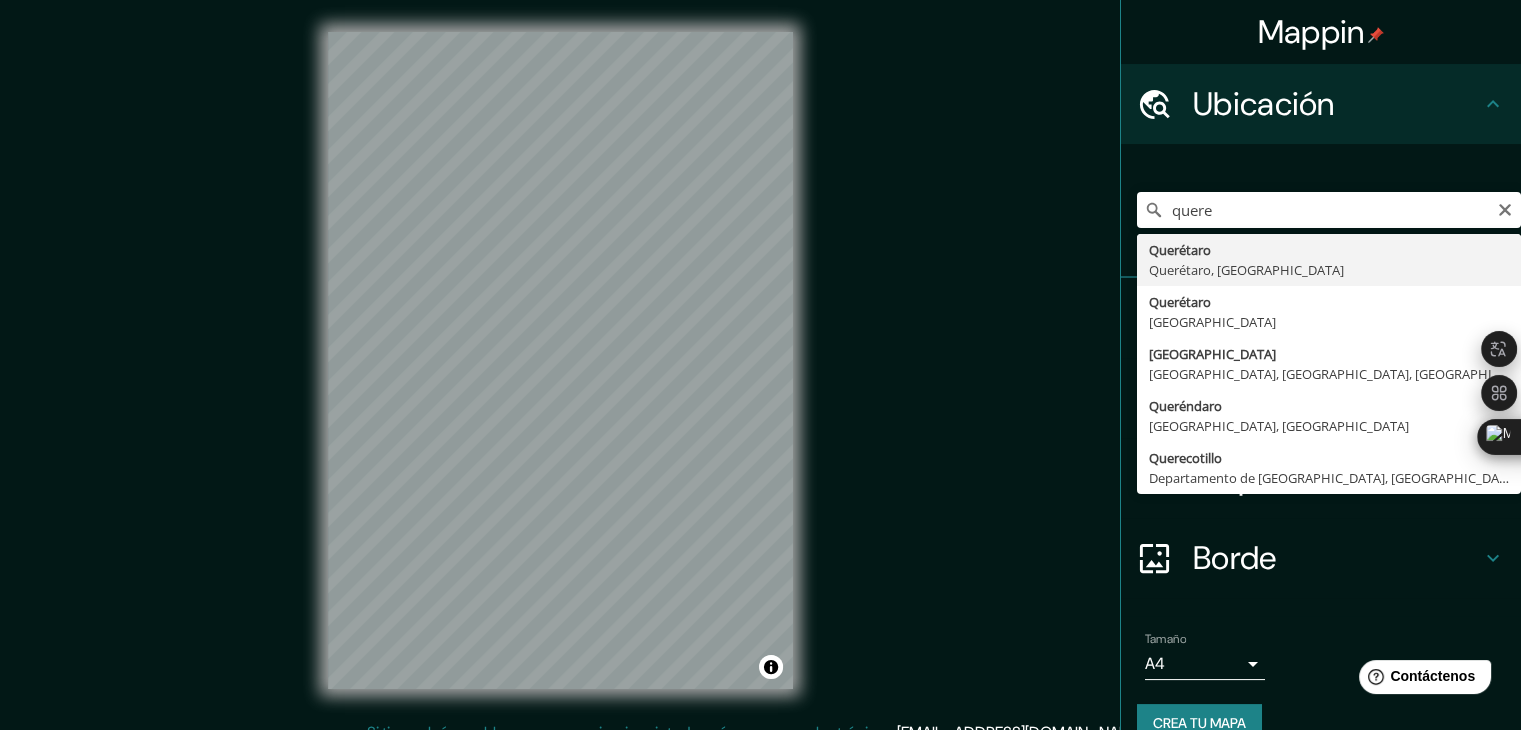 type on "Querétaro, Querétaro, México" 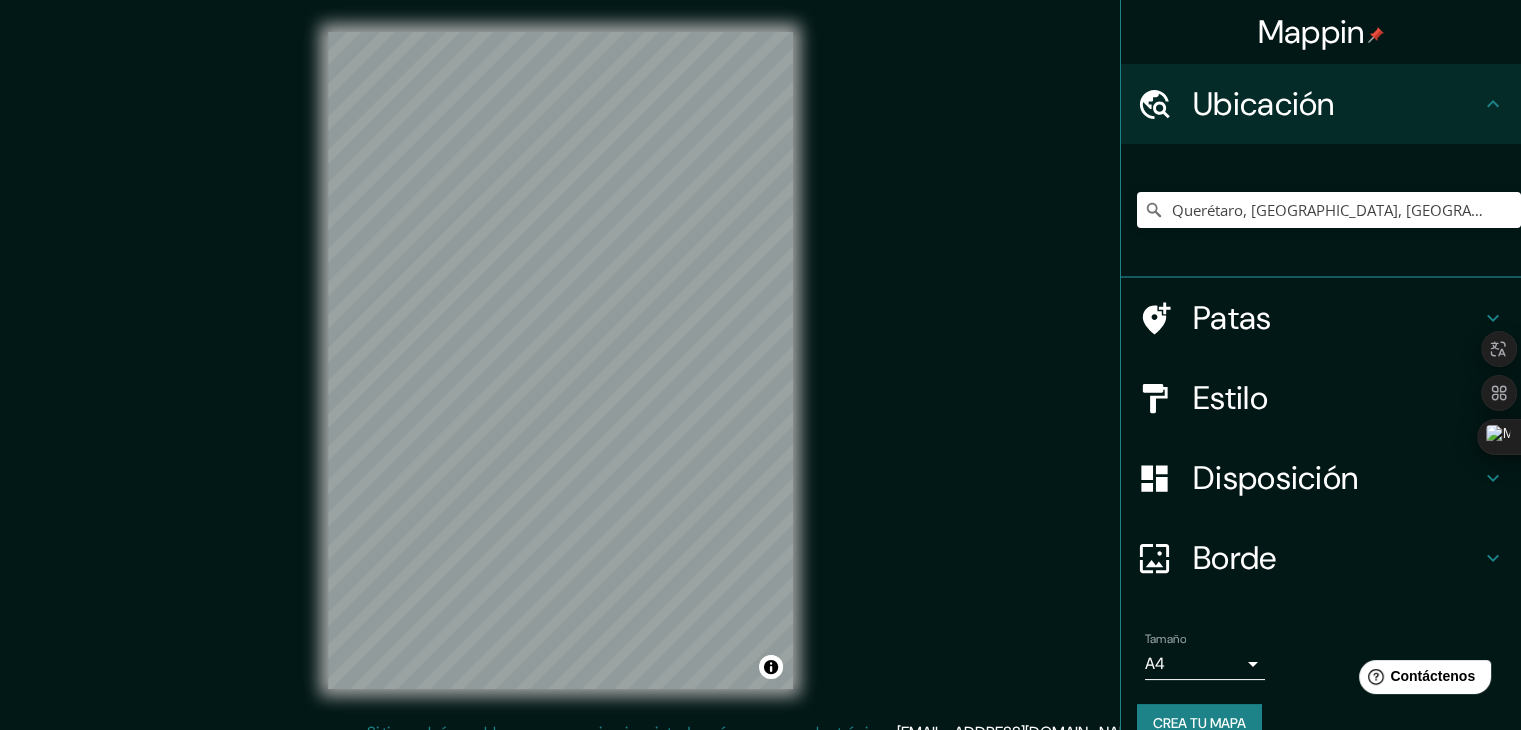 click on "Patas" at bounding box center (1232, 318) 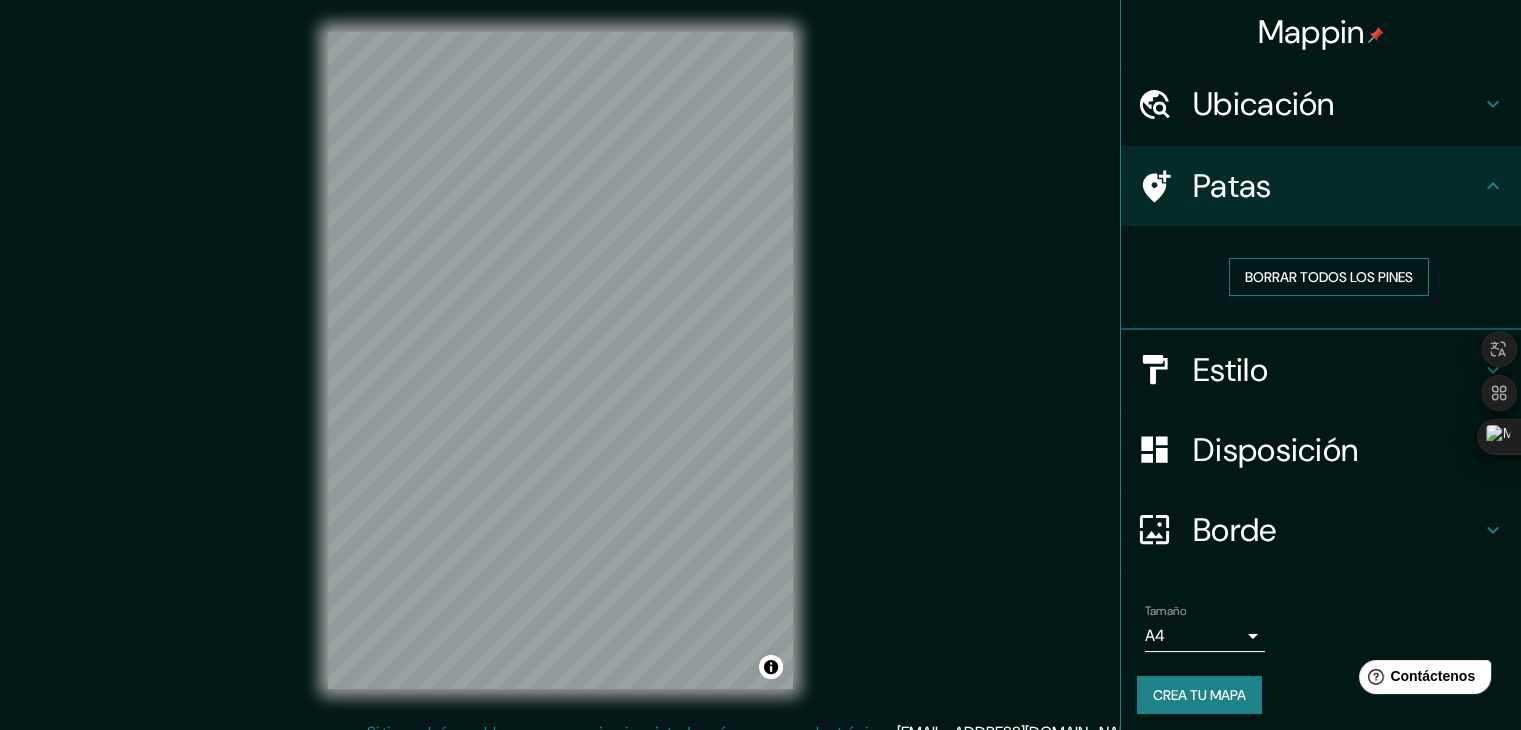 click on "Borrar todos los pines" at bounding box center [1329, 277] 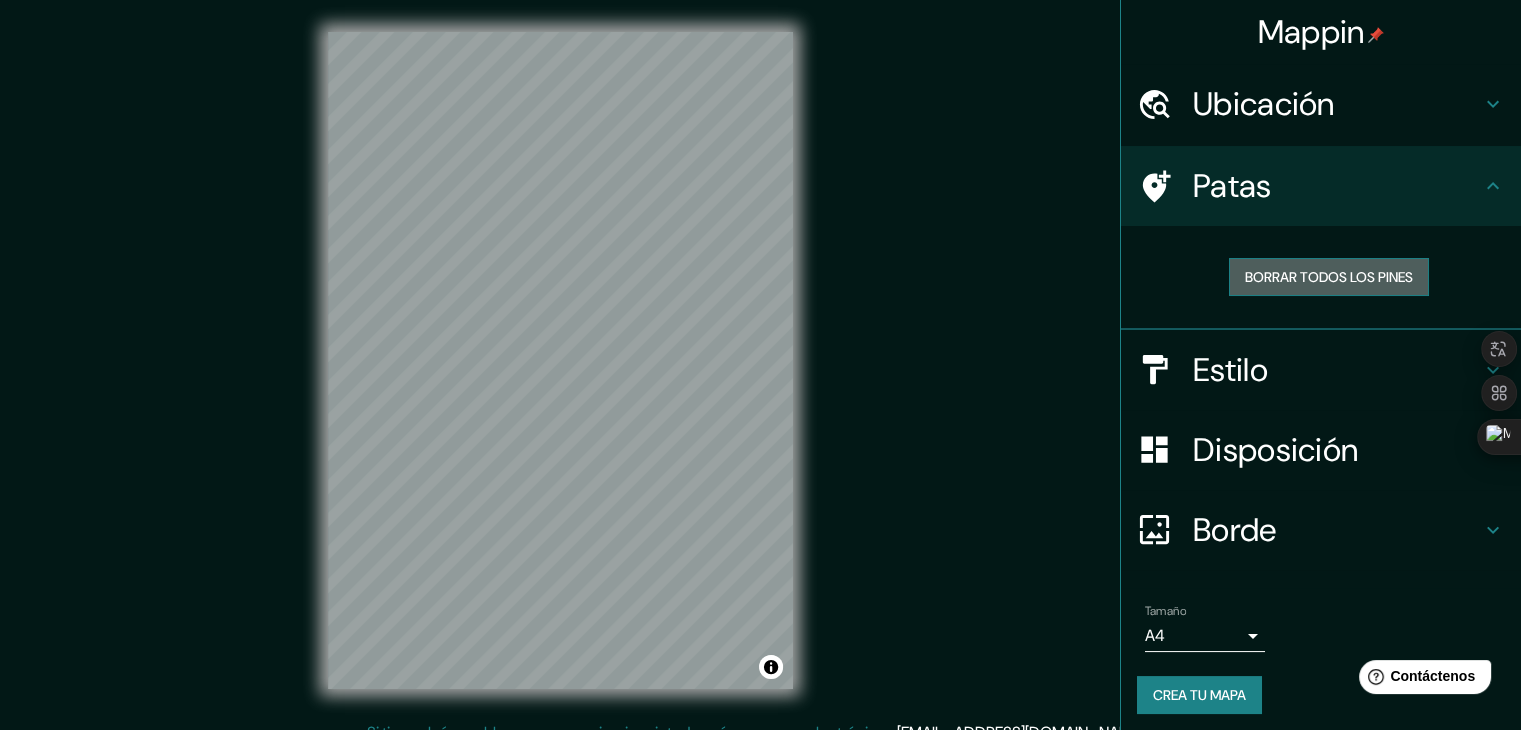 click on "Borrar todos los pines" at bounding box center (1329, 277) 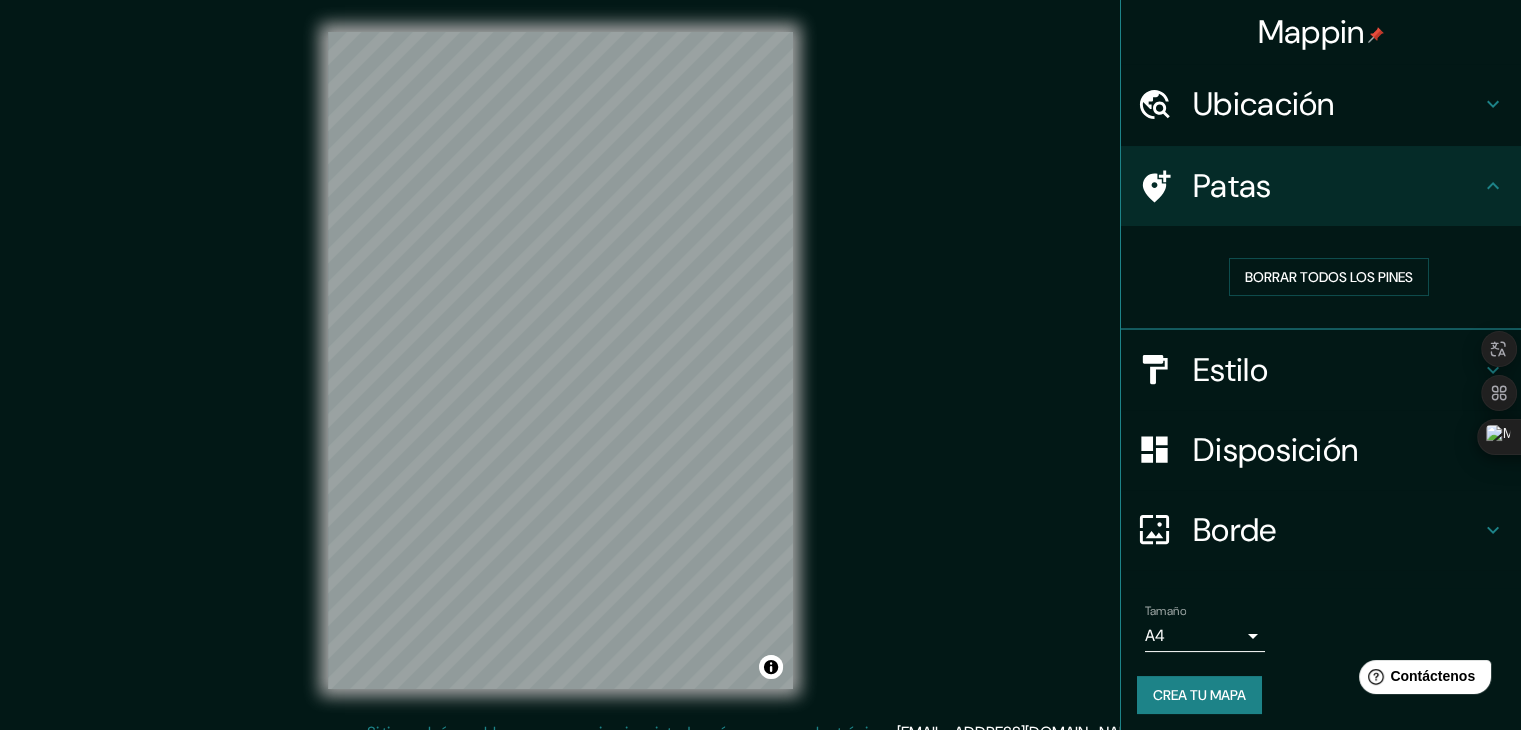 click on "Patas" at bounding box center [1321, 186] 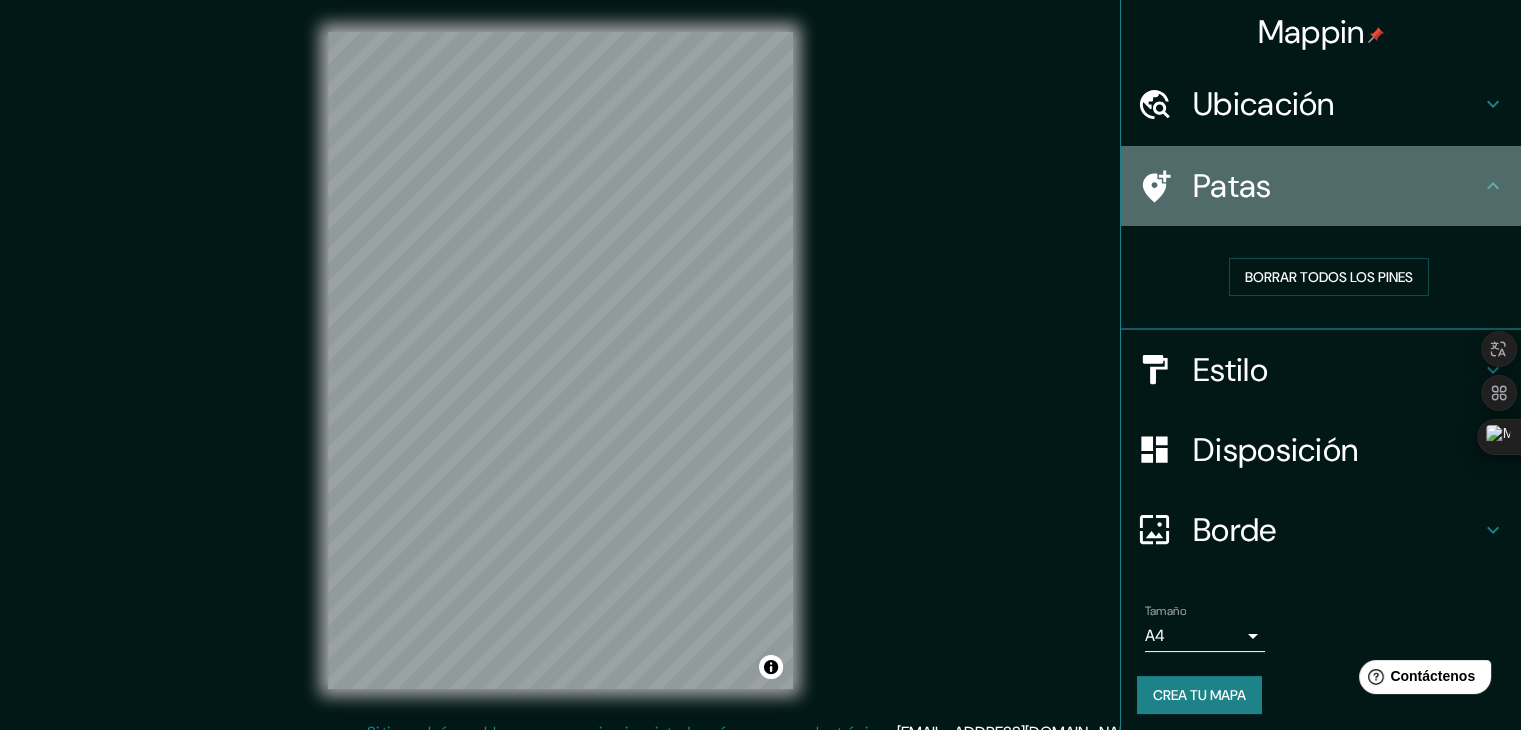 click on "Patas" at bounding box center [1321, 186] 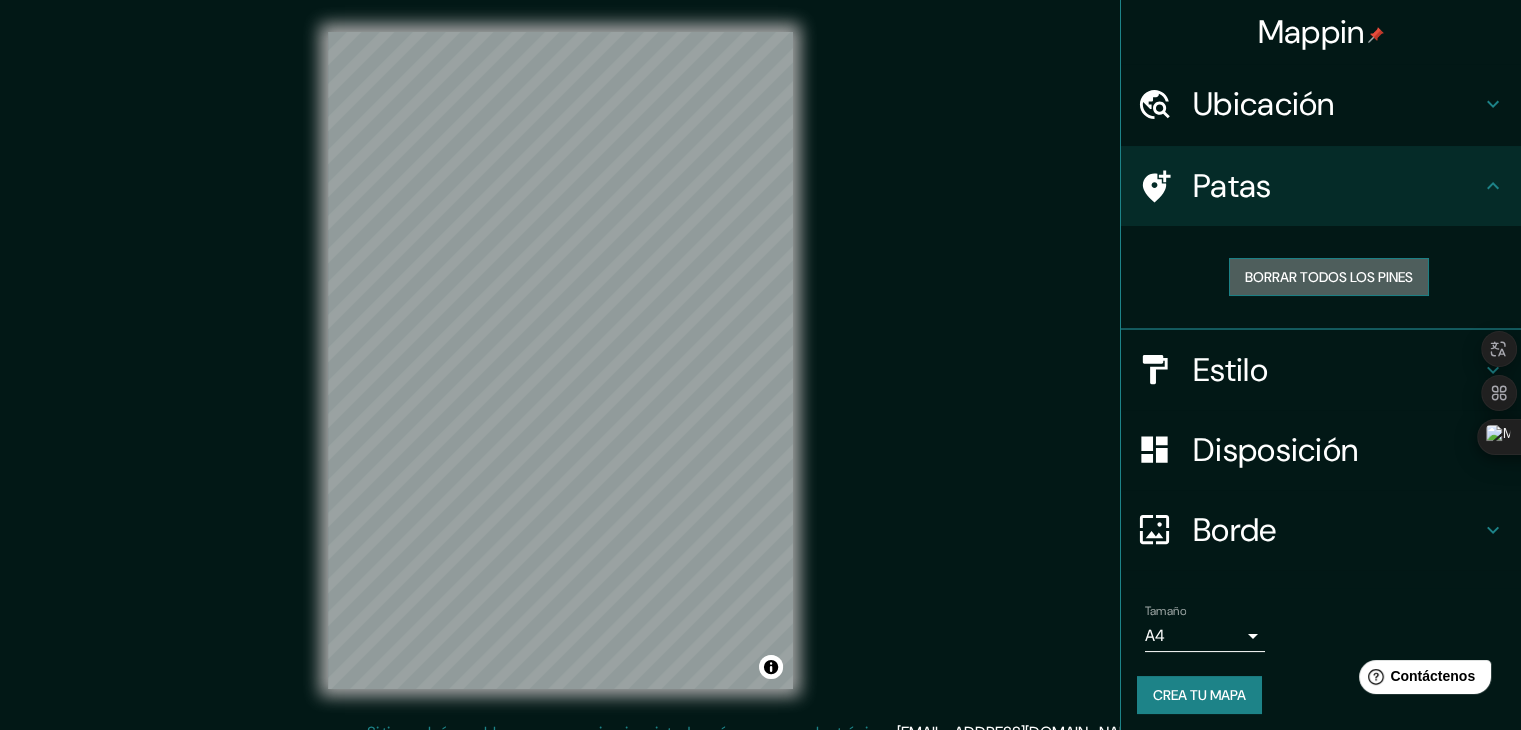 click on "Borrar todos los pines" at bounding box center [1329, 277] 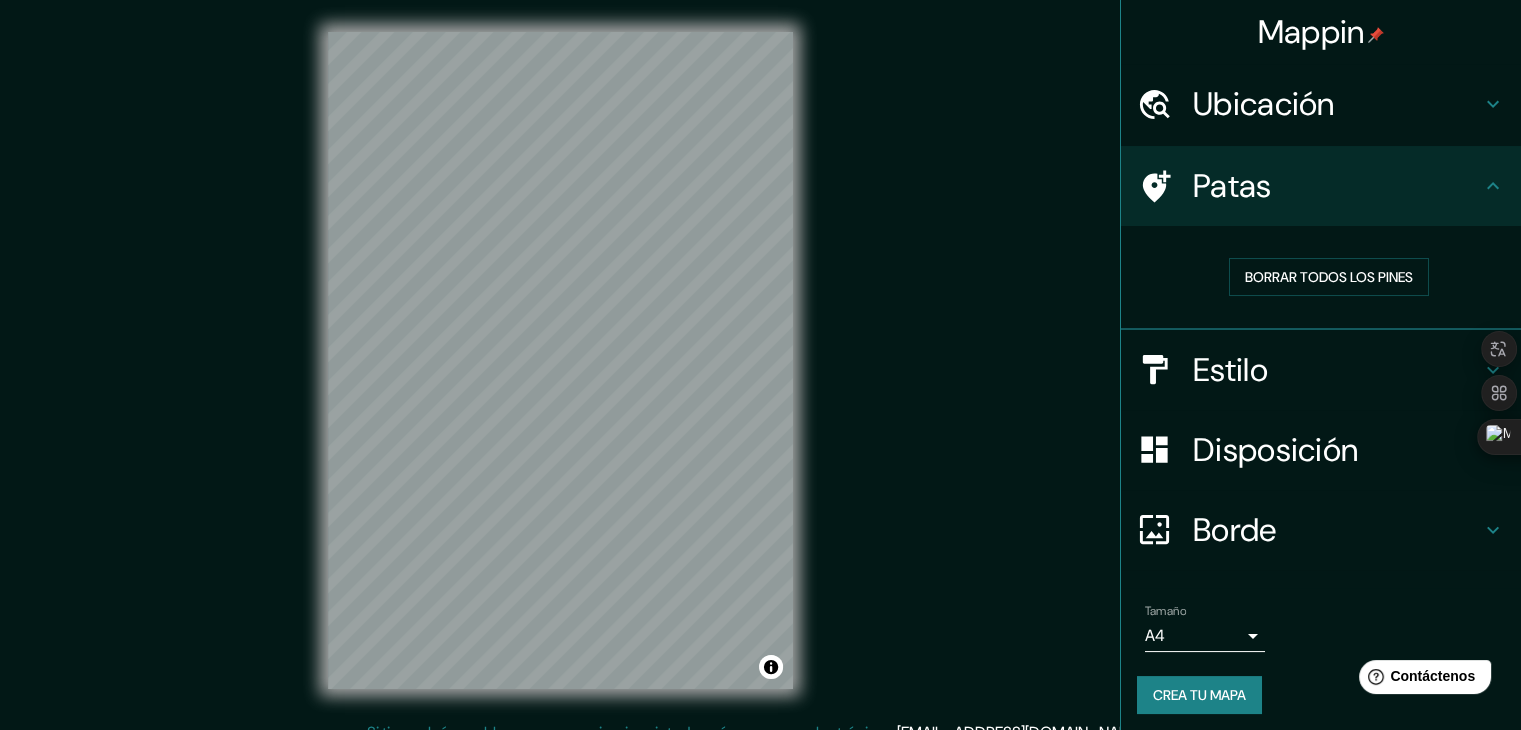 click on "Estilo" at bounding box center [1337, 370] 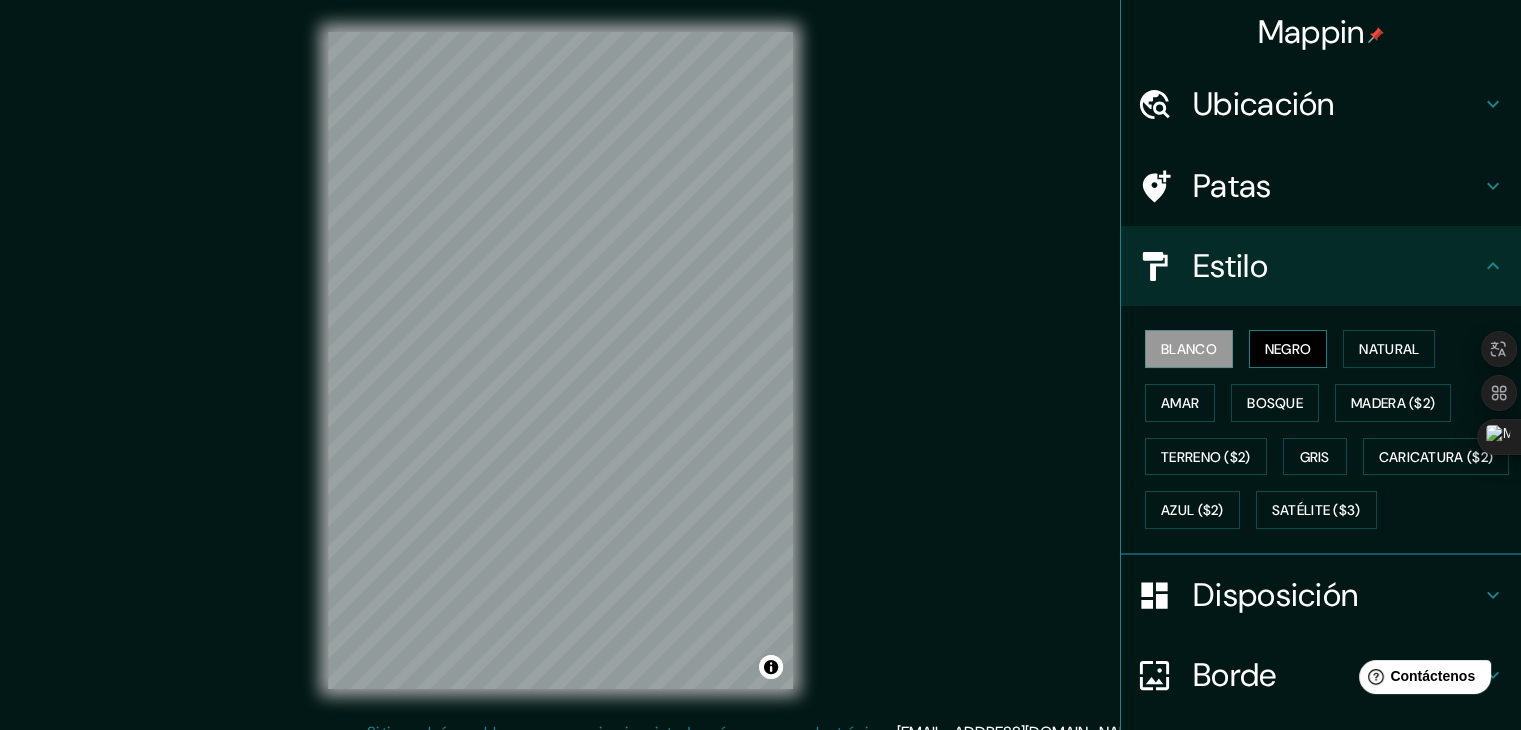 click on "Negro" at bounding box center (1288, 349) 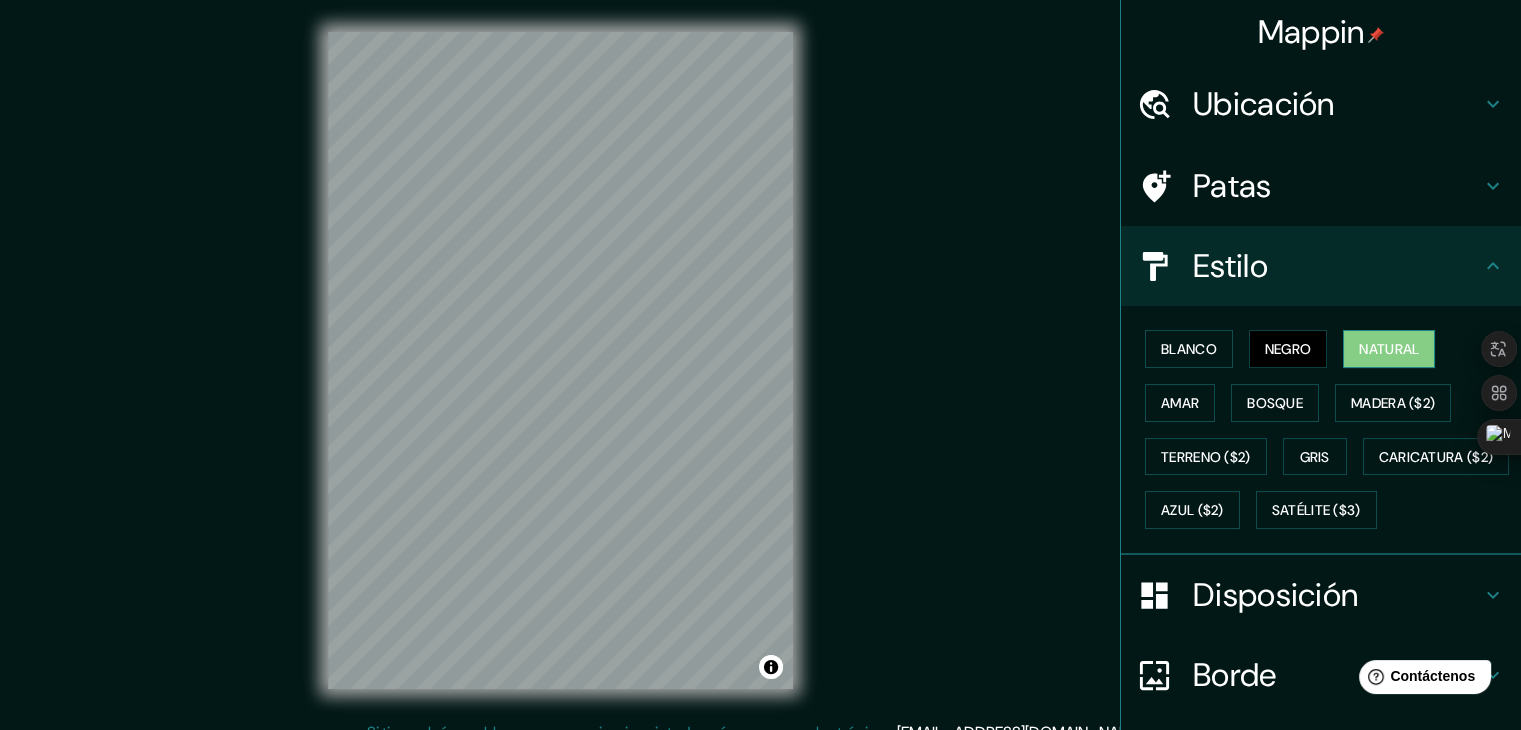 click on "Natural" at bounding box center (1389, 349) 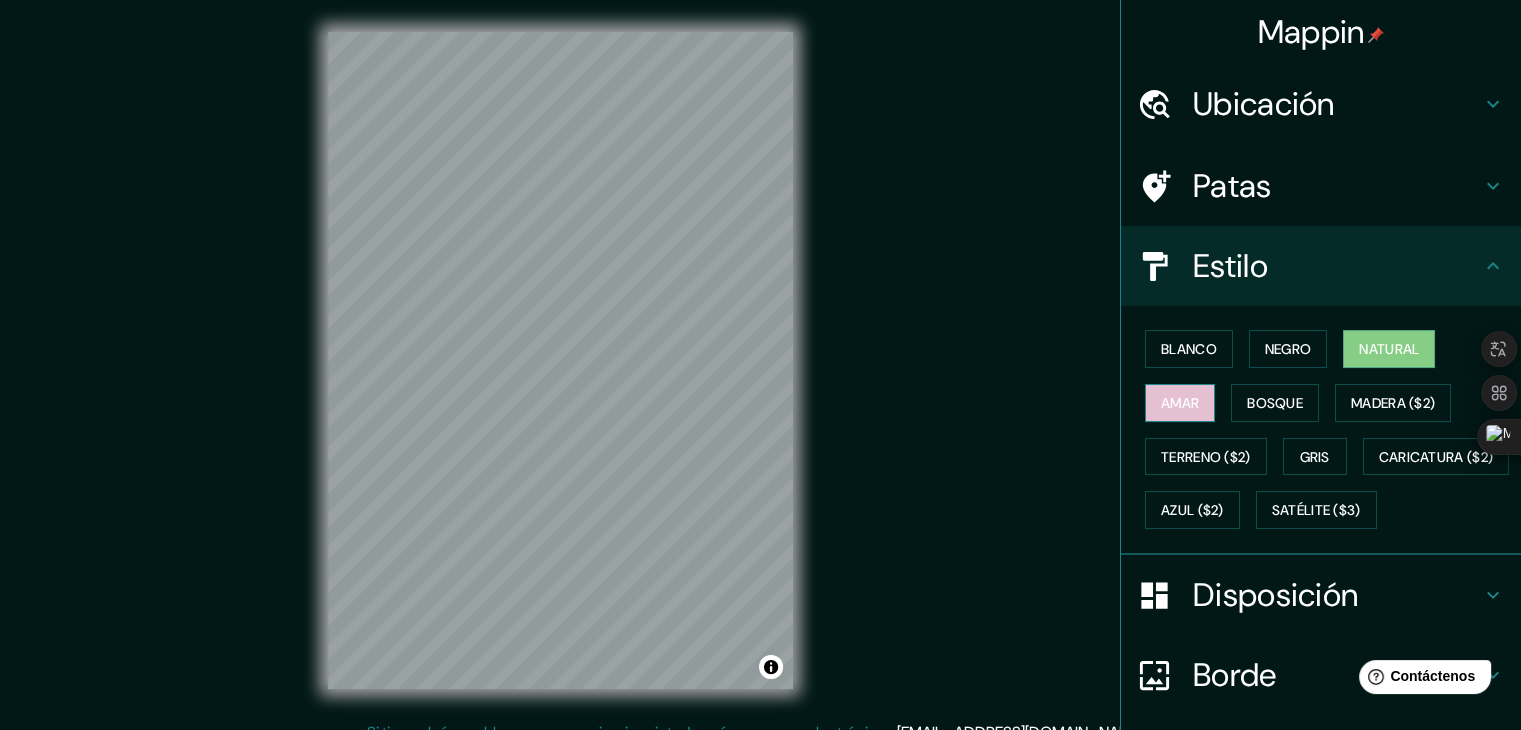 click on "Amar" at bounding box center (1180, 403) 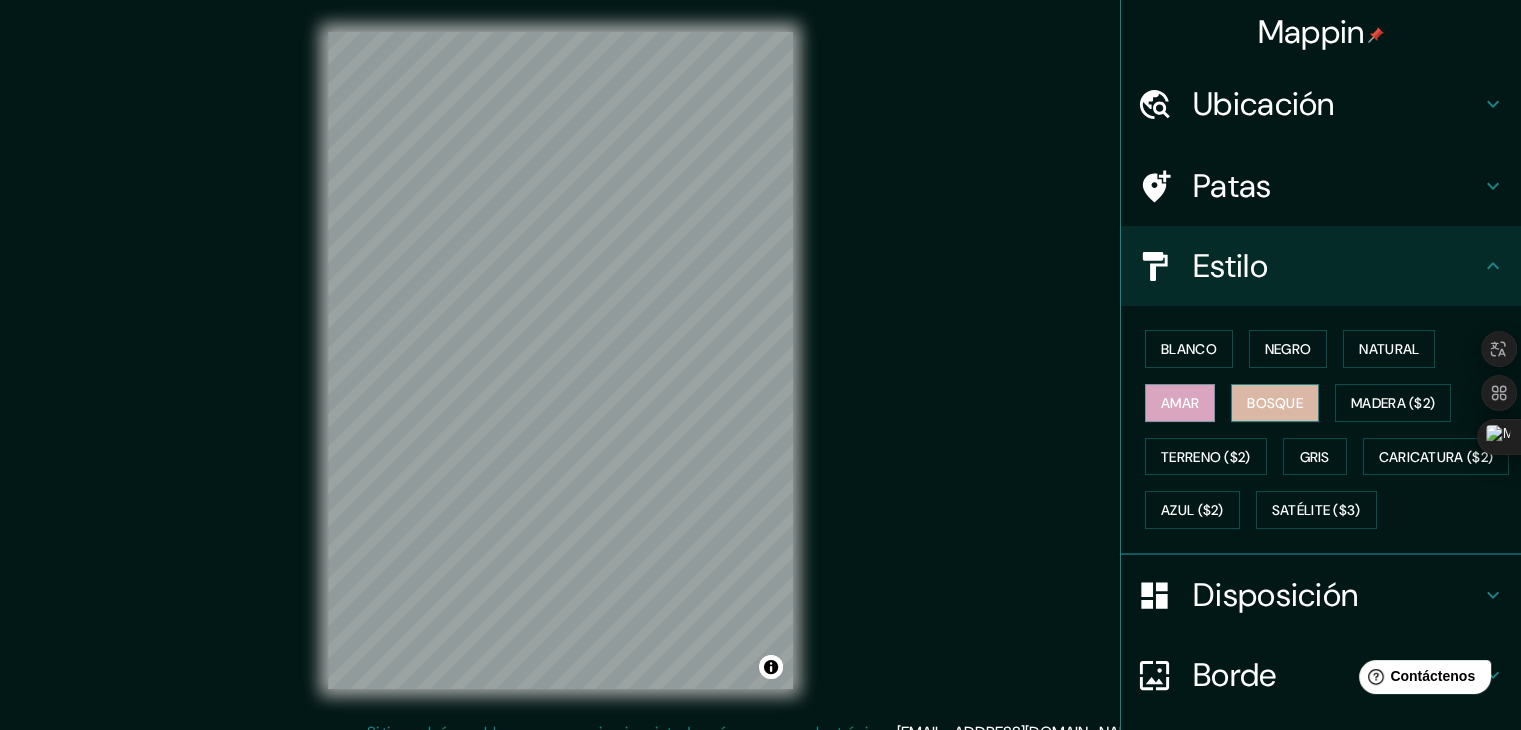 click on "Bosque" at bounding box center [1275, 403] 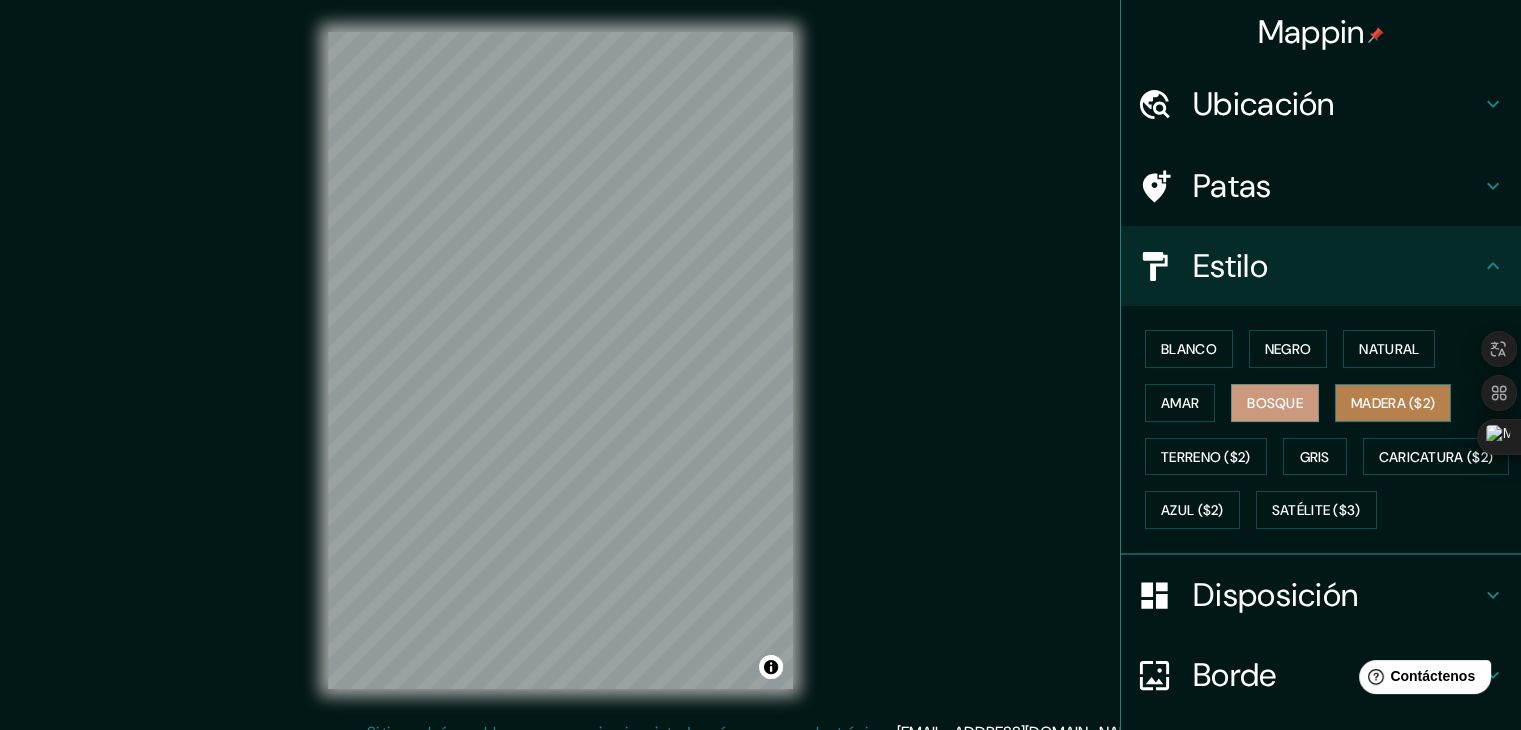 click on "Madera ($2)" at bounding box center [1393, 403] 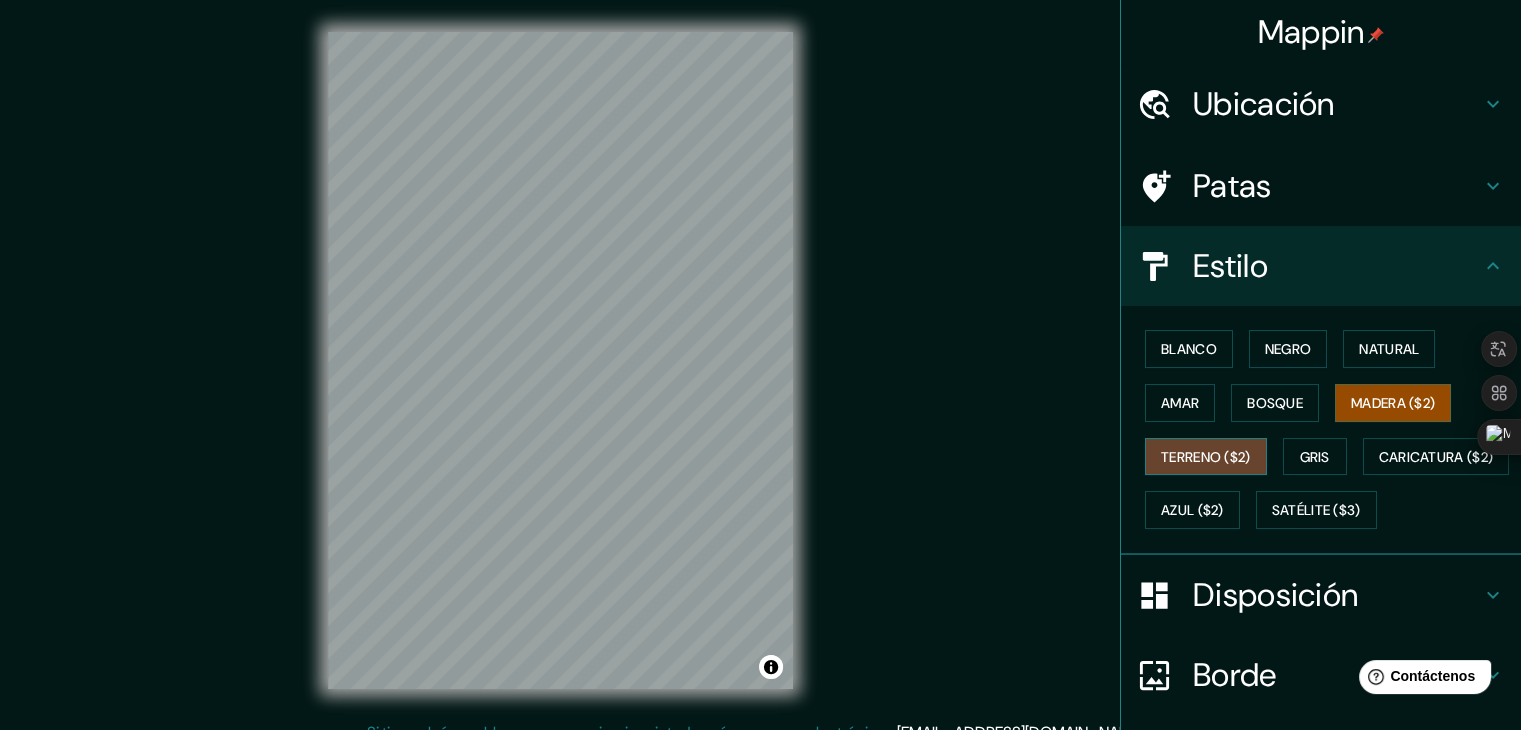 click on "Terreno ($2)" at bounding box center [1206, 457] 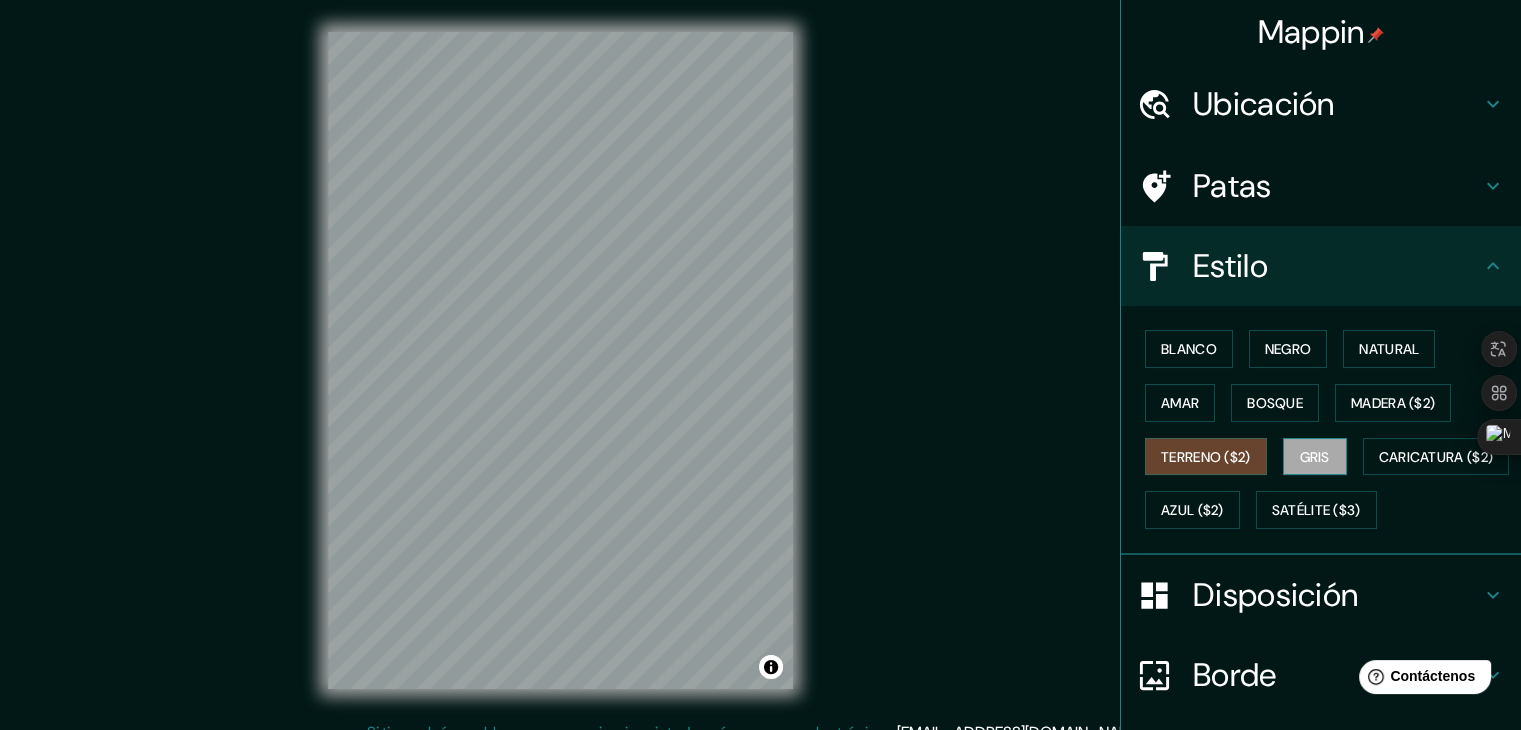 click on "Gris" at bounding box center [1315, 457] 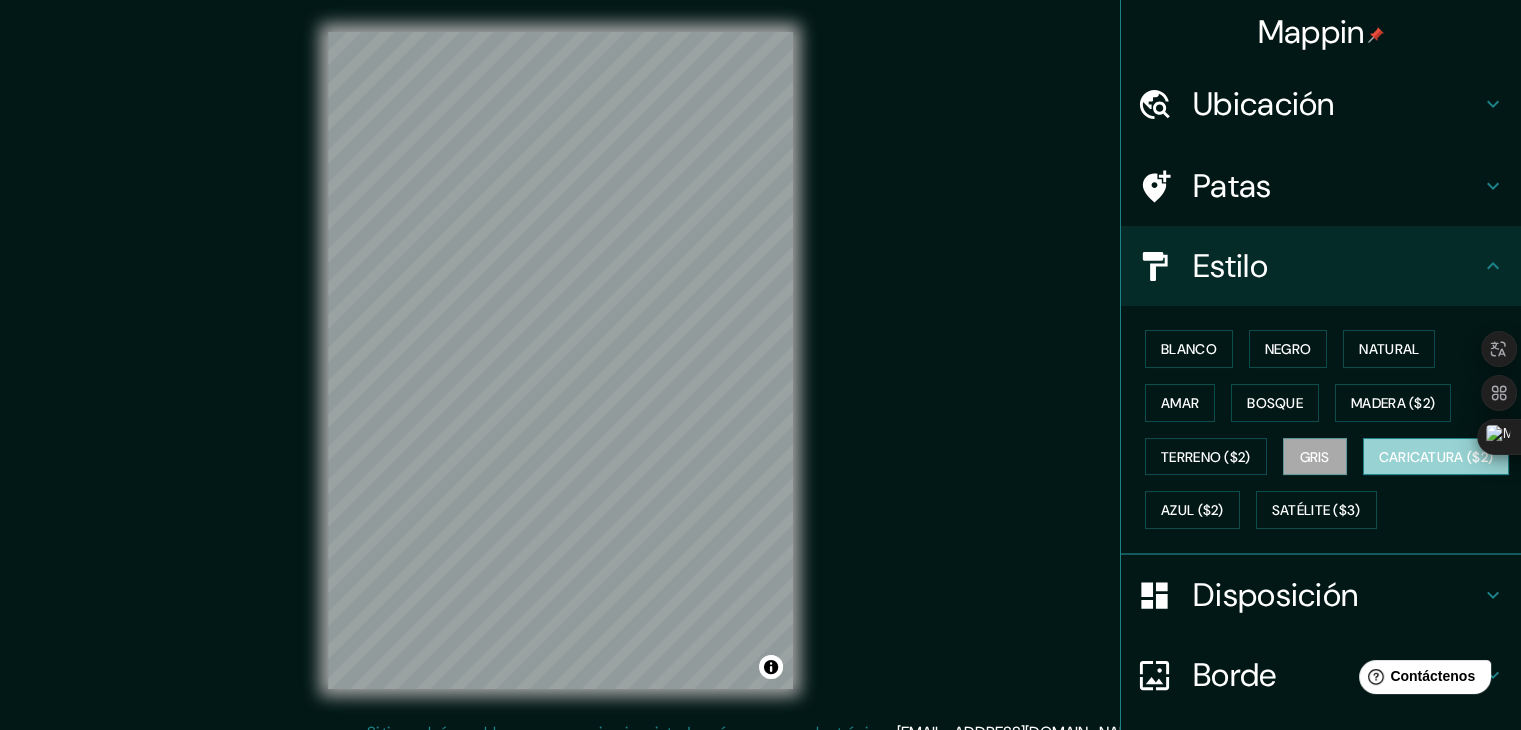 click on "Caricatura ($2)" at bounding box center (1436, 457) 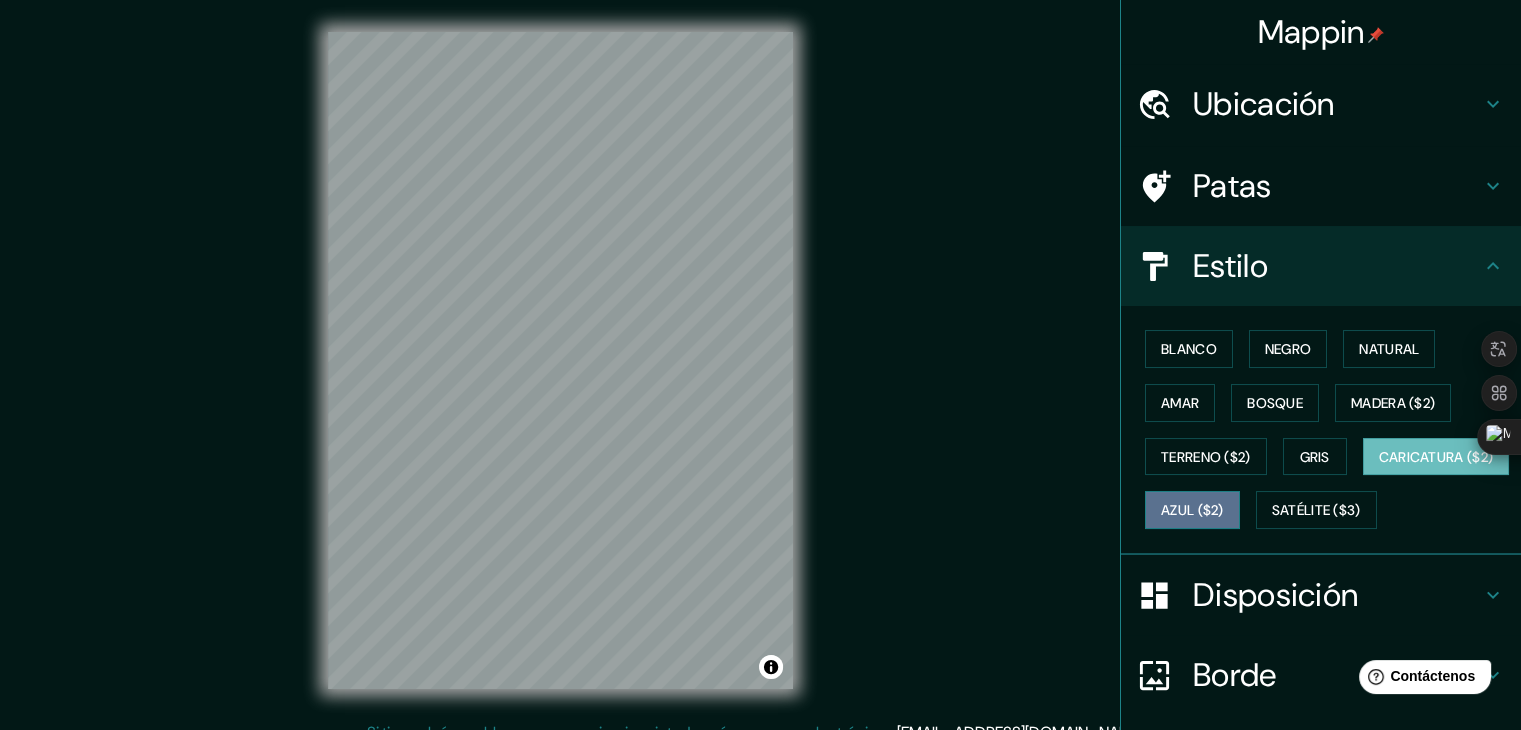 click on "Azul ($2)" at bounding box center [1192, 511] 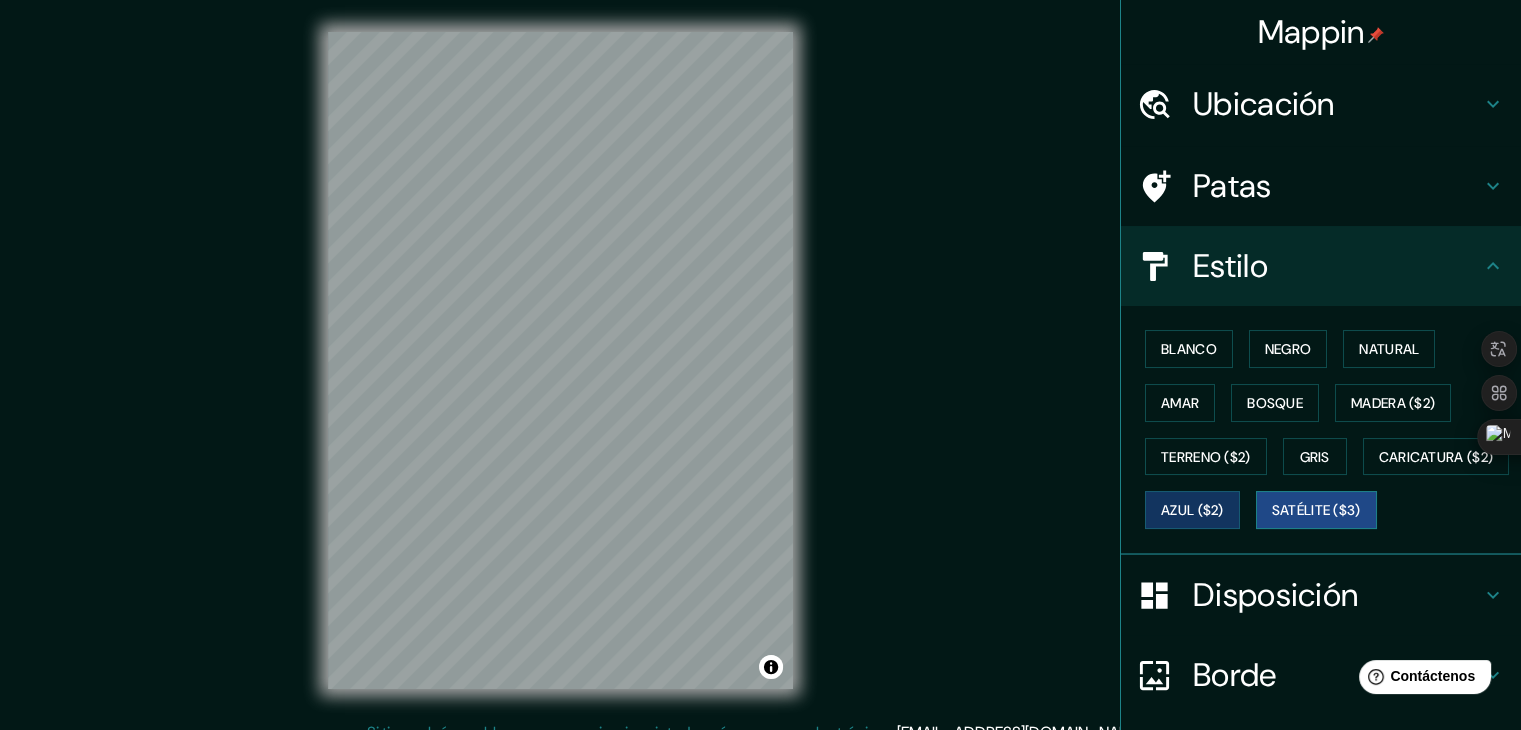 click on "Satélite ($3)" at bounding box center [1316, 511] 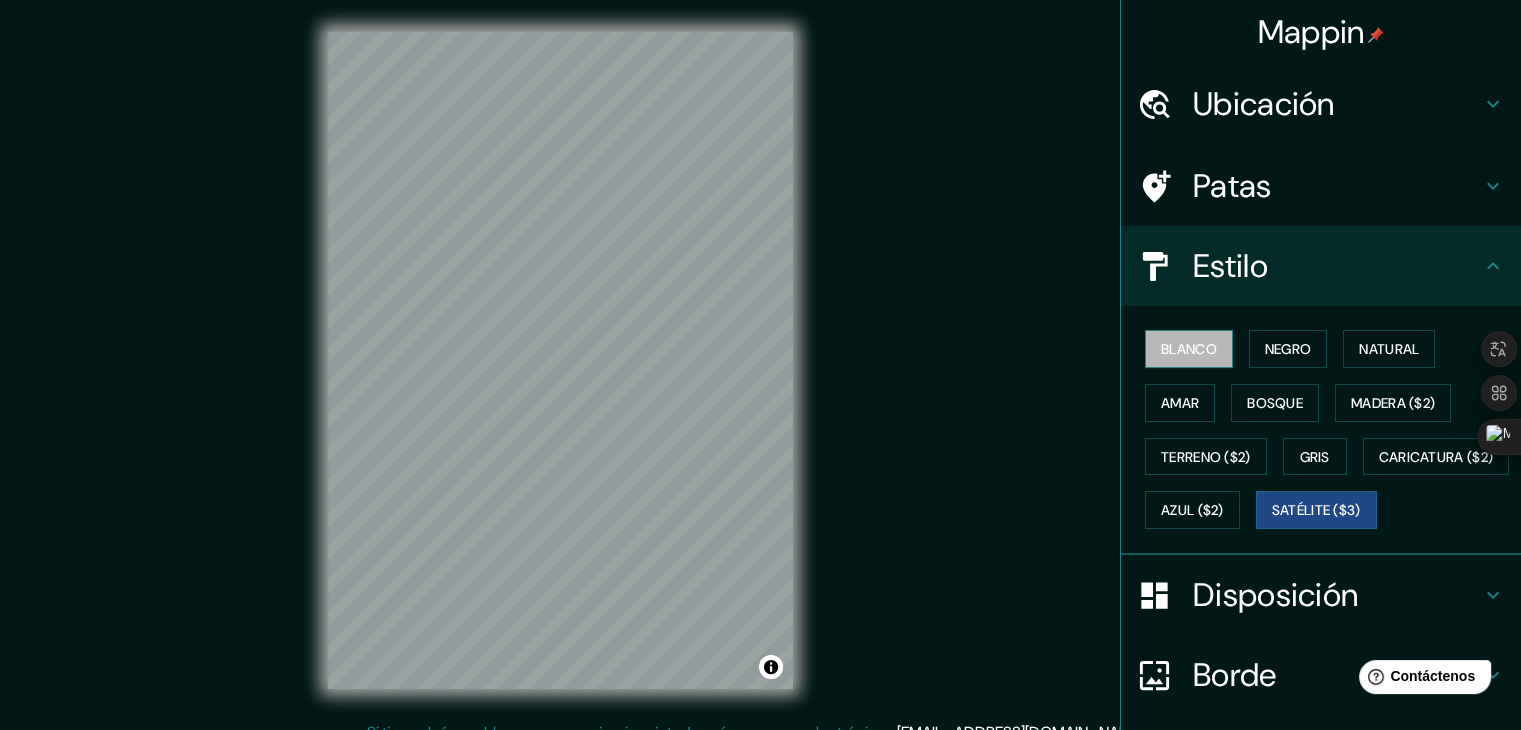 click on "Blanco" at bounding box center [1189, 349] 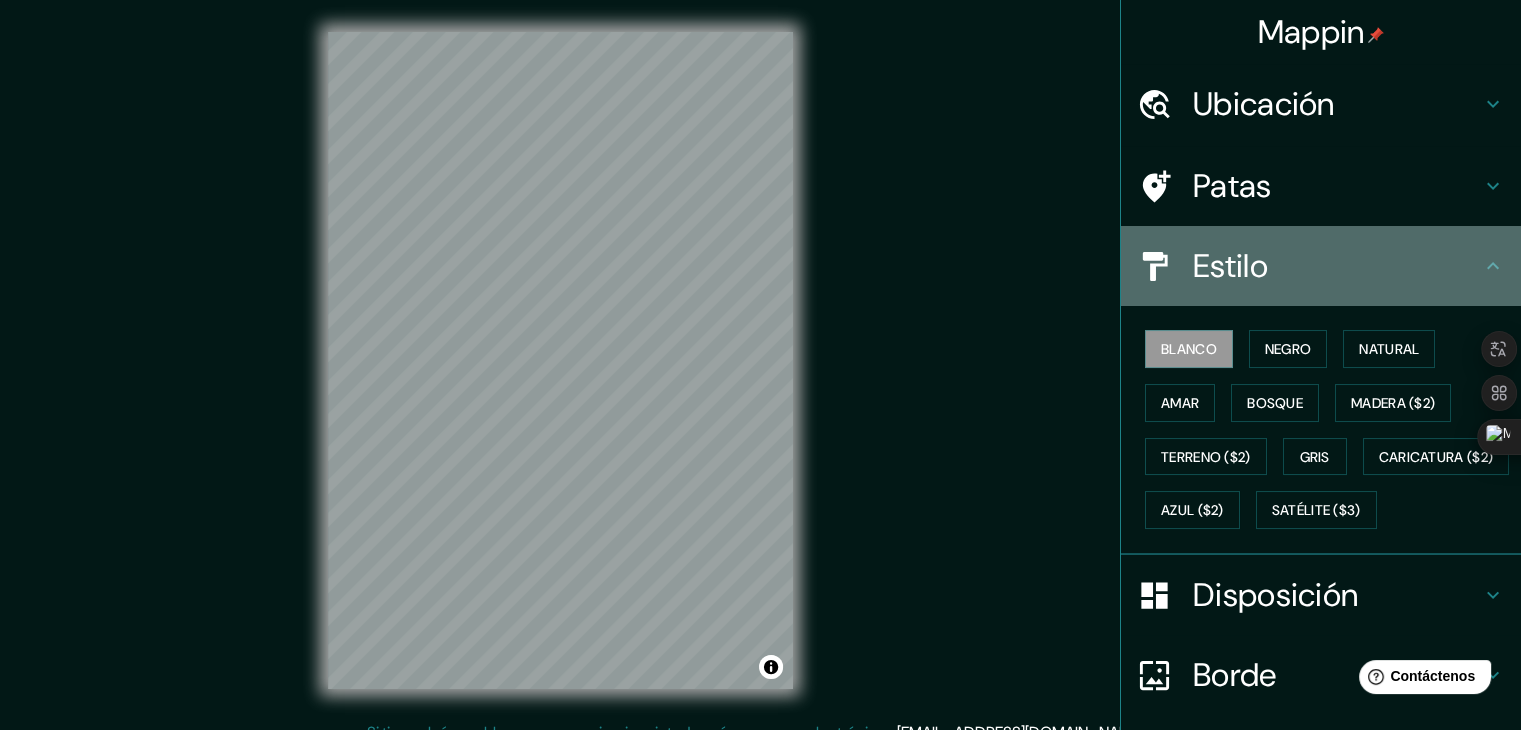 click 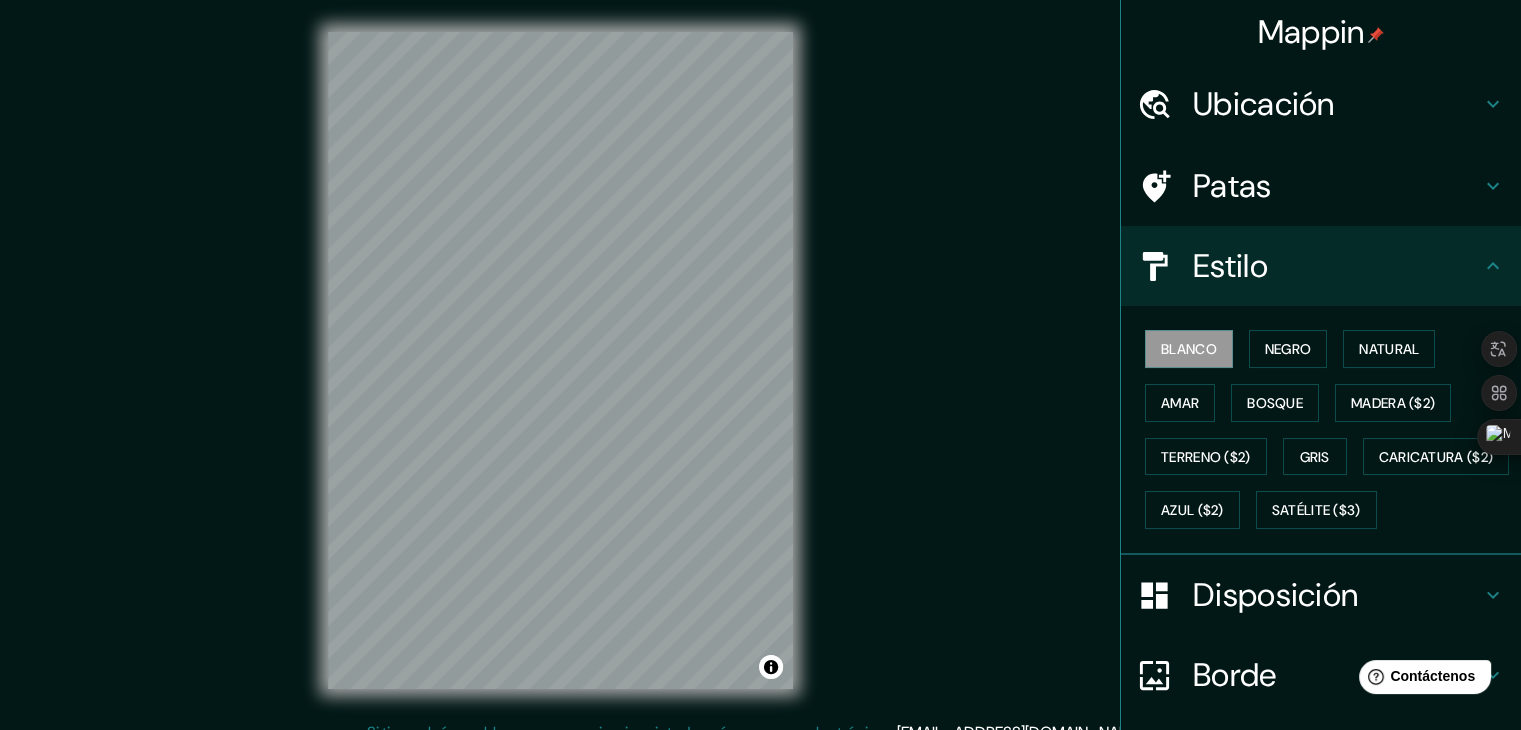 click 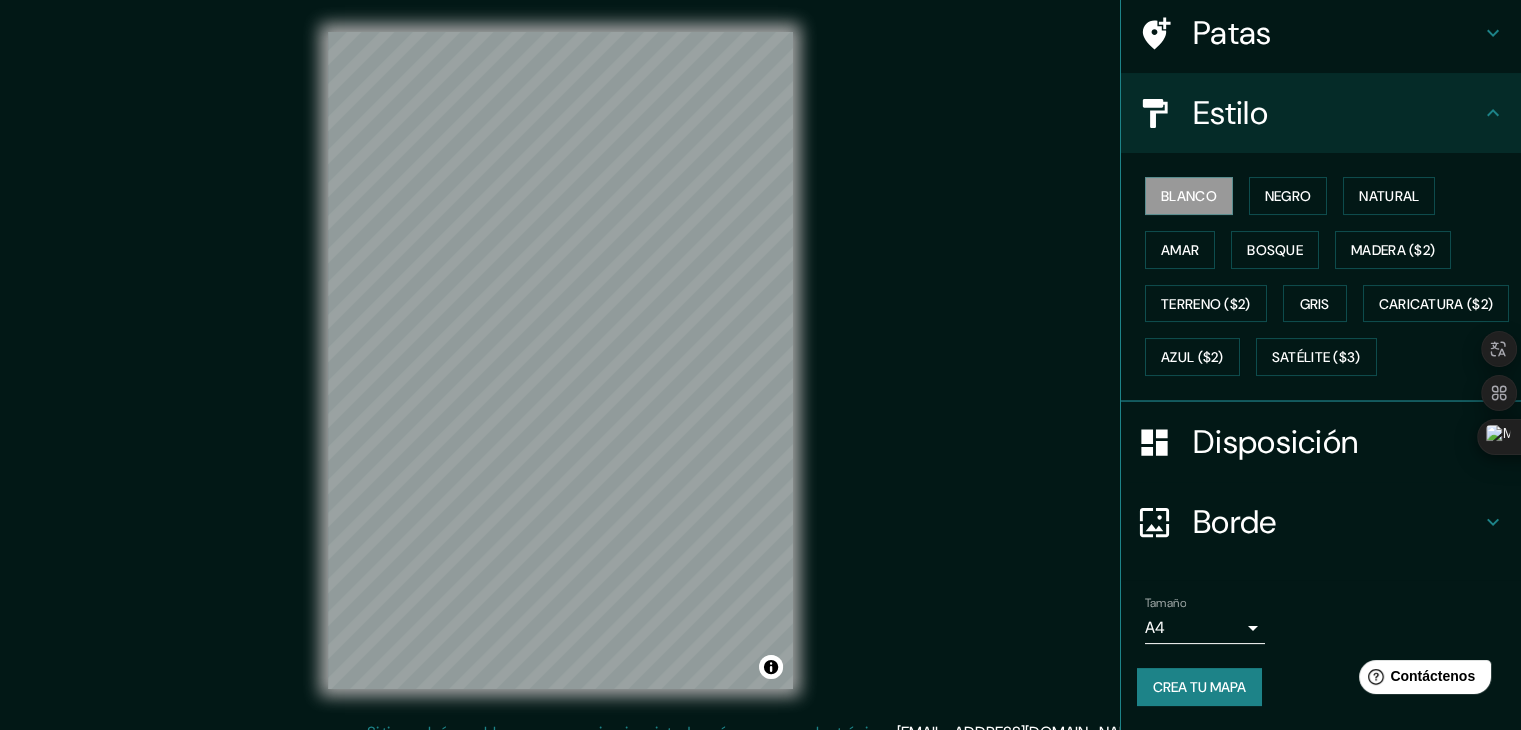 click on "Disposición" at bounding box center (1275, 442) 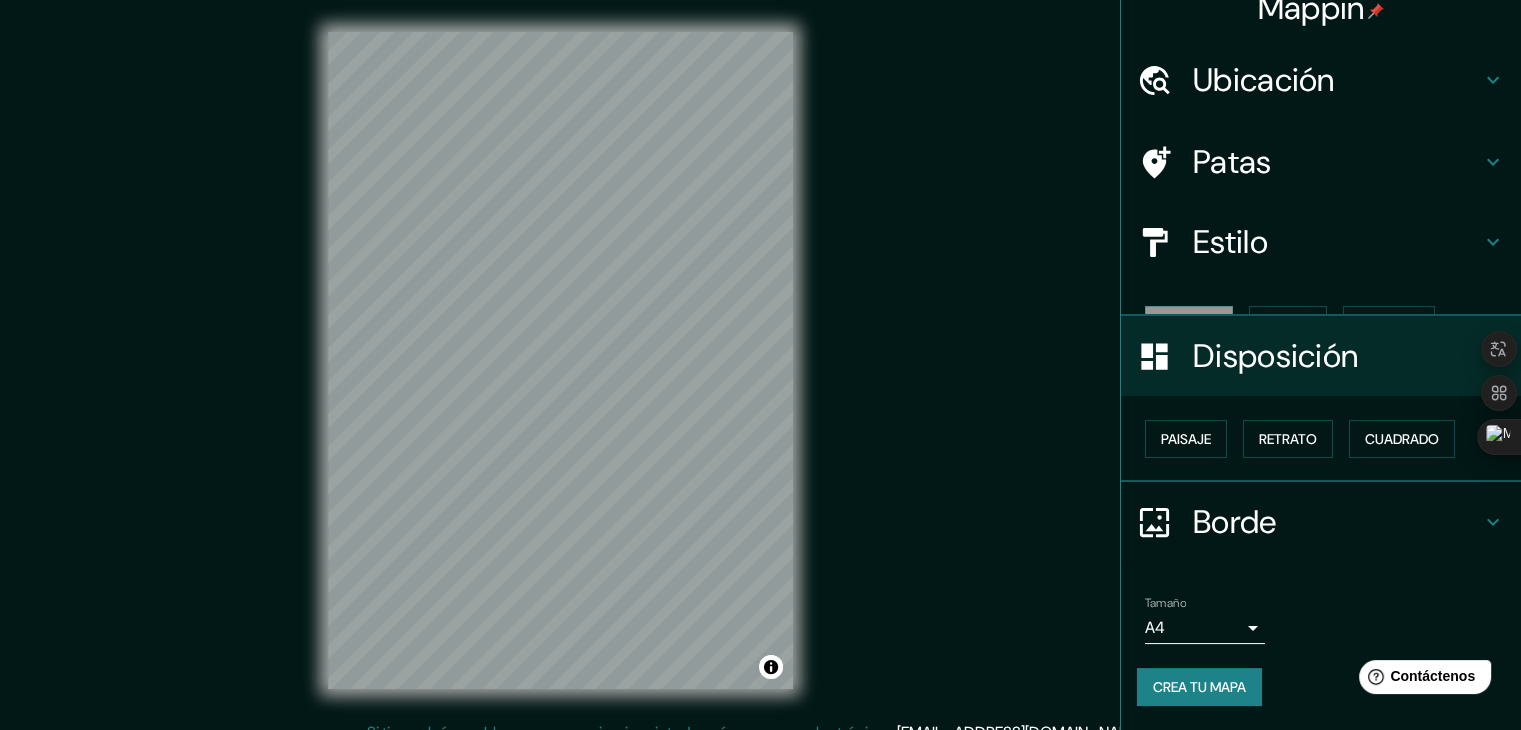 scroll, scrollTop: 0, scrollLeft: 0, axis: both 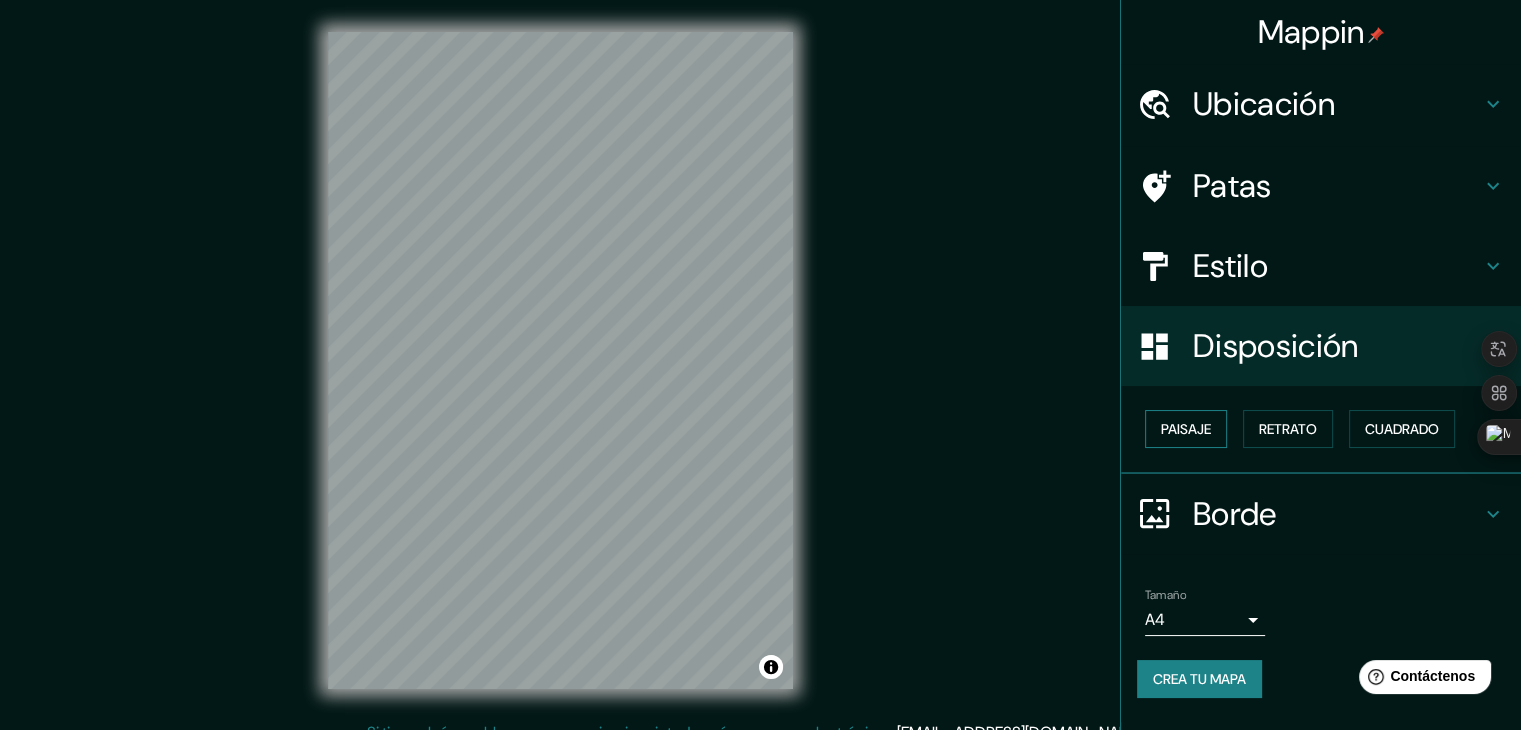 click on "Paisaje" at bounding box center [1186, 429] 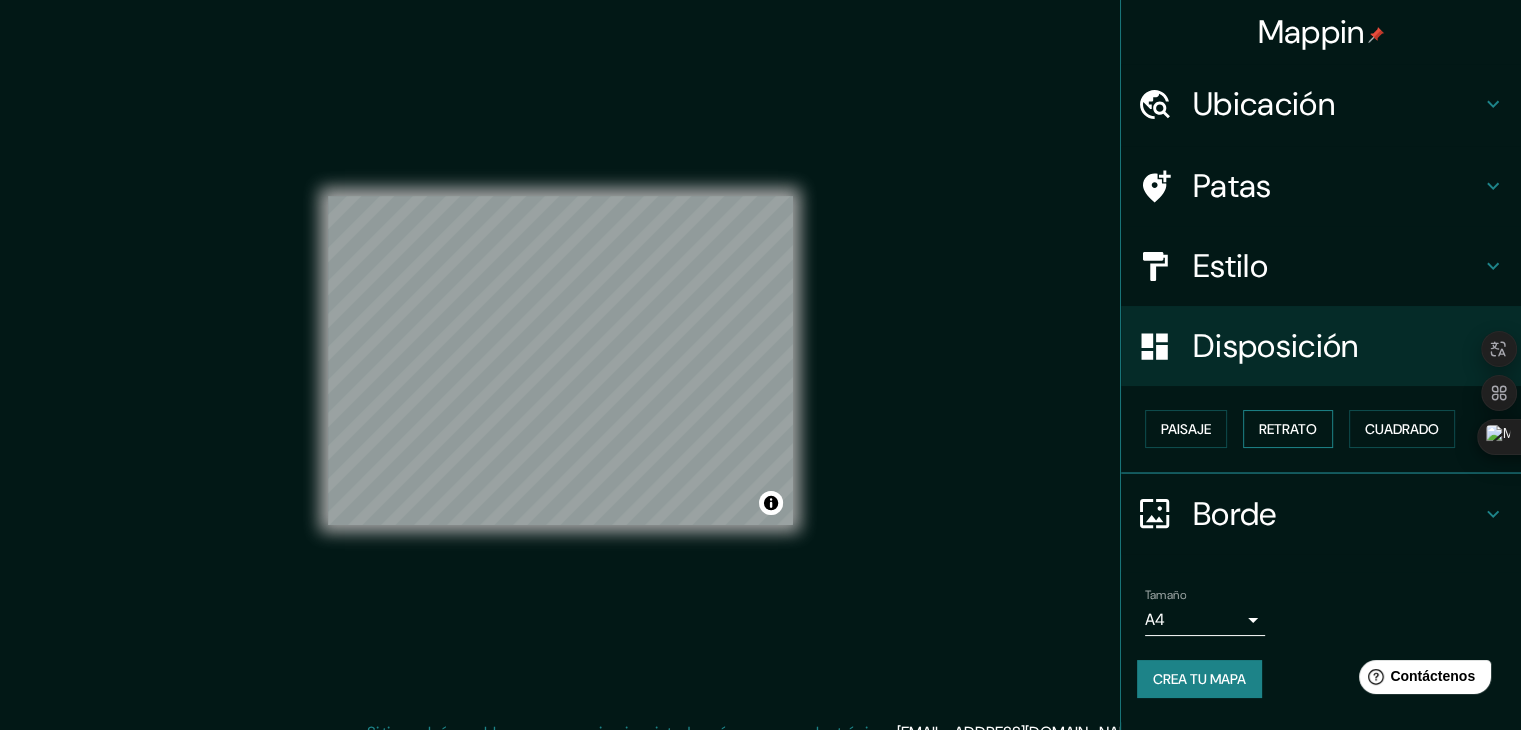 drag, startPoint x: 1289, startPoint y: 429, endPoint x: 1281, endPoint y: 421, distance: 11.313708 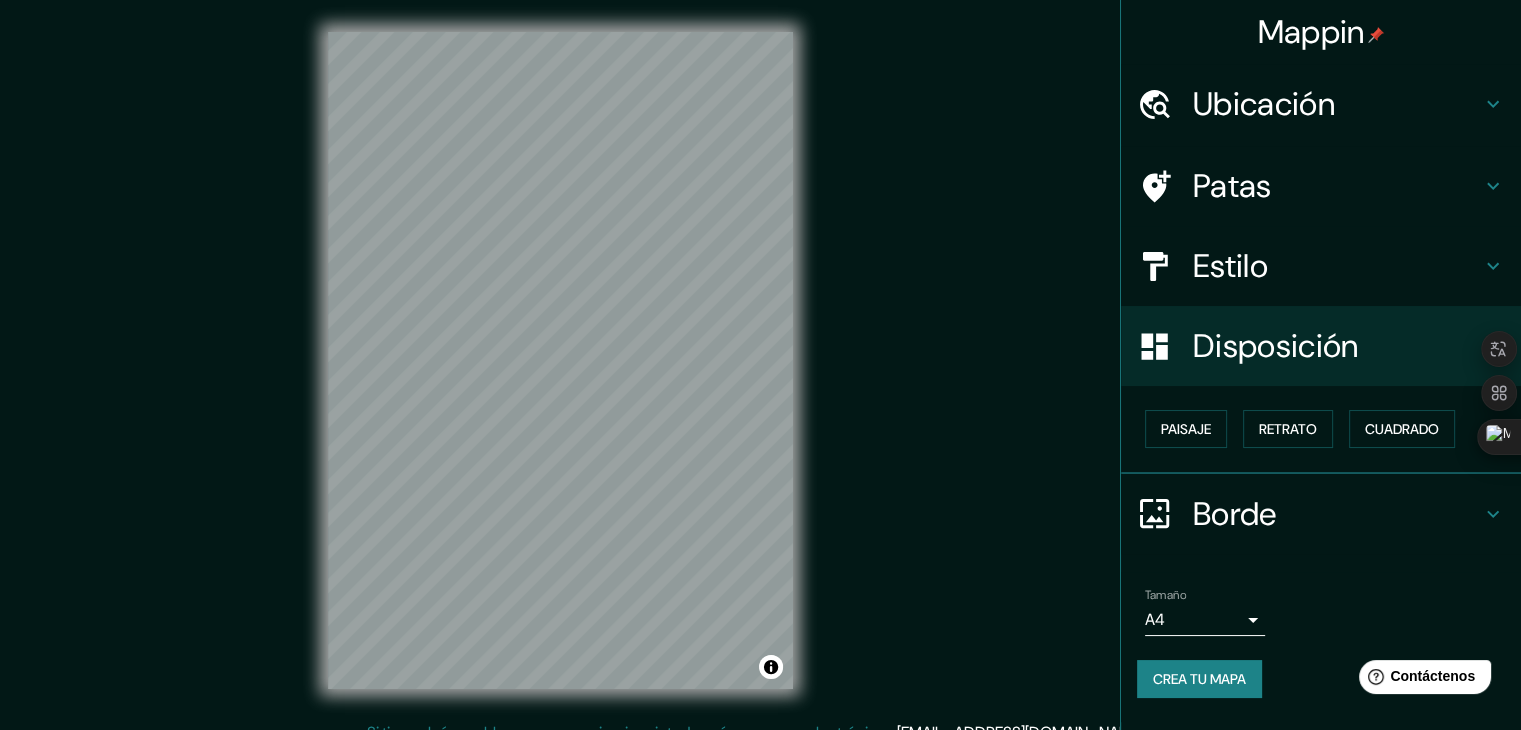 click on "Mappin Ubicación Querétaro, Querétaro, México Patas Estilo Disposición Paisaje Retrato Cuadrado Borde Elige un borde.  Consejo  : puedes opacar las capas del marco para crear efectos geniales. Ninguno Simple Transparente Elegante Tamaño A4 single Crea tu mapa © Mapbox   © OpenStreetMap   Improve this map Si tiene algún problema, sugerencia o inquietud, envíe un correo electrónico a  help@mappin.pro  .   . . Texto original Valora esta traducción Tu opinión servirá para ayudar a mejorar el Traductor de Google" at bounding box center [760, 365] 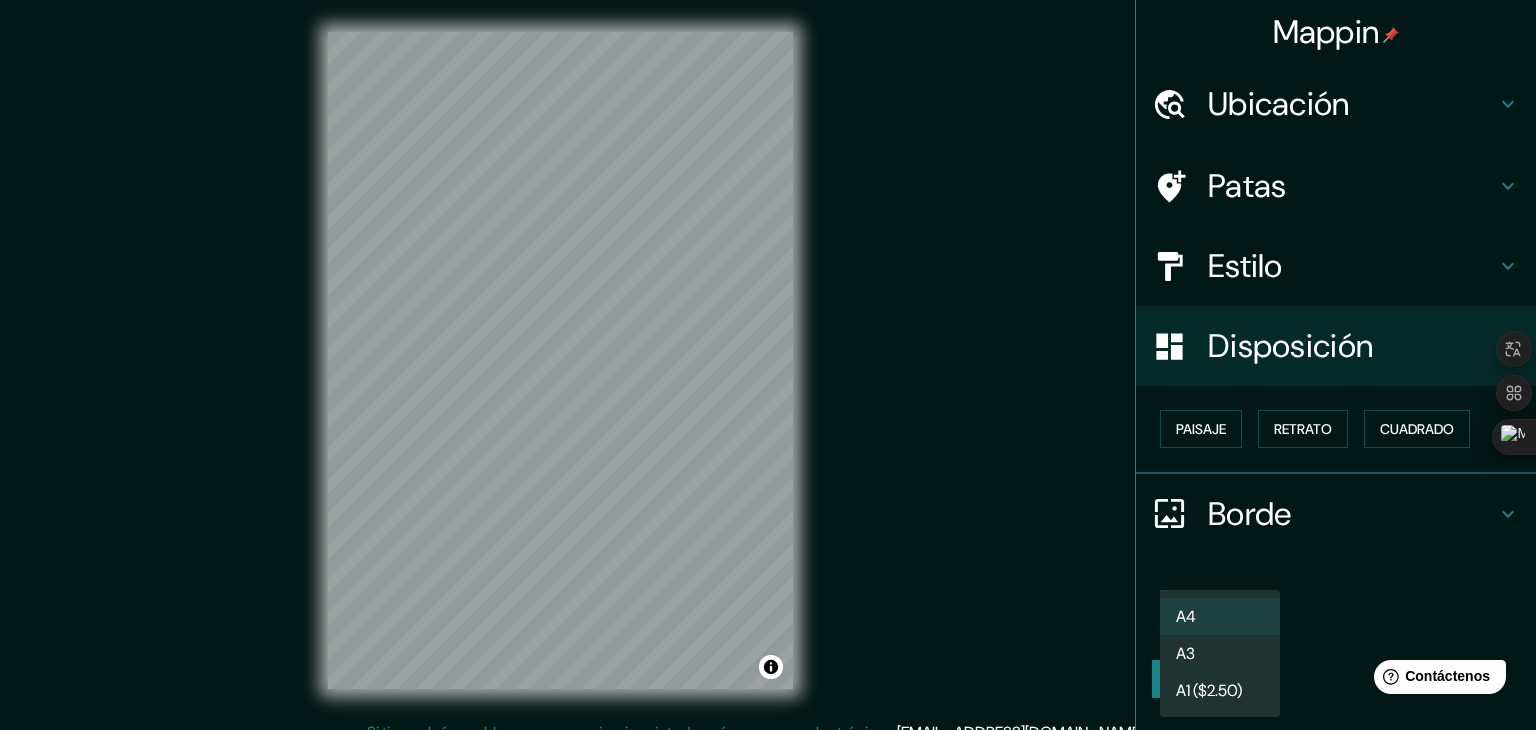 click on "A4" at bounding box center [1220, 616] 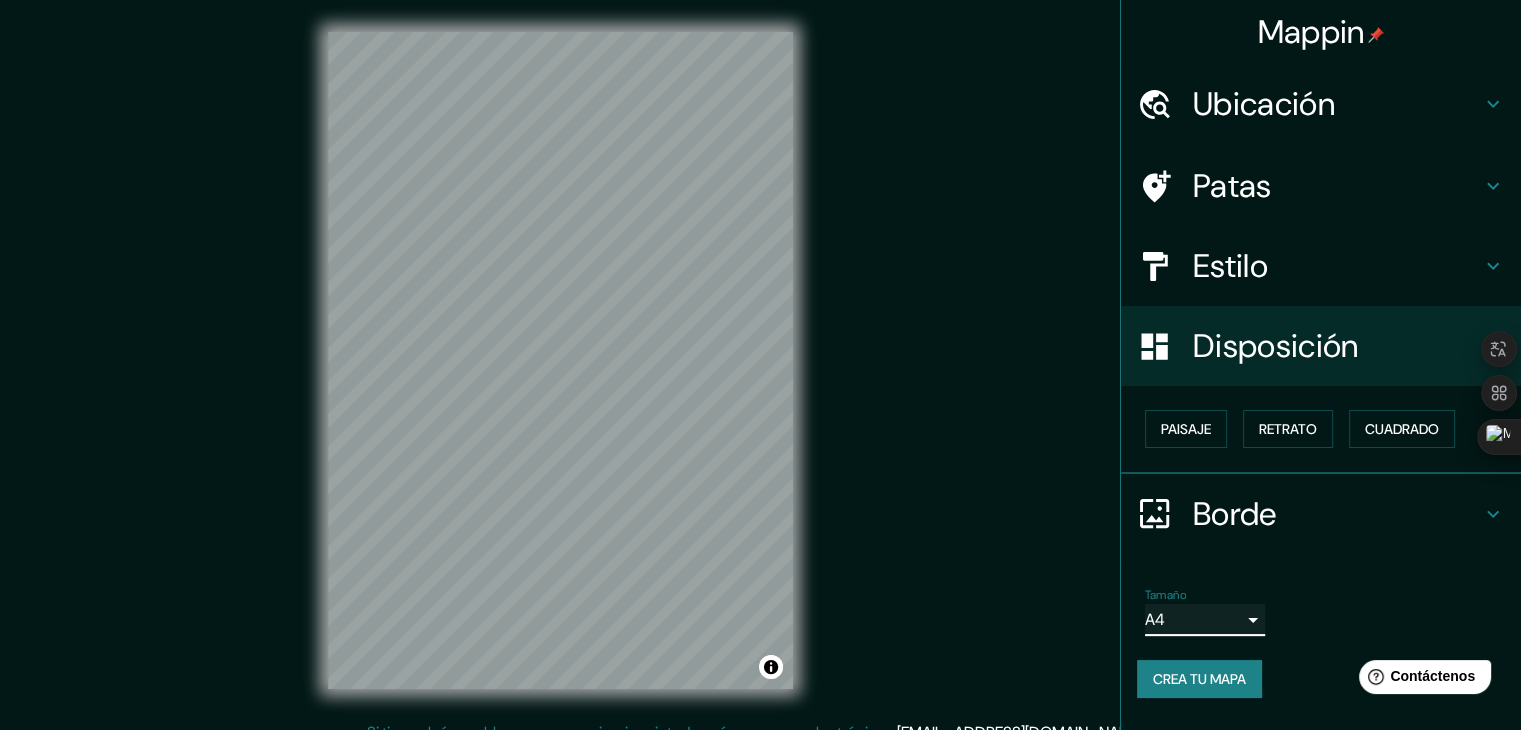 scroll, scrollTop: 23, scrollLeft: 0, axis: vertical 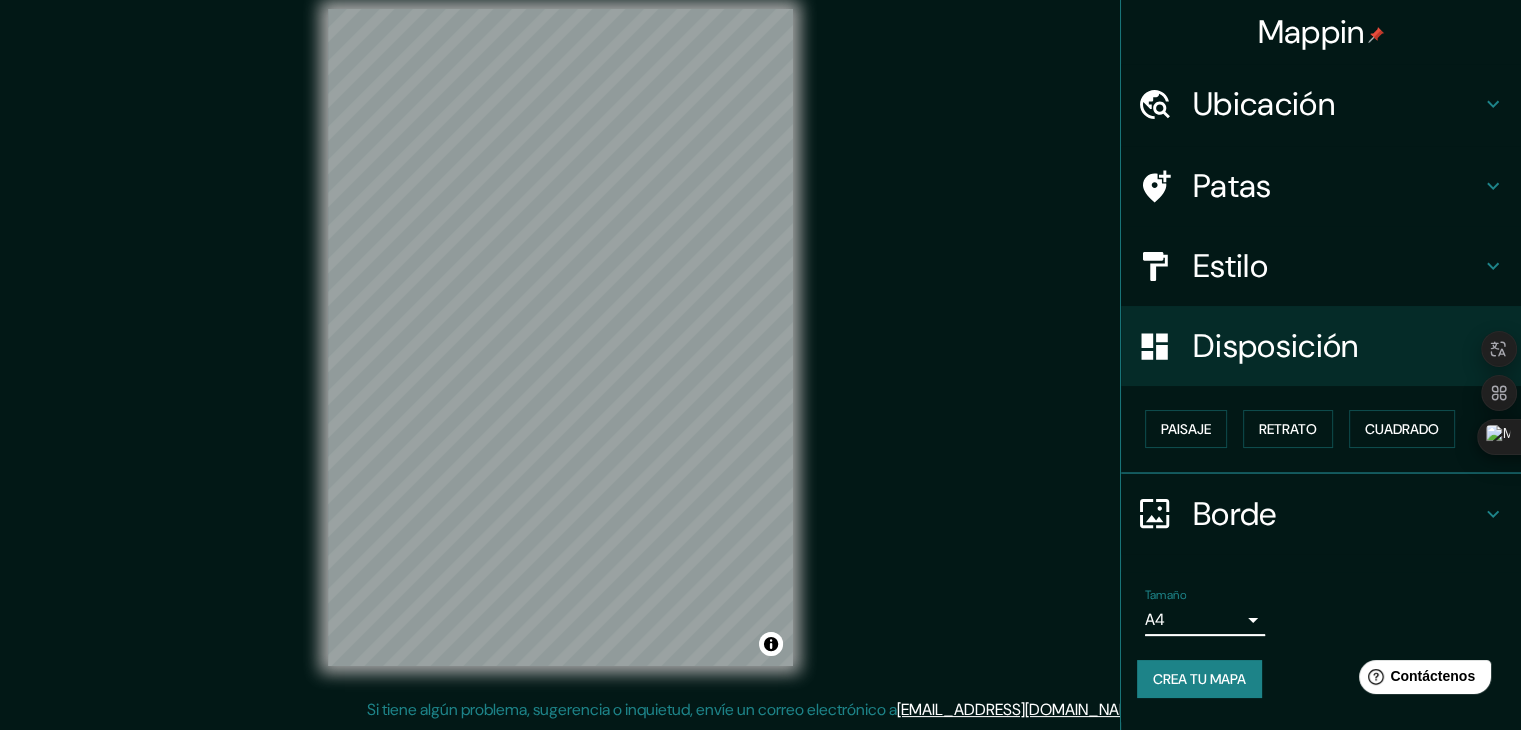 click on "Borde" at bounding box center (1337, 514) 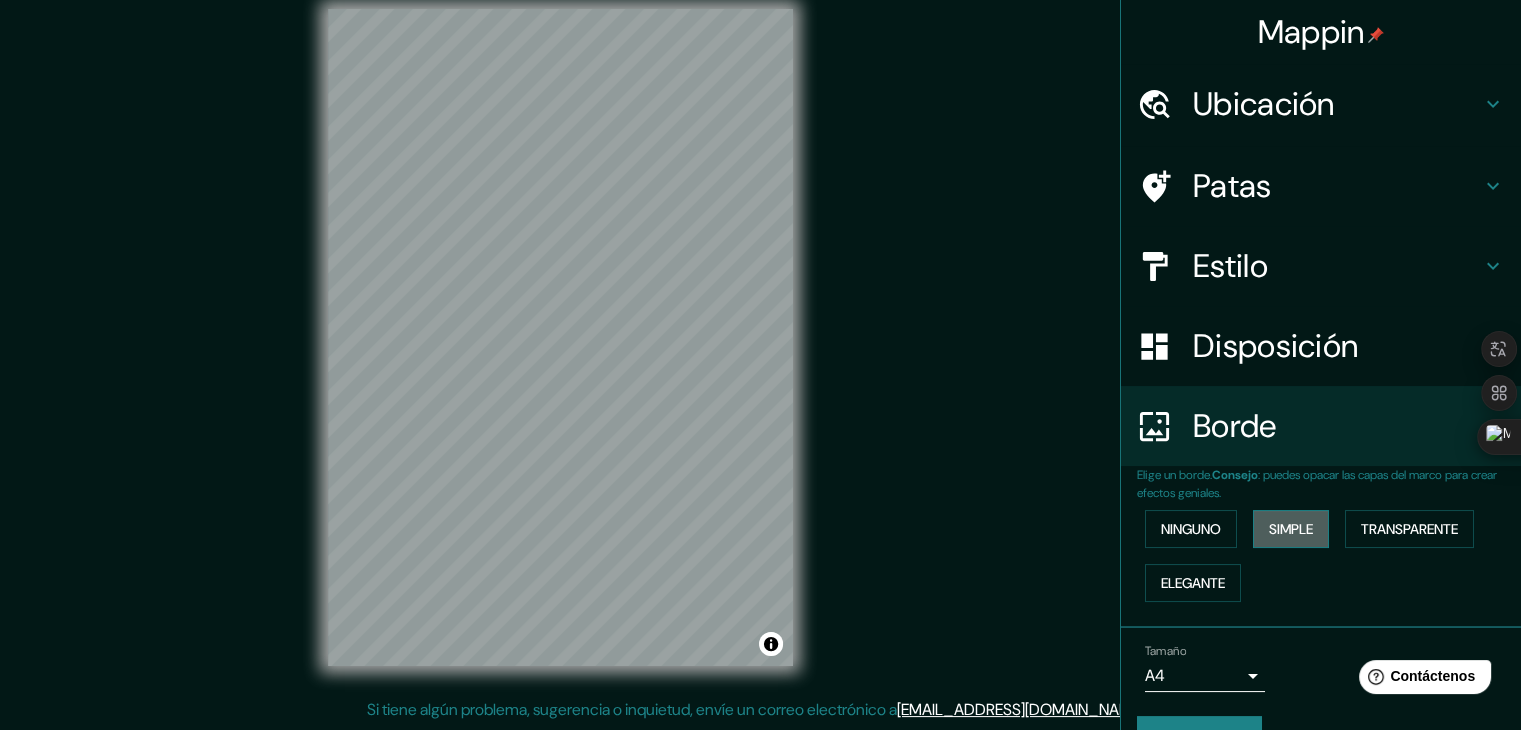 click on "Simple" at bounding box center (1291, 529) 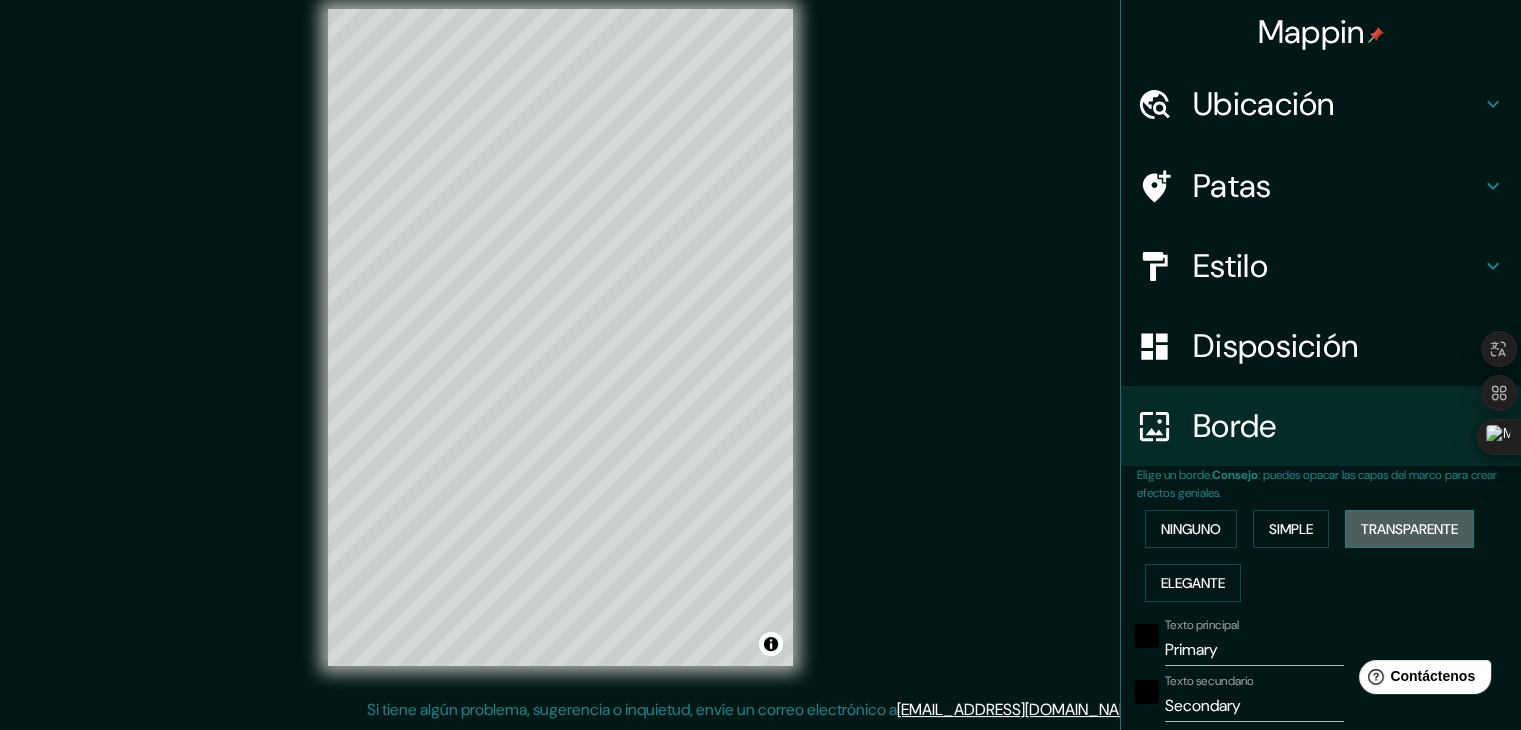click on "Transparente" at bounding box center [1409, 529] 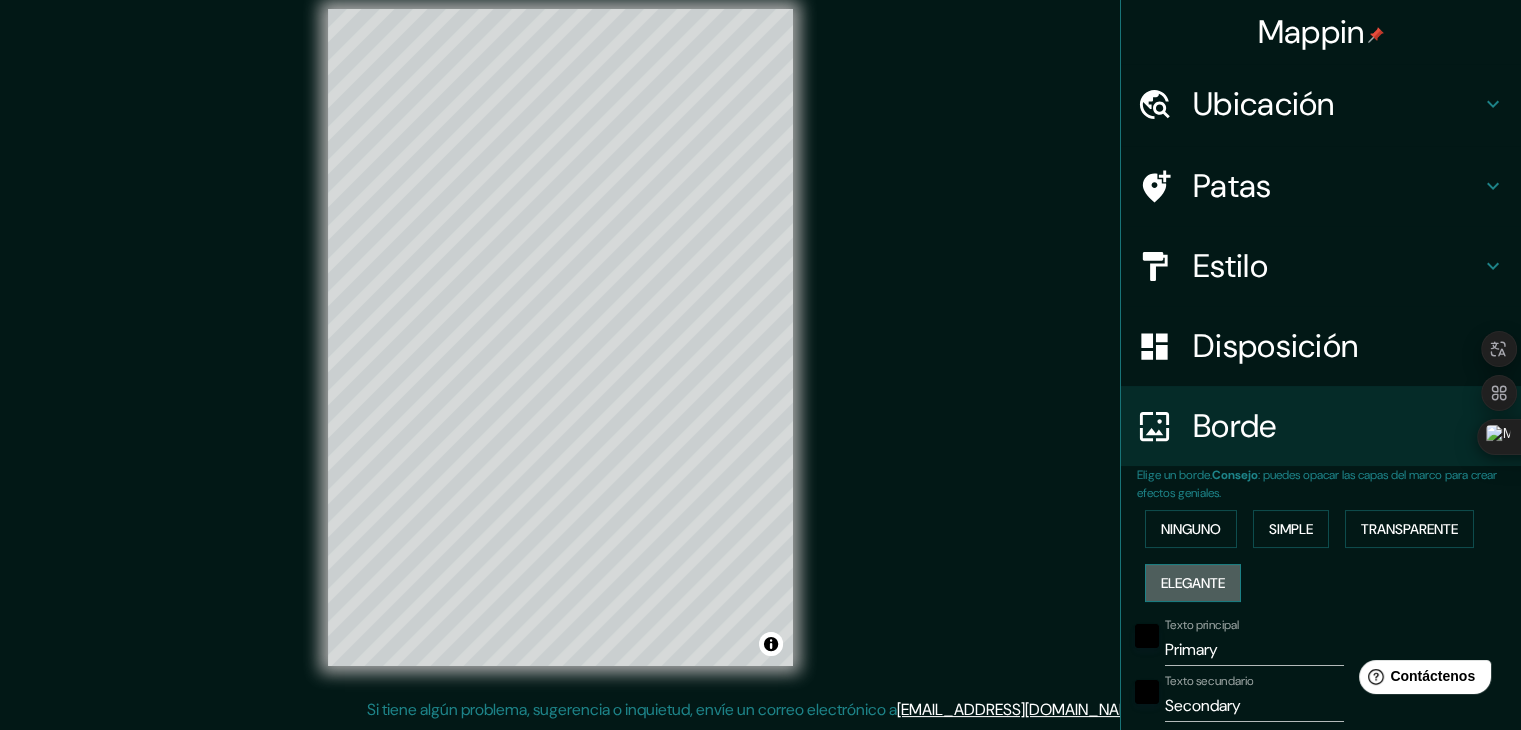 click on "Elegante" at bounding box center (1193, 583) 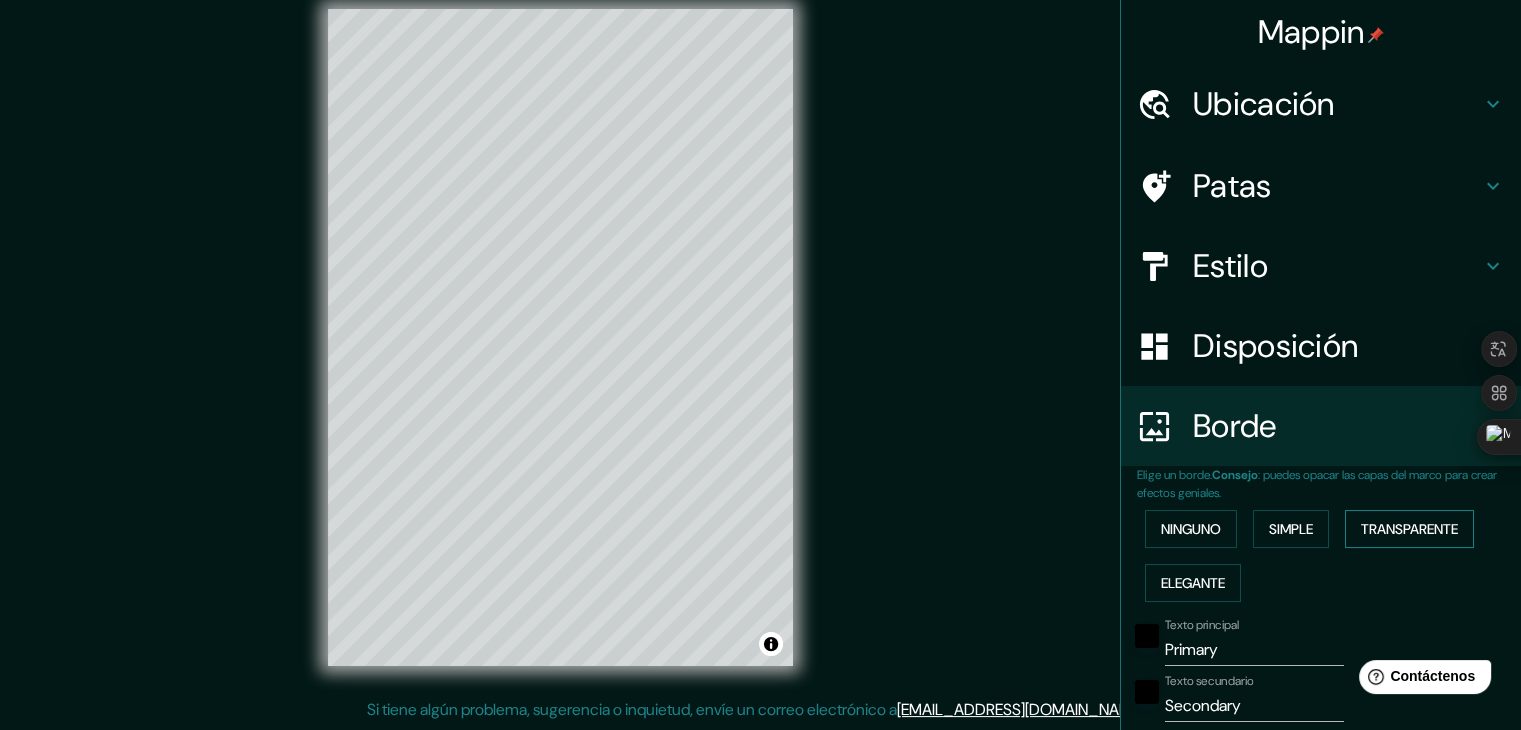 click on "Transparente" at bounding box center [1409, 529] 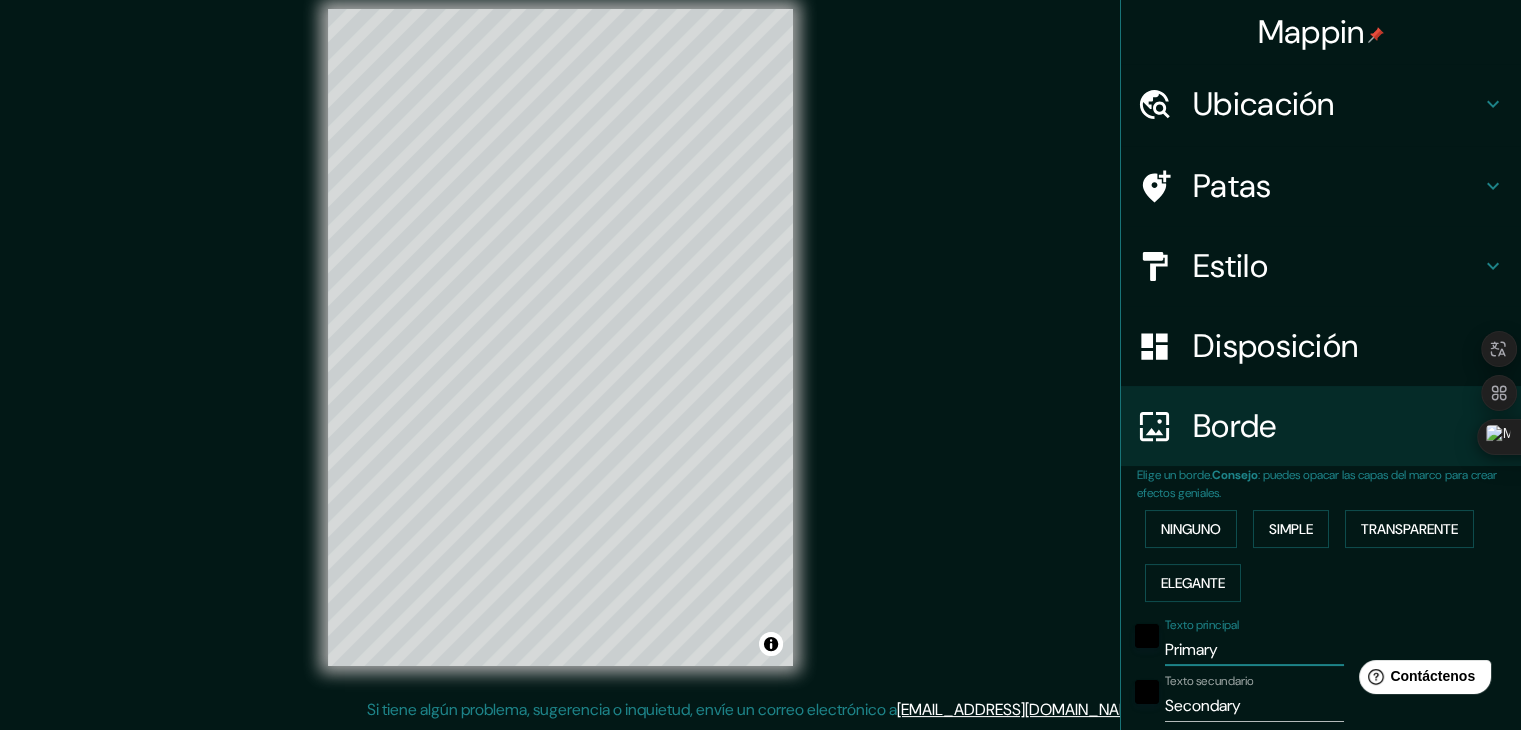 click on "Primary" at bounding box center [1254, 650] 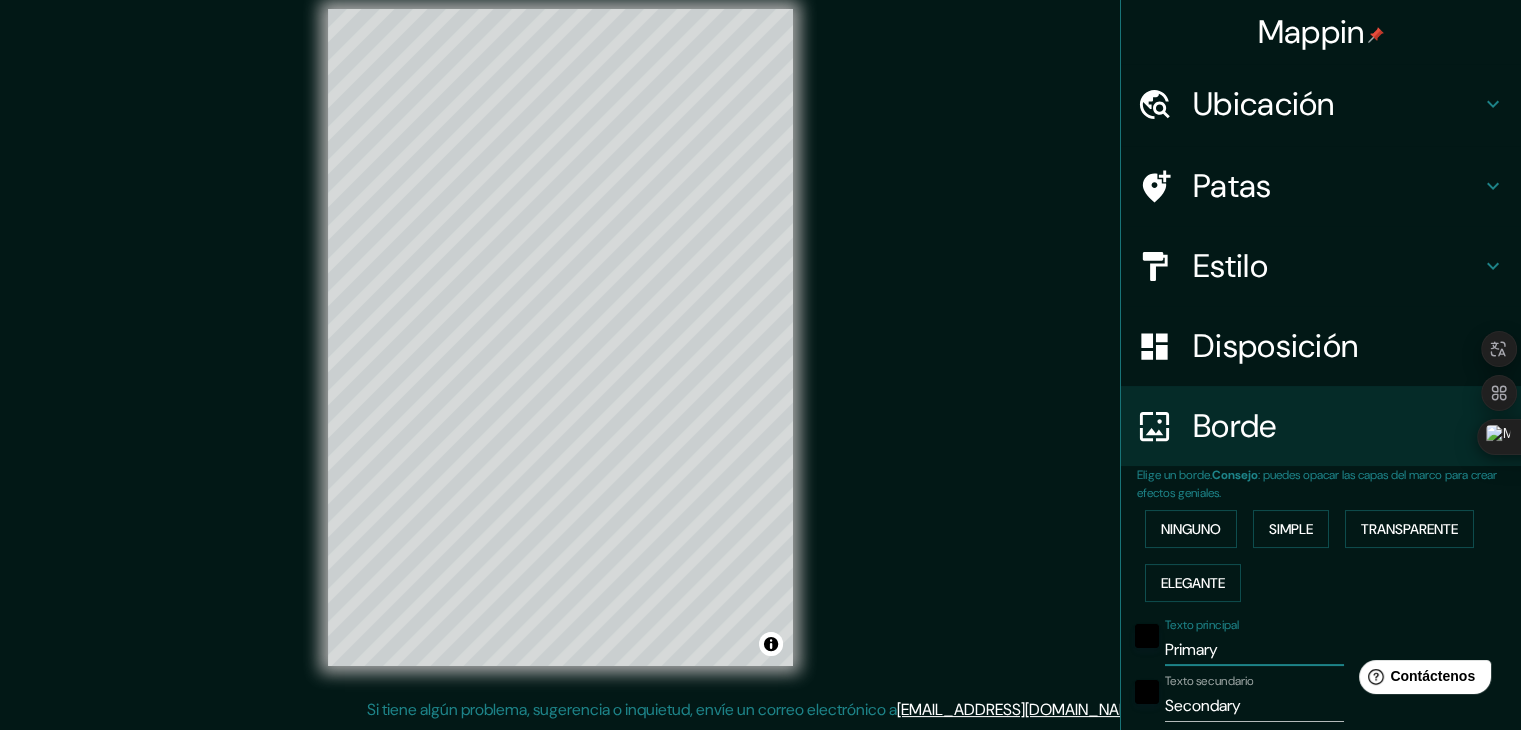 type on "Primar" 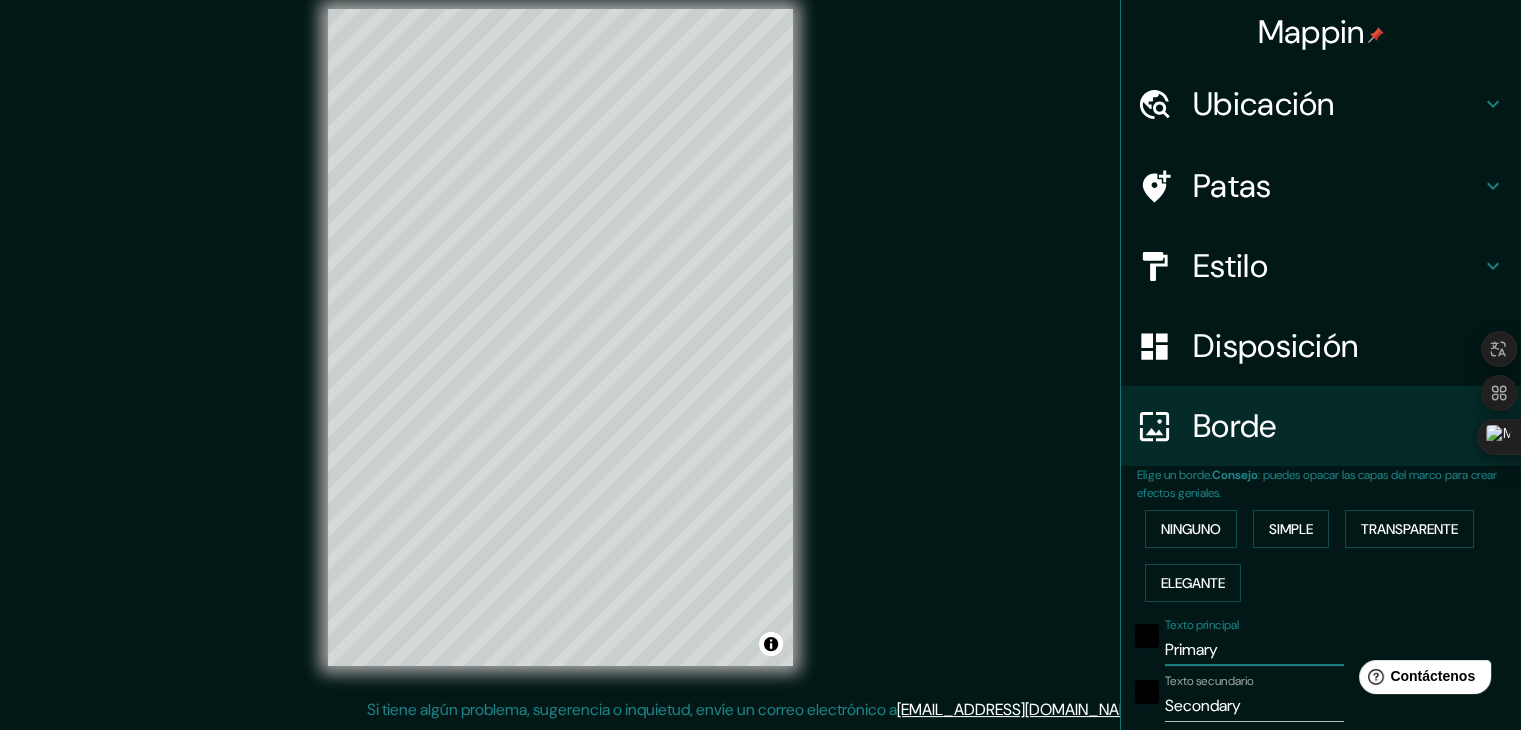type on "223" 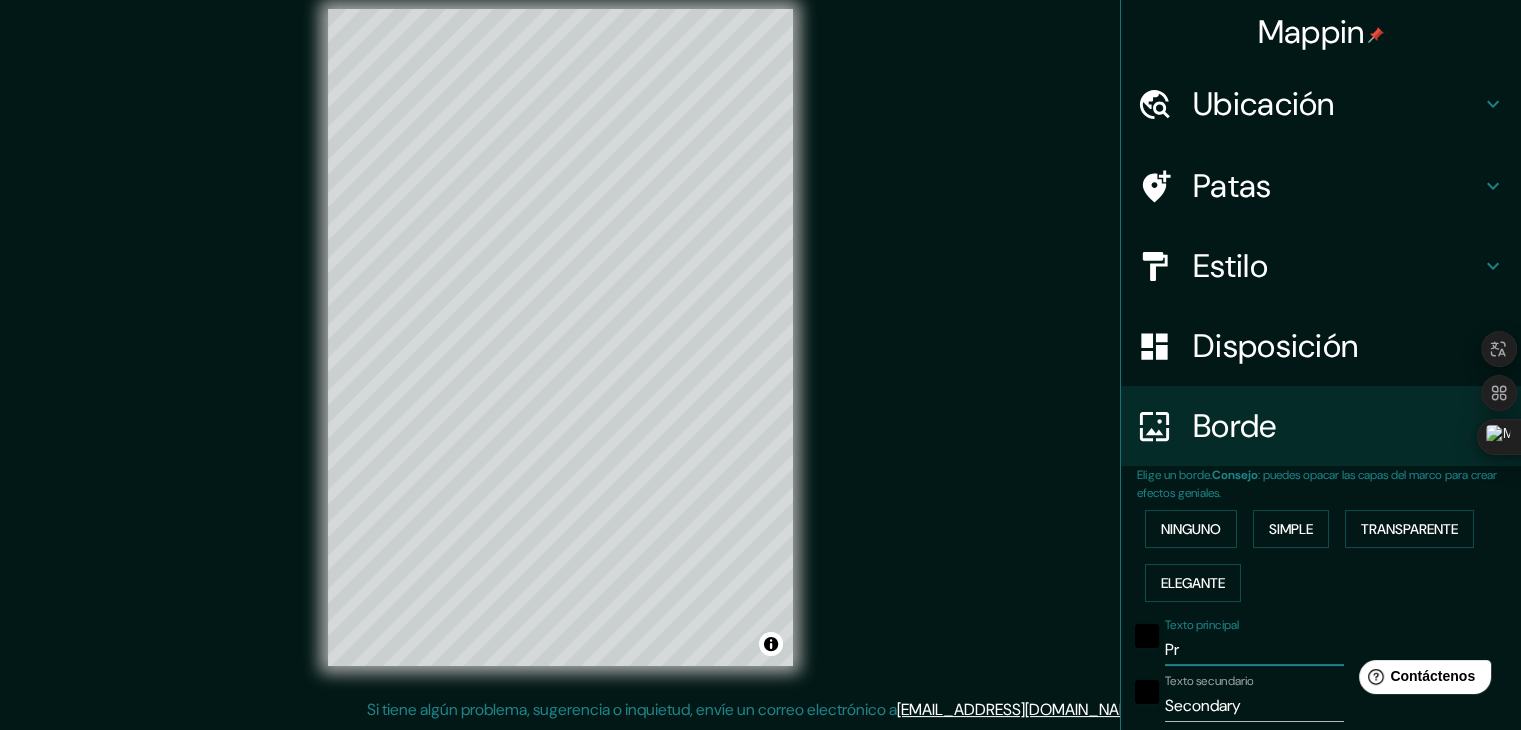 type on "P" 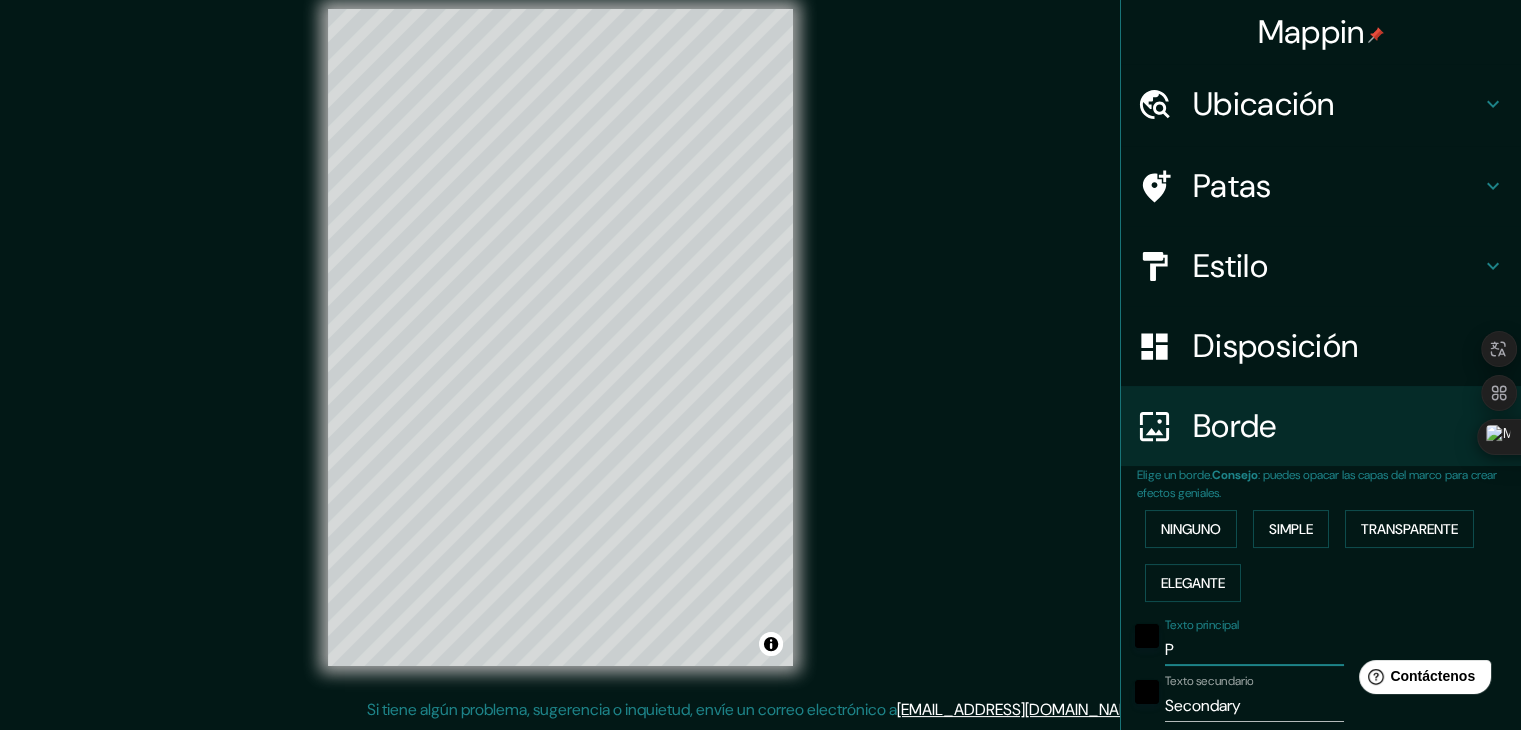 type 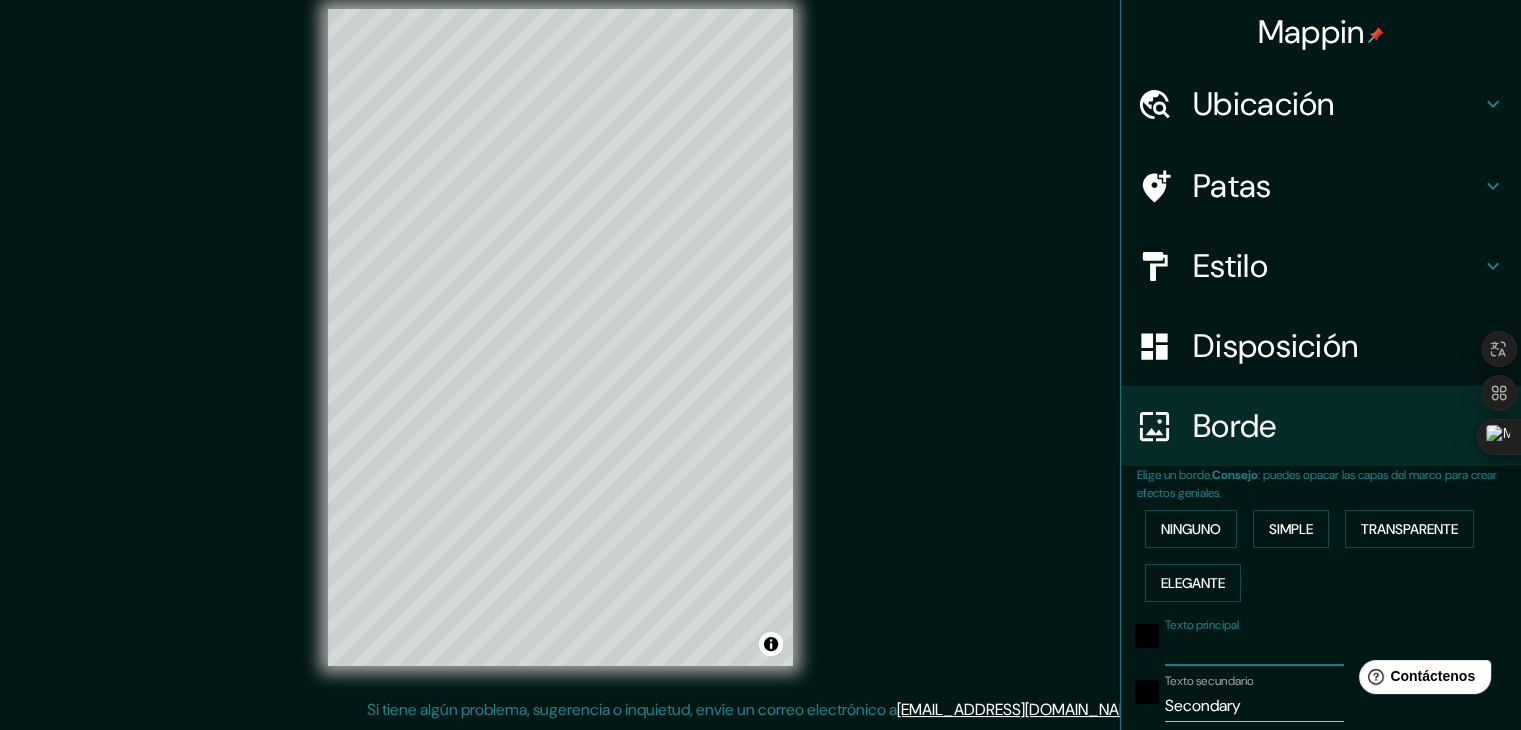 type on "223" 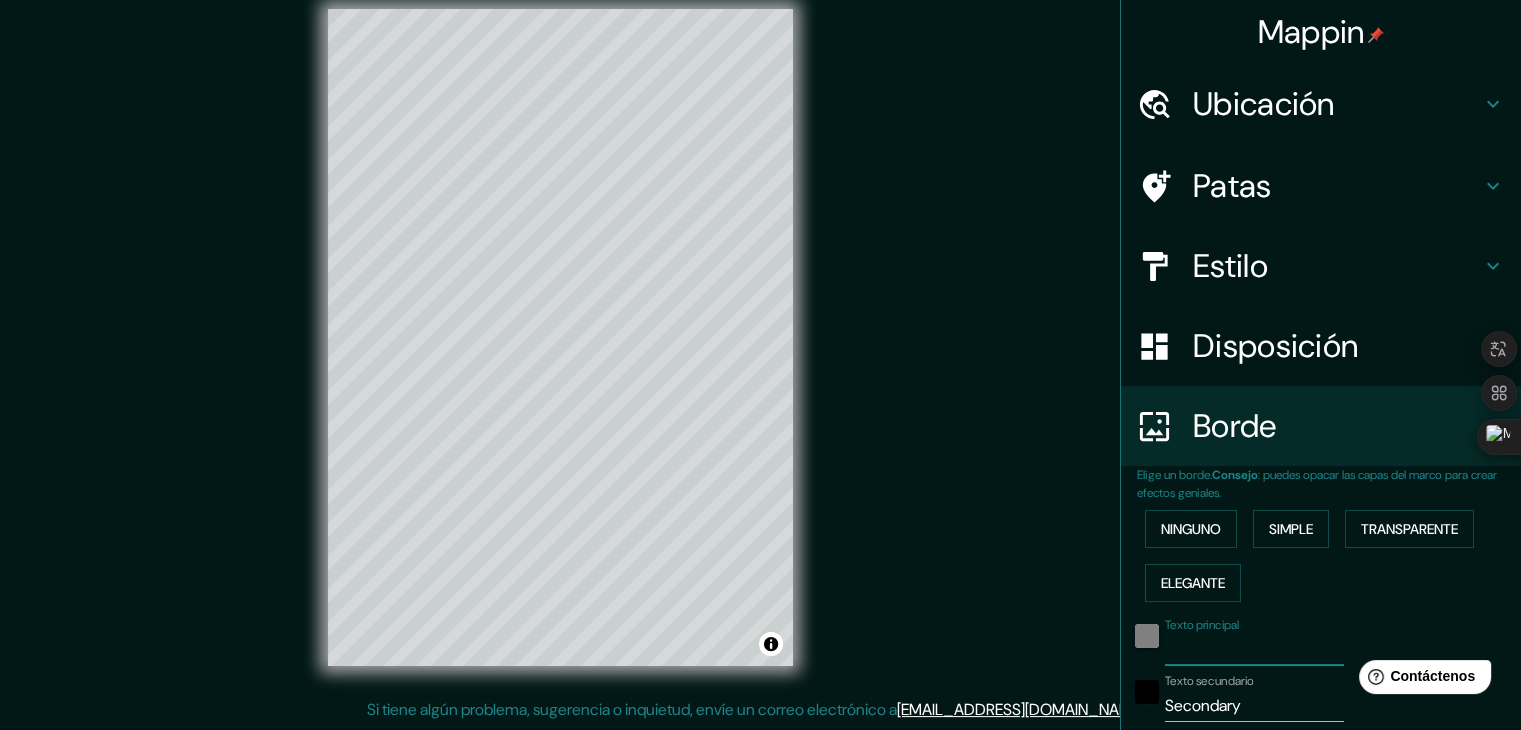 type 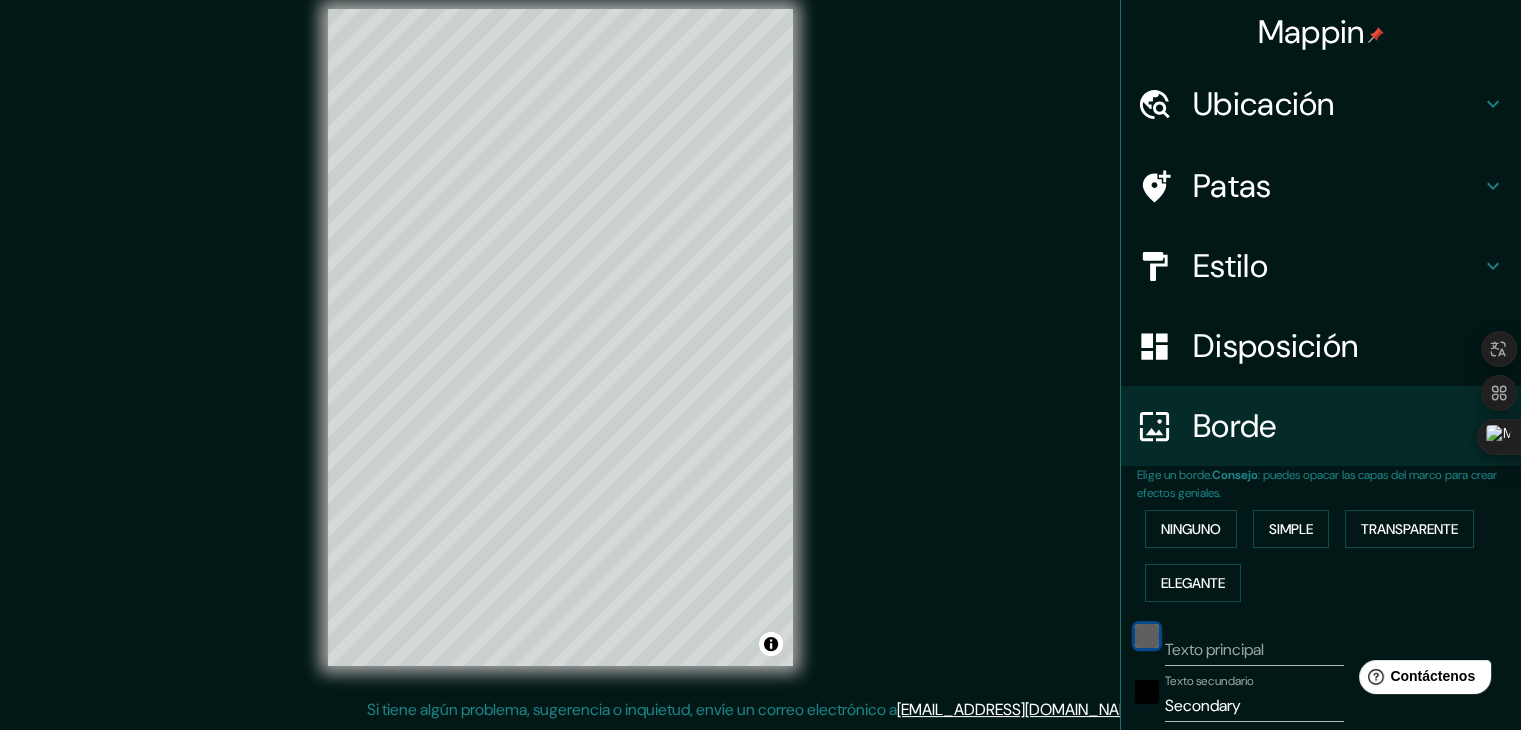 click at bounding box center [1147, 636] 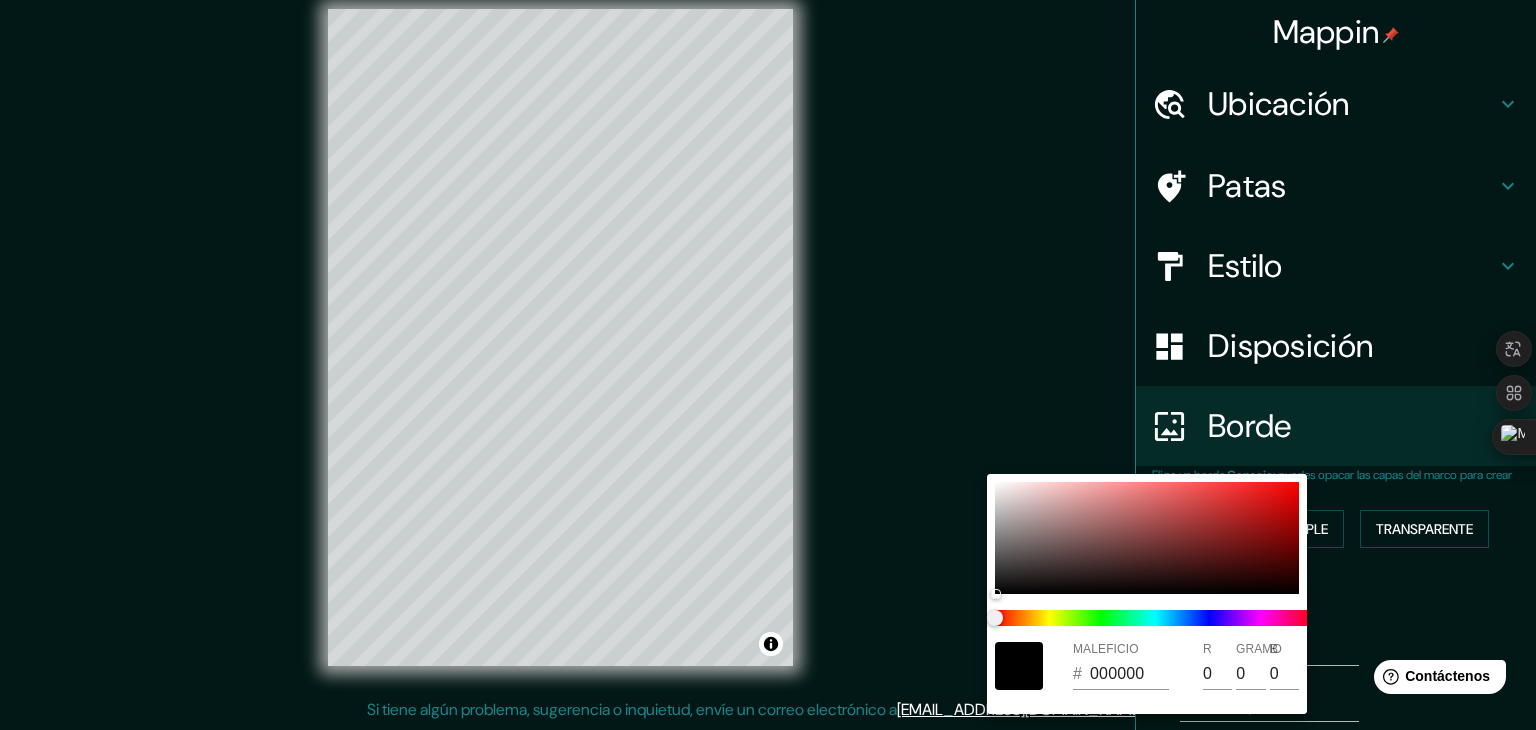 click at bounding box center (768, 365) 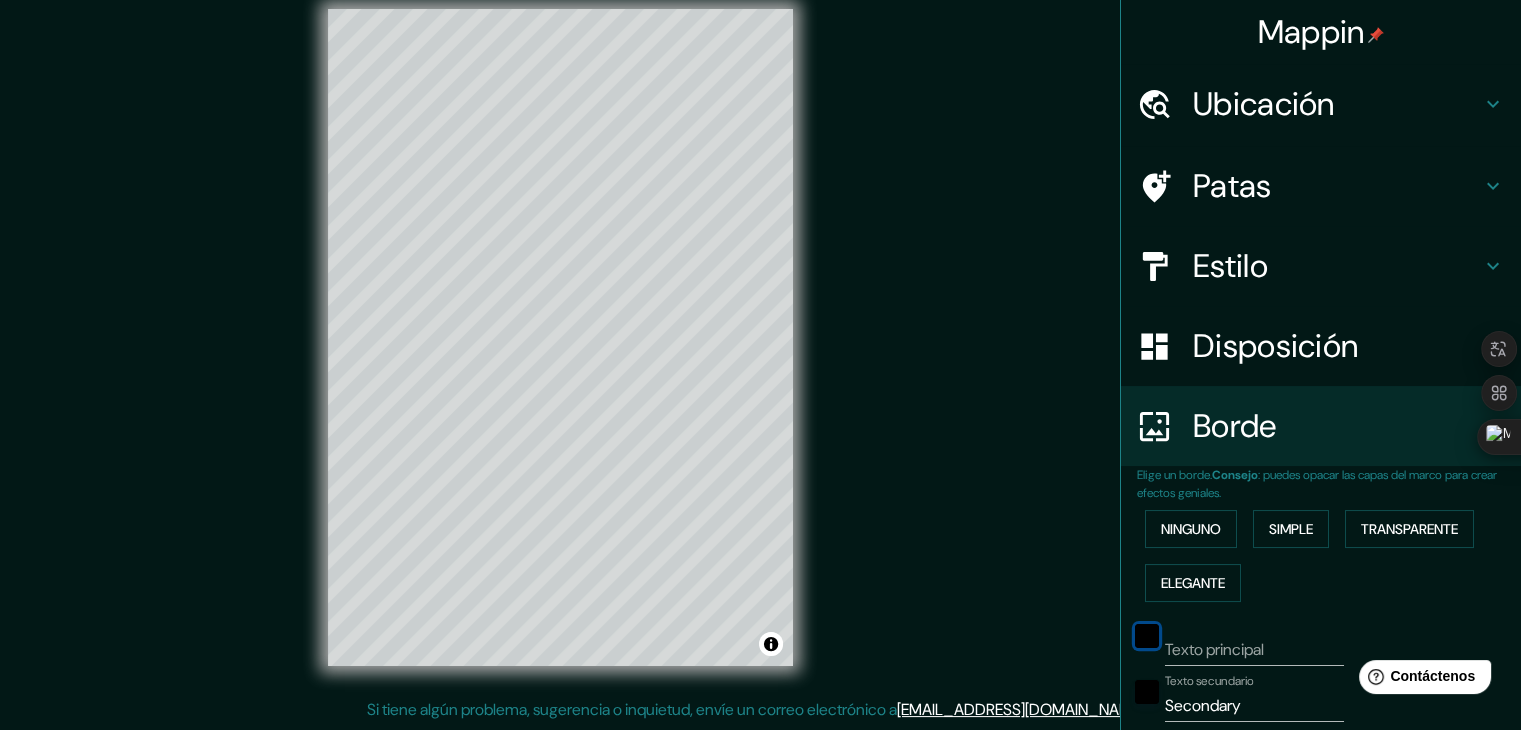 scroll, scrollTop: 200, scrollLeft: 0, axis: vertical 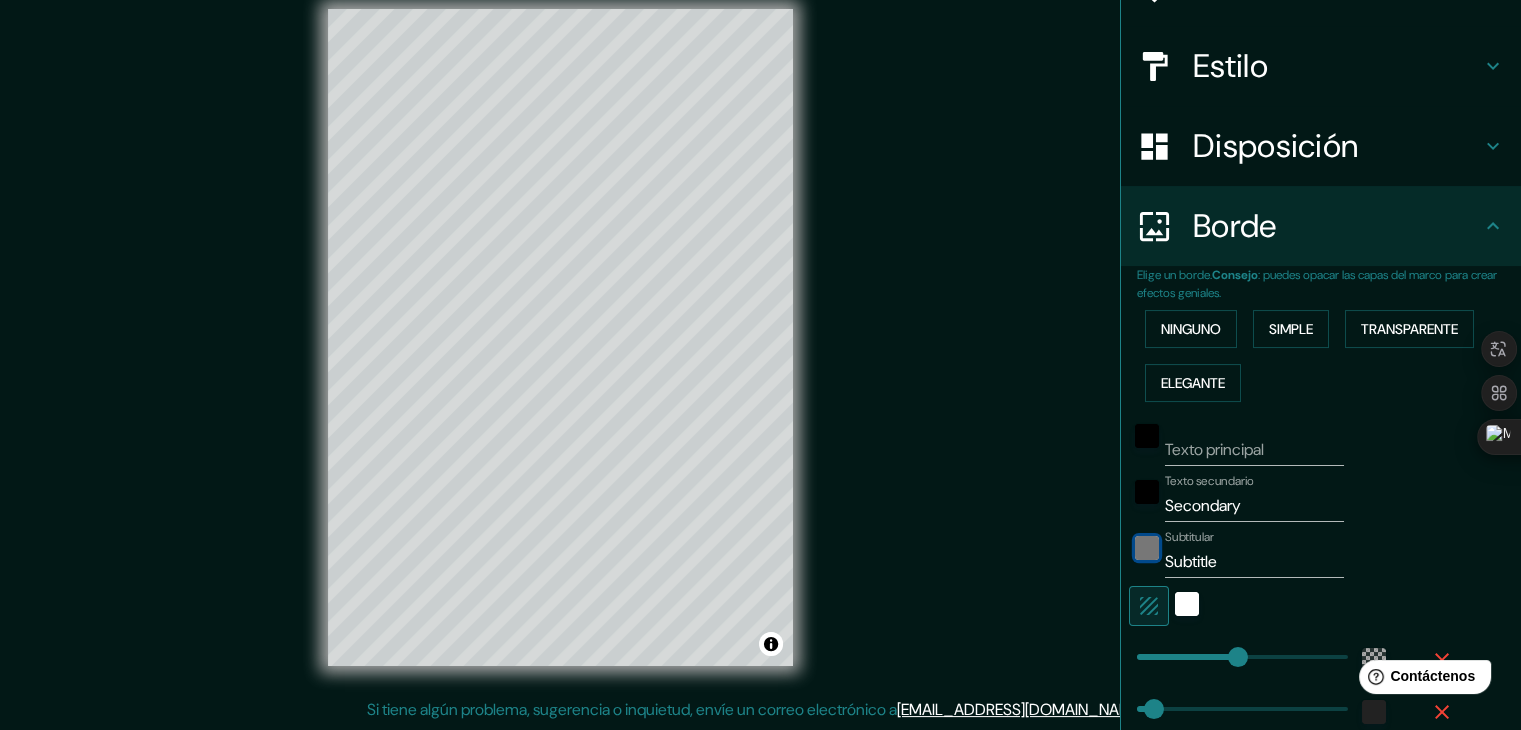 click at bounding box center (1147, 548) 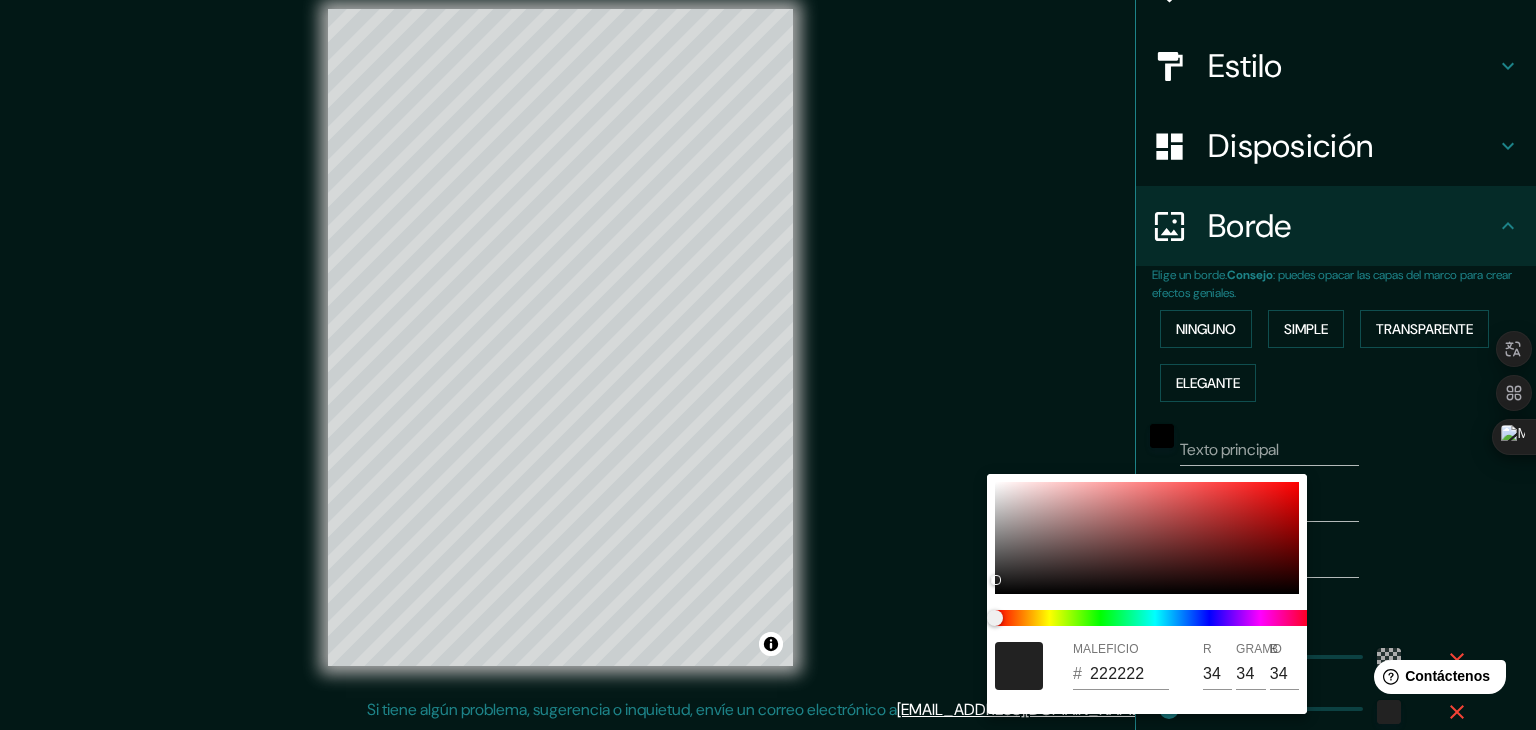 drag, startPoint x: 1087, startPoint y: 423, endPoint x: 1119, endPoint y: 451, distance: 42.520584 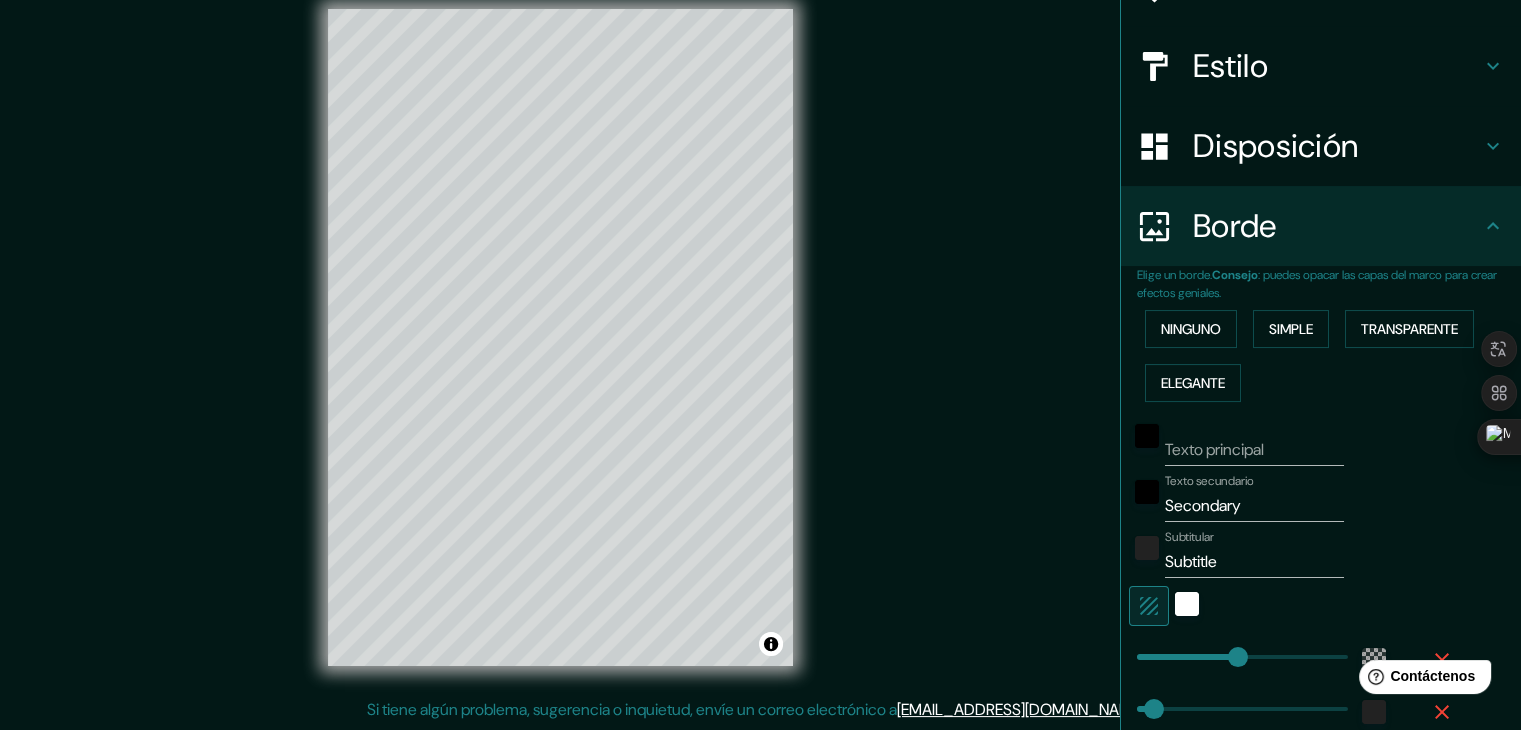 click on "Secondary" at bounding box center [1254, 506] 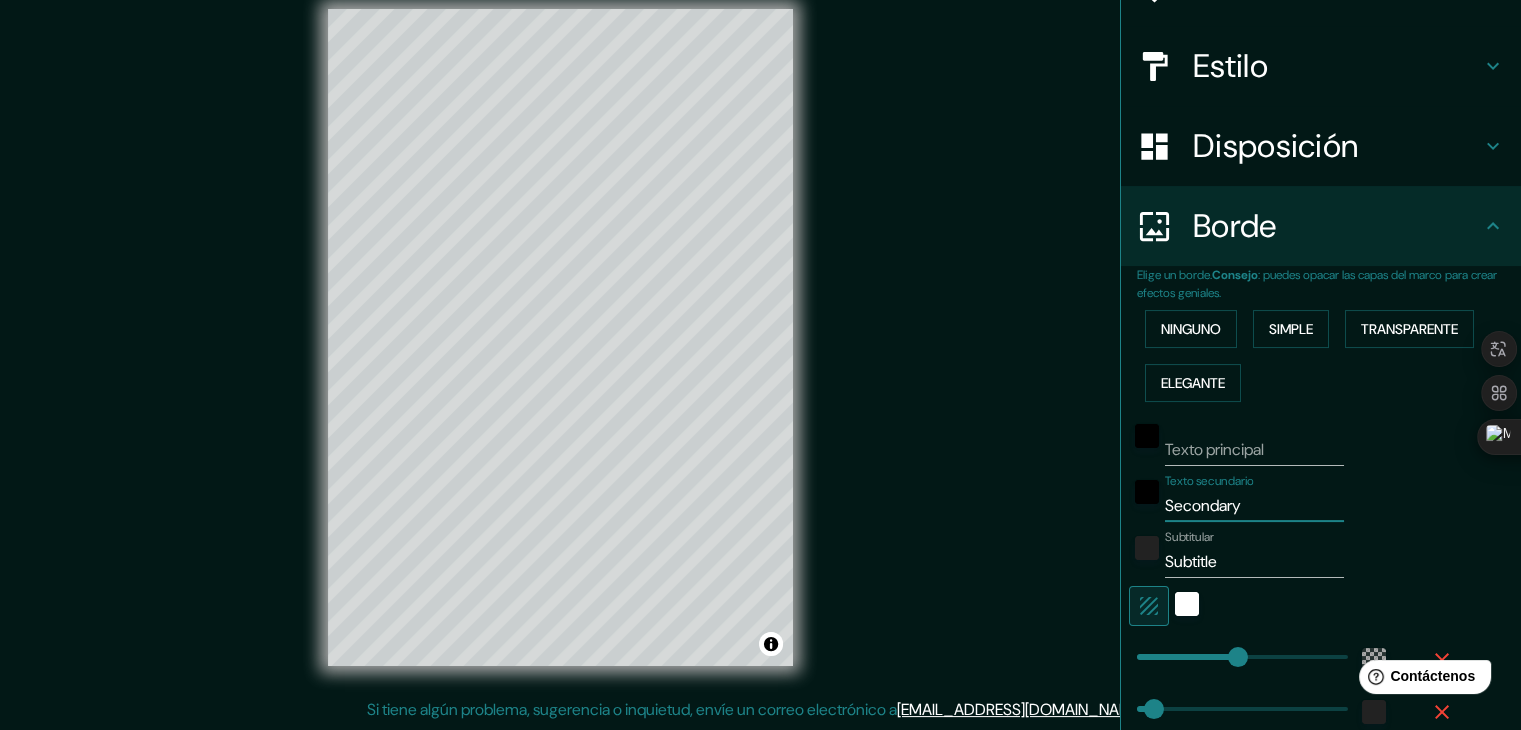 type on "Secondar" 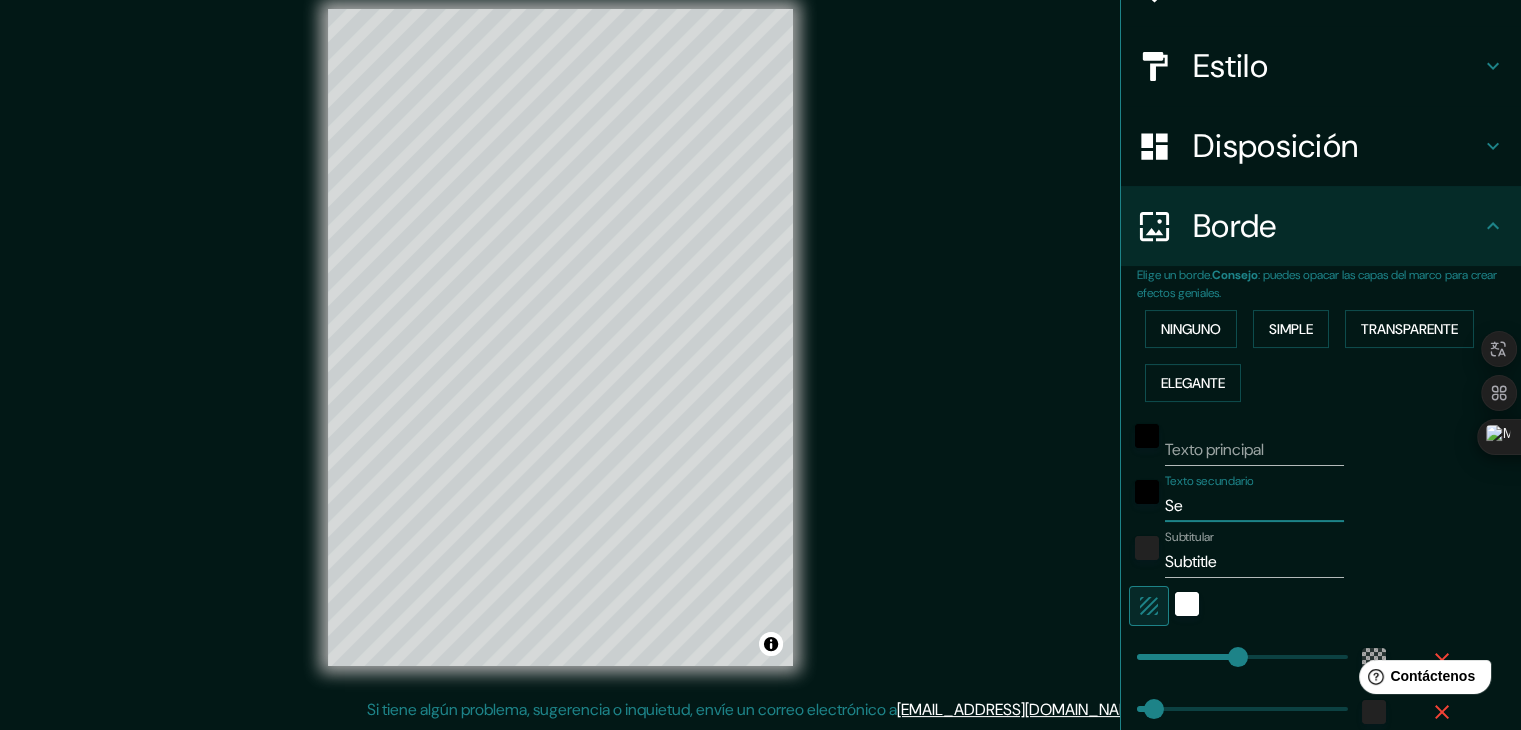 type on "S" 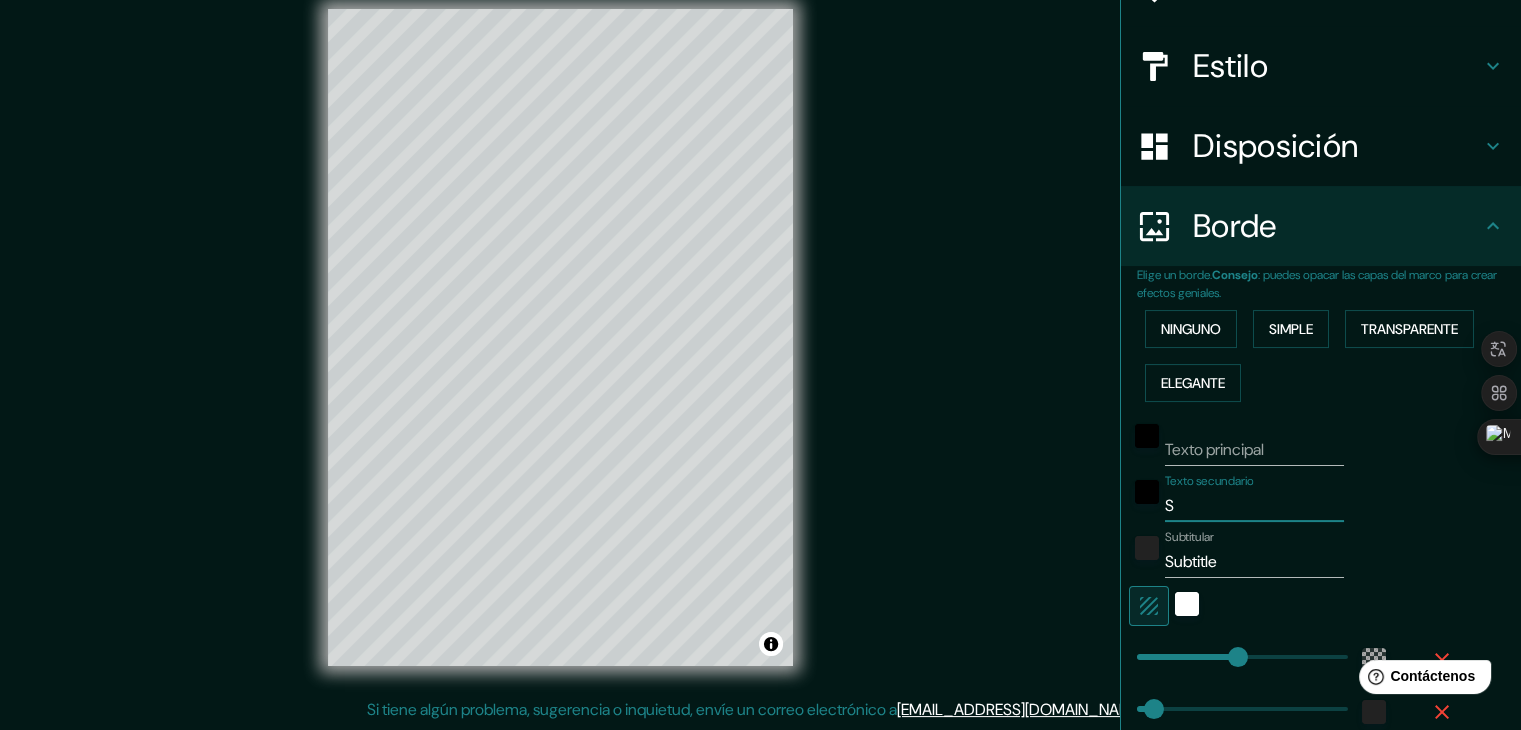 type 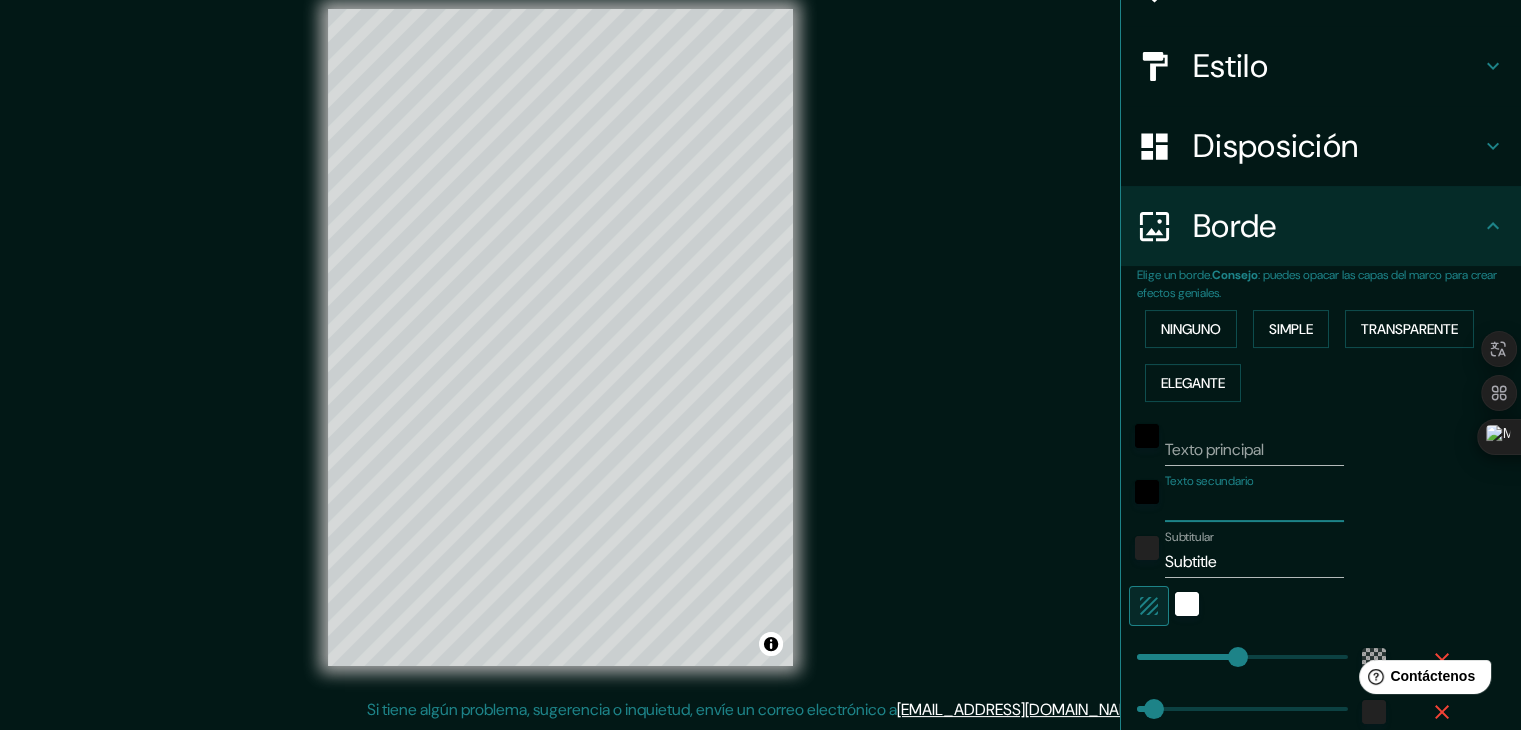 type on "223" 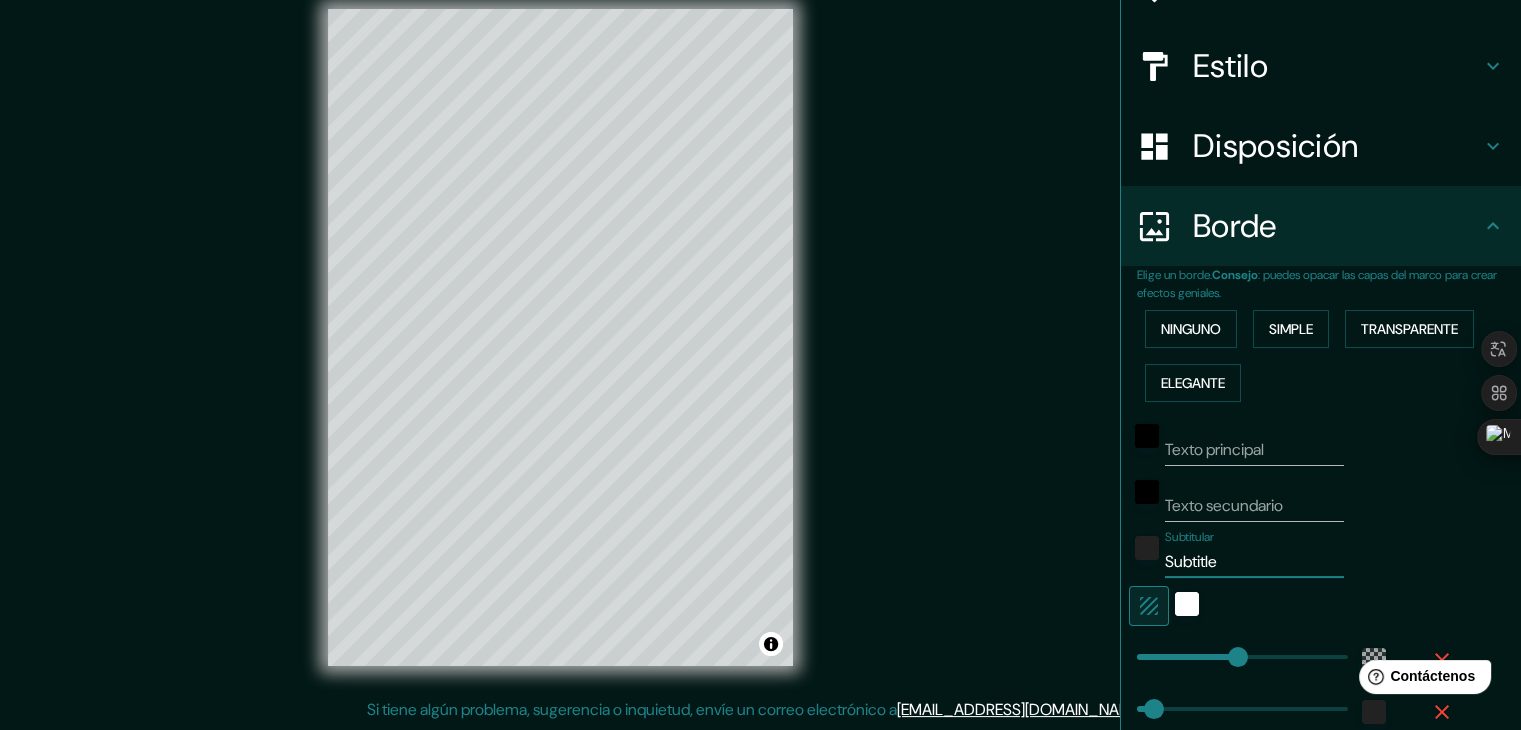 click on "Subtitle" at bounding box center [1254, 562] 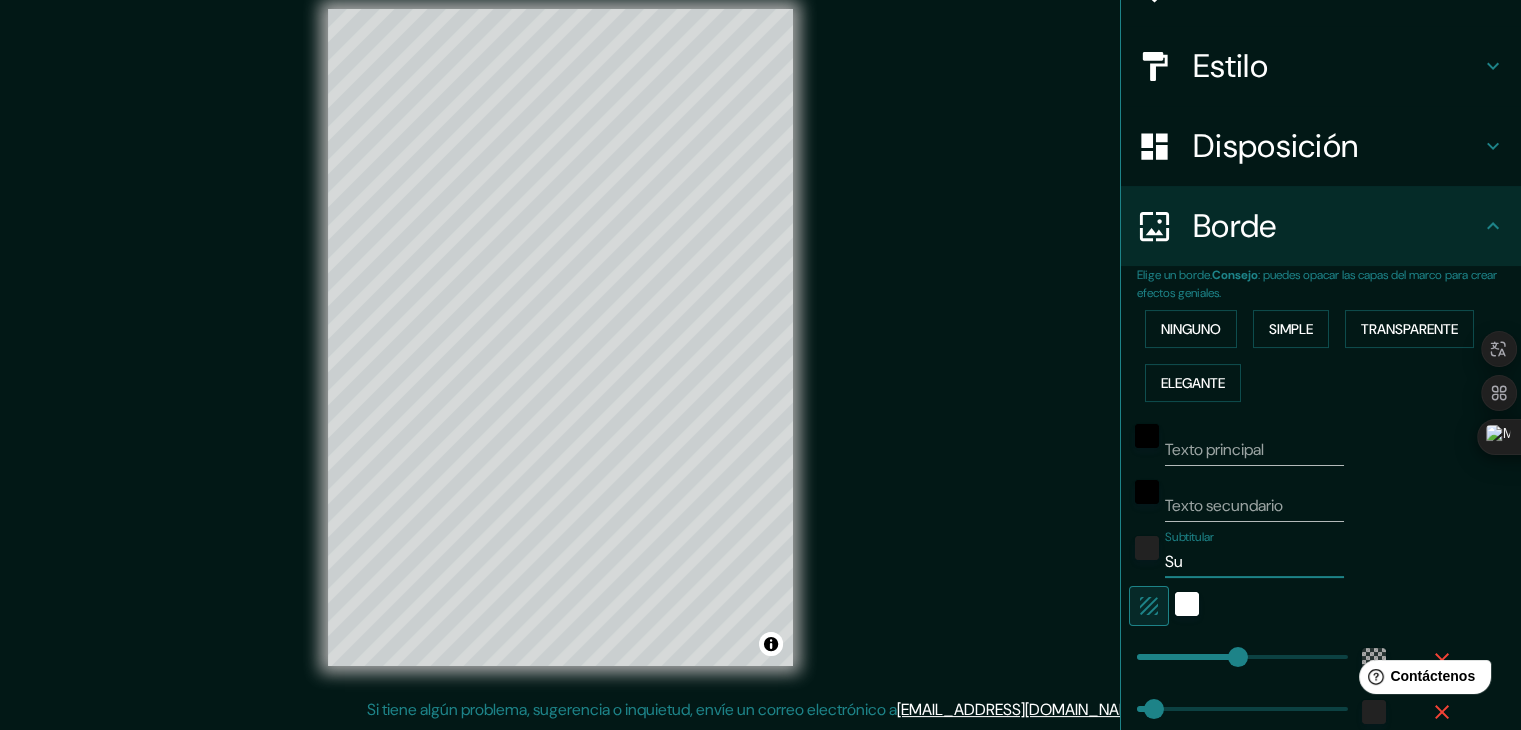 type on "S" 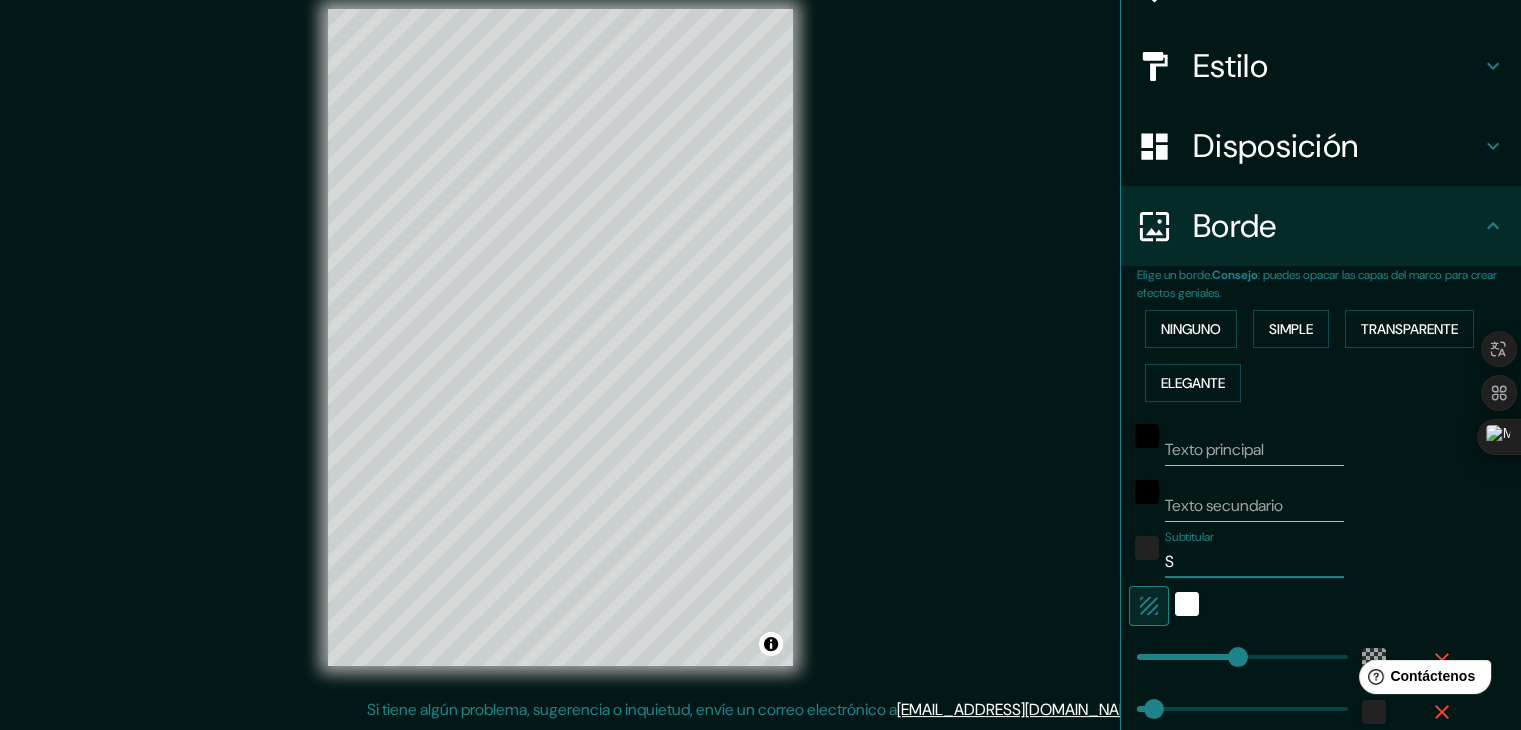 type 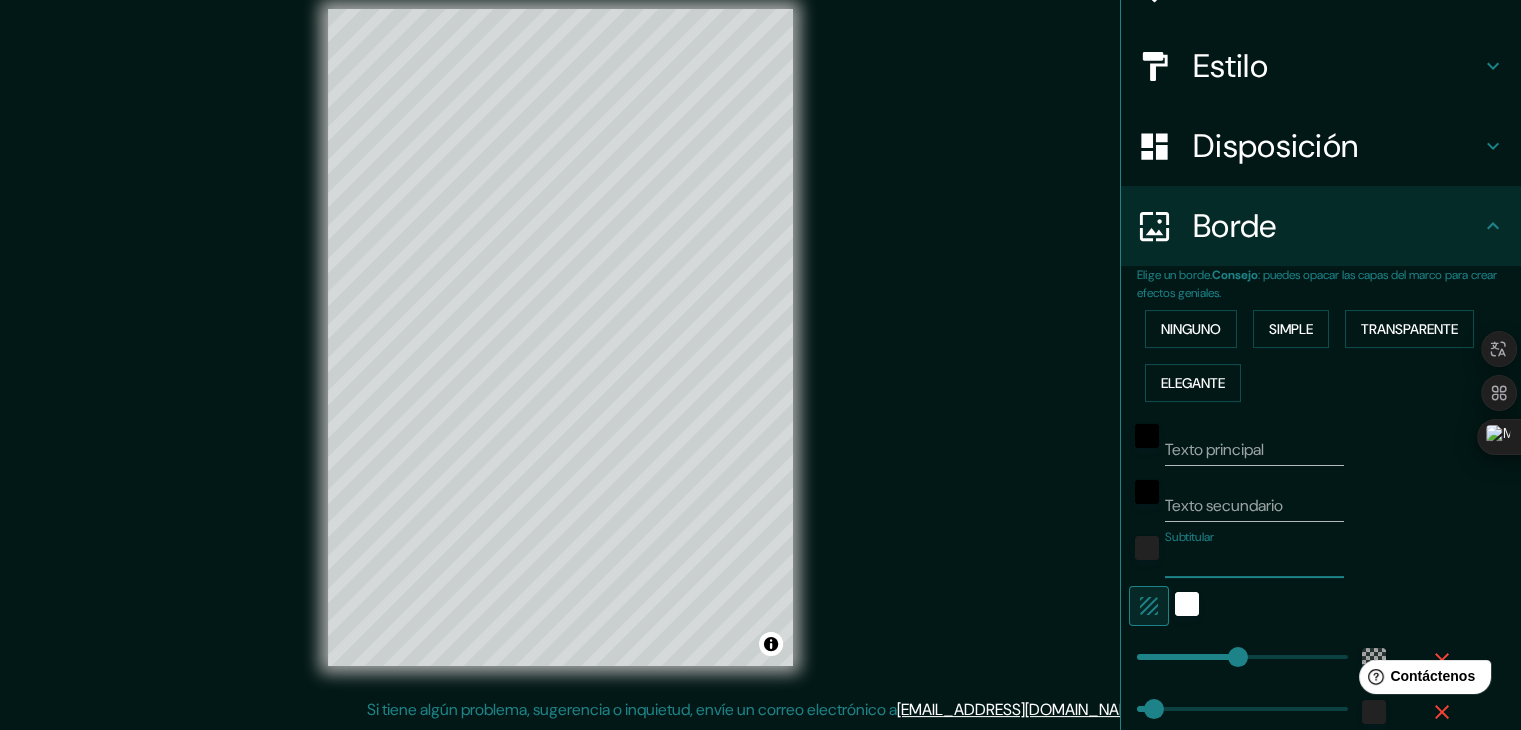 type on "223" 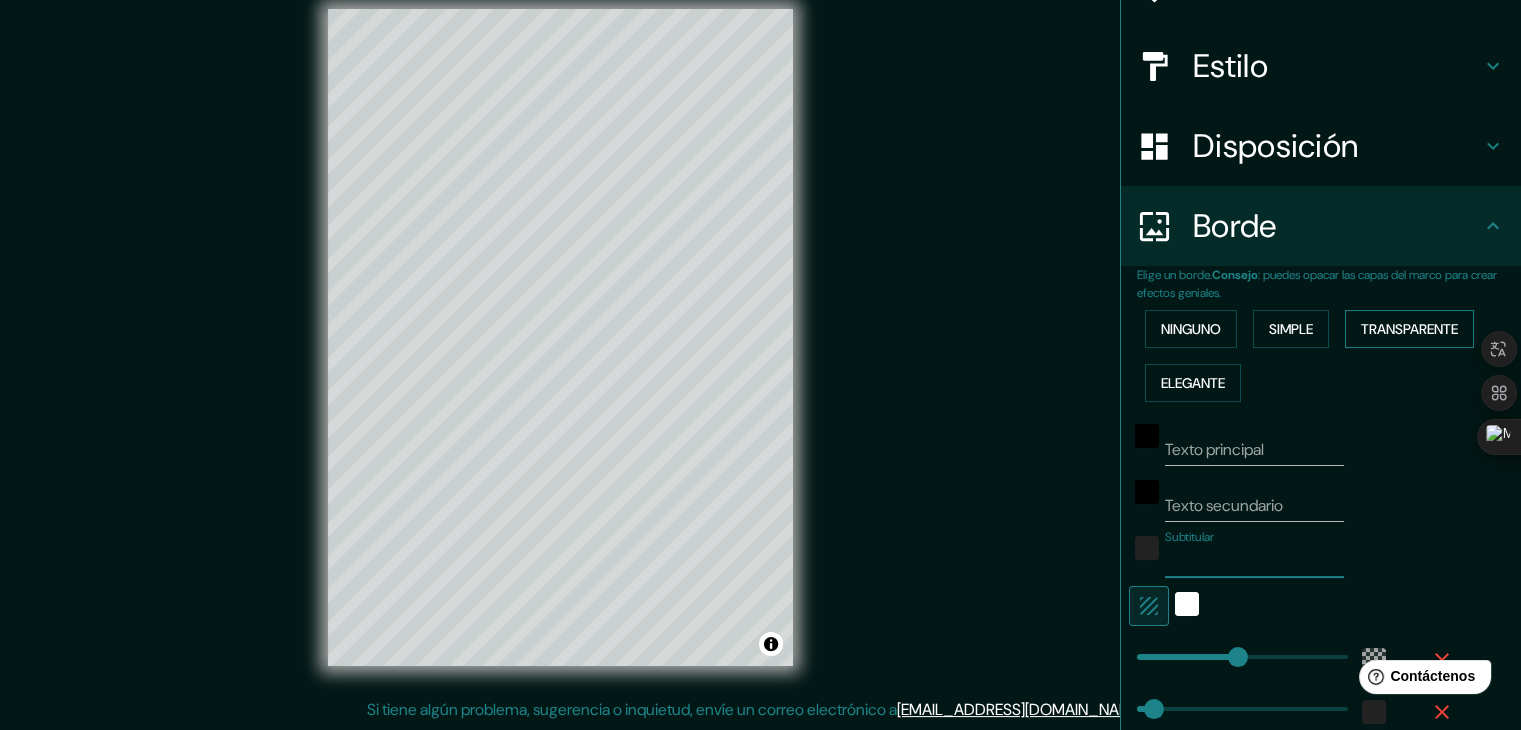 type 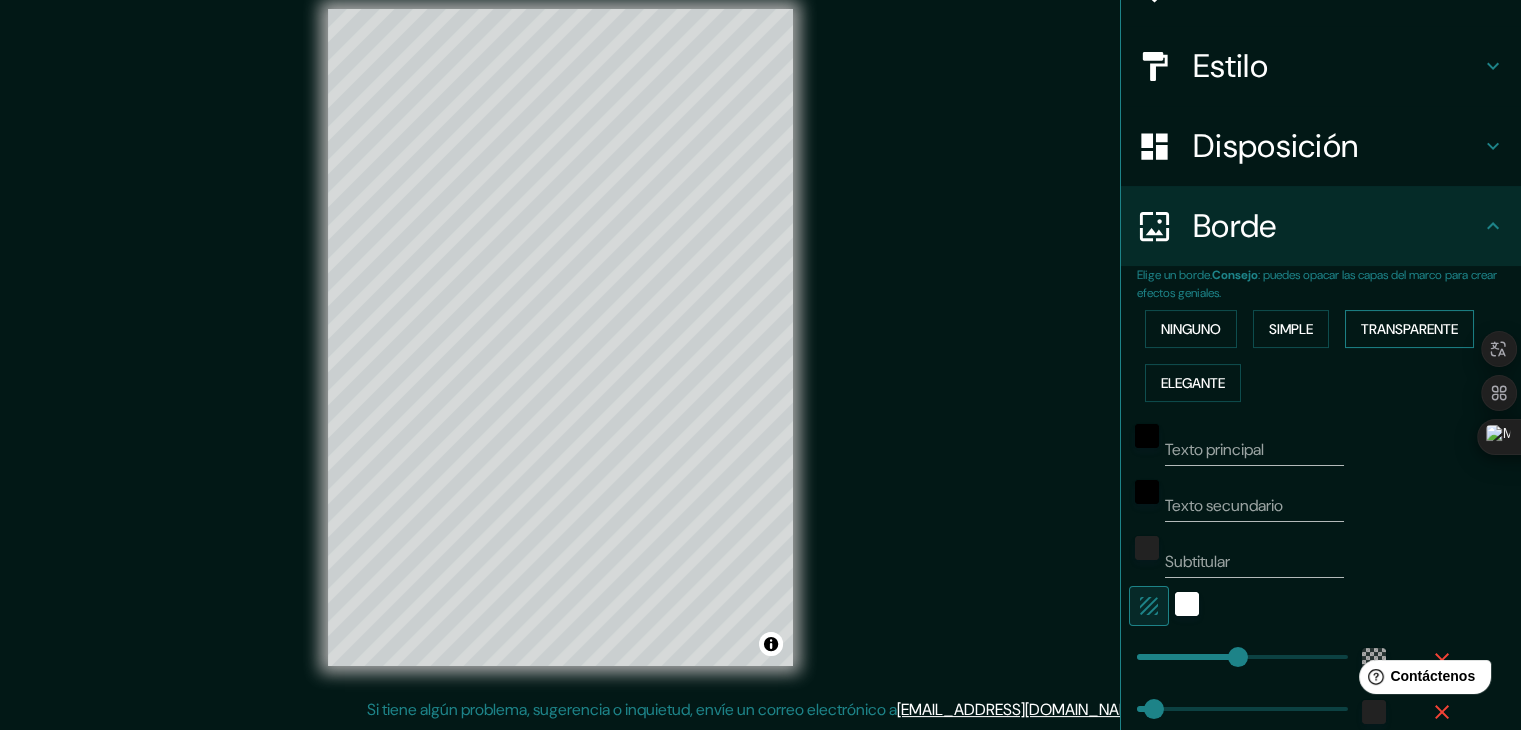 type on "223" 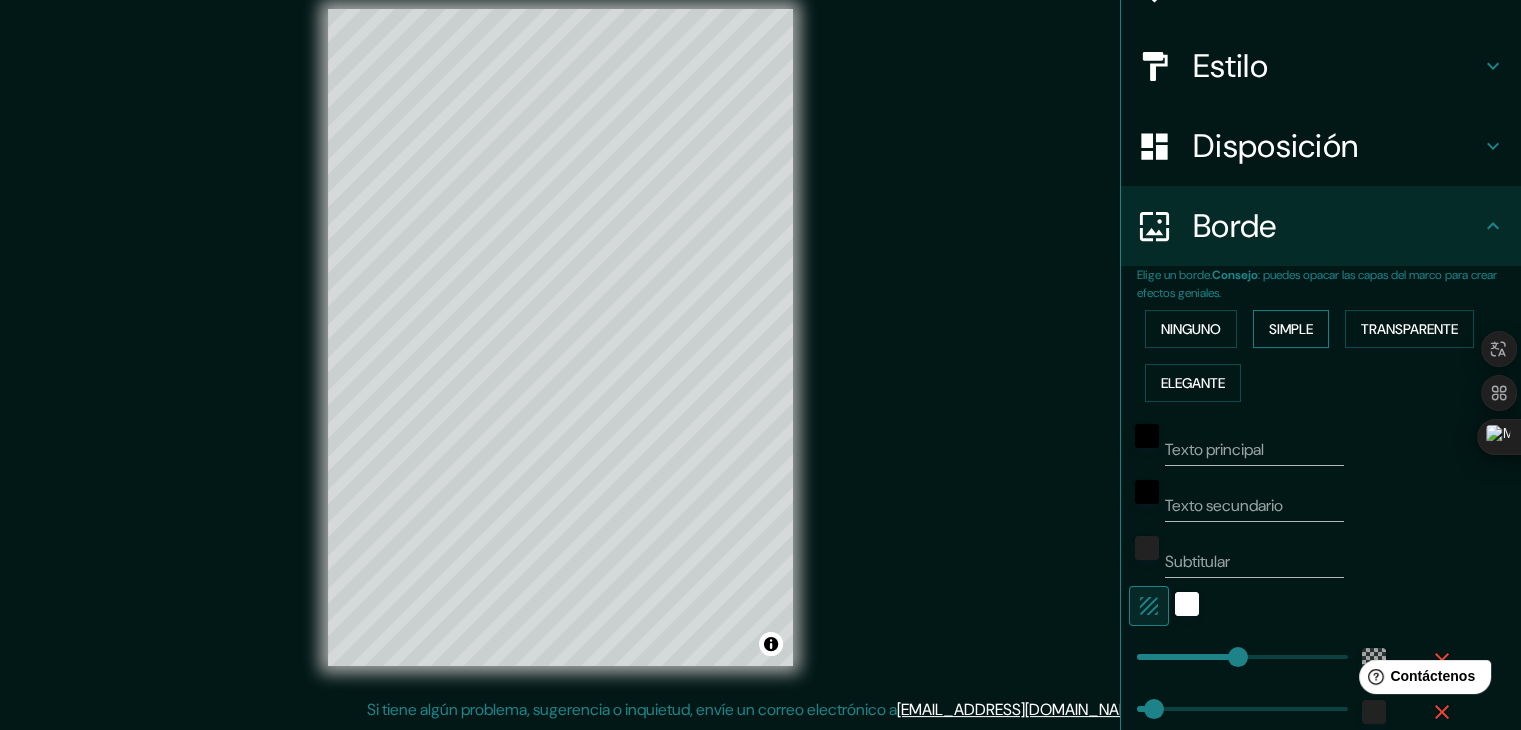 click on "Simple" at bounding box center (1291, 329) 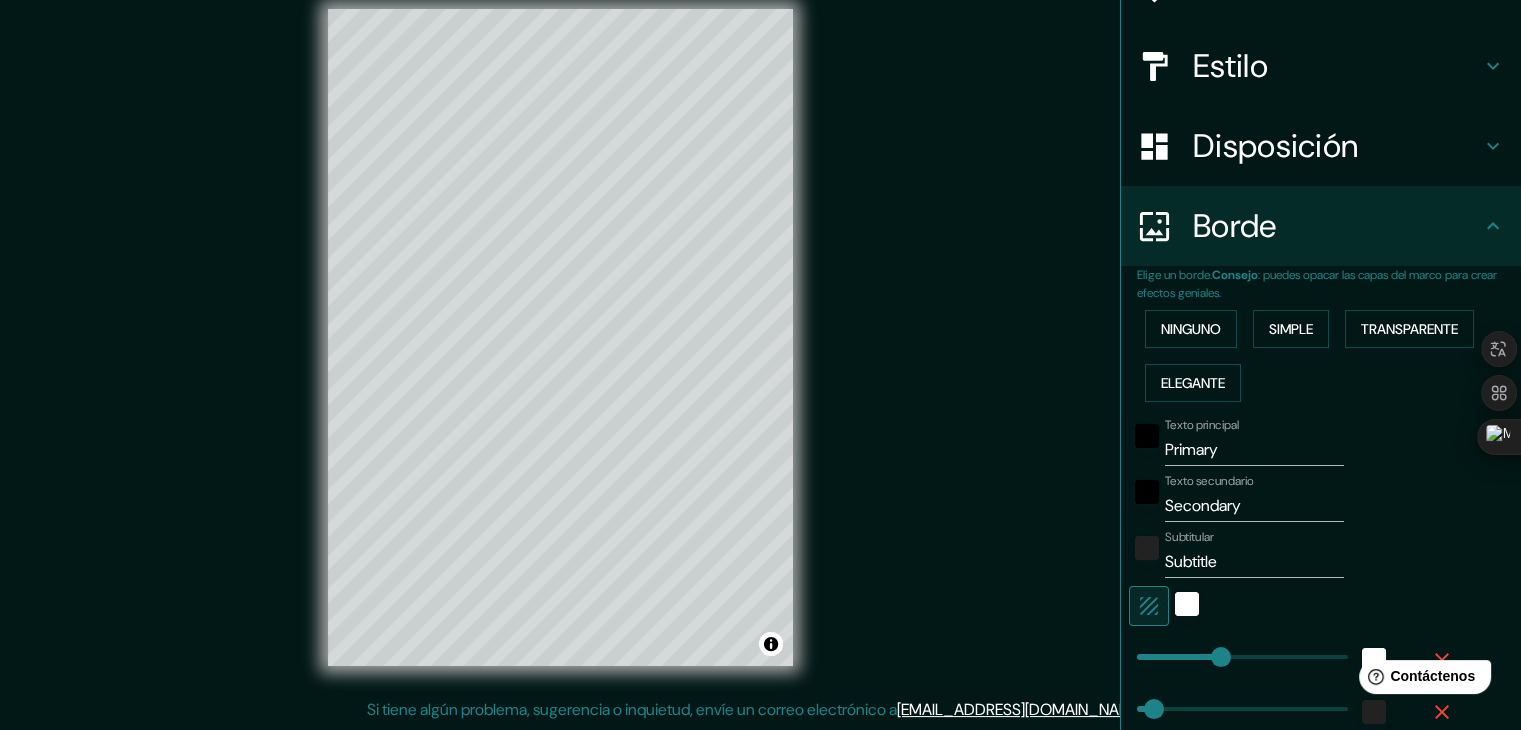click on "Ninguno" at bounding box center (1191, 329) 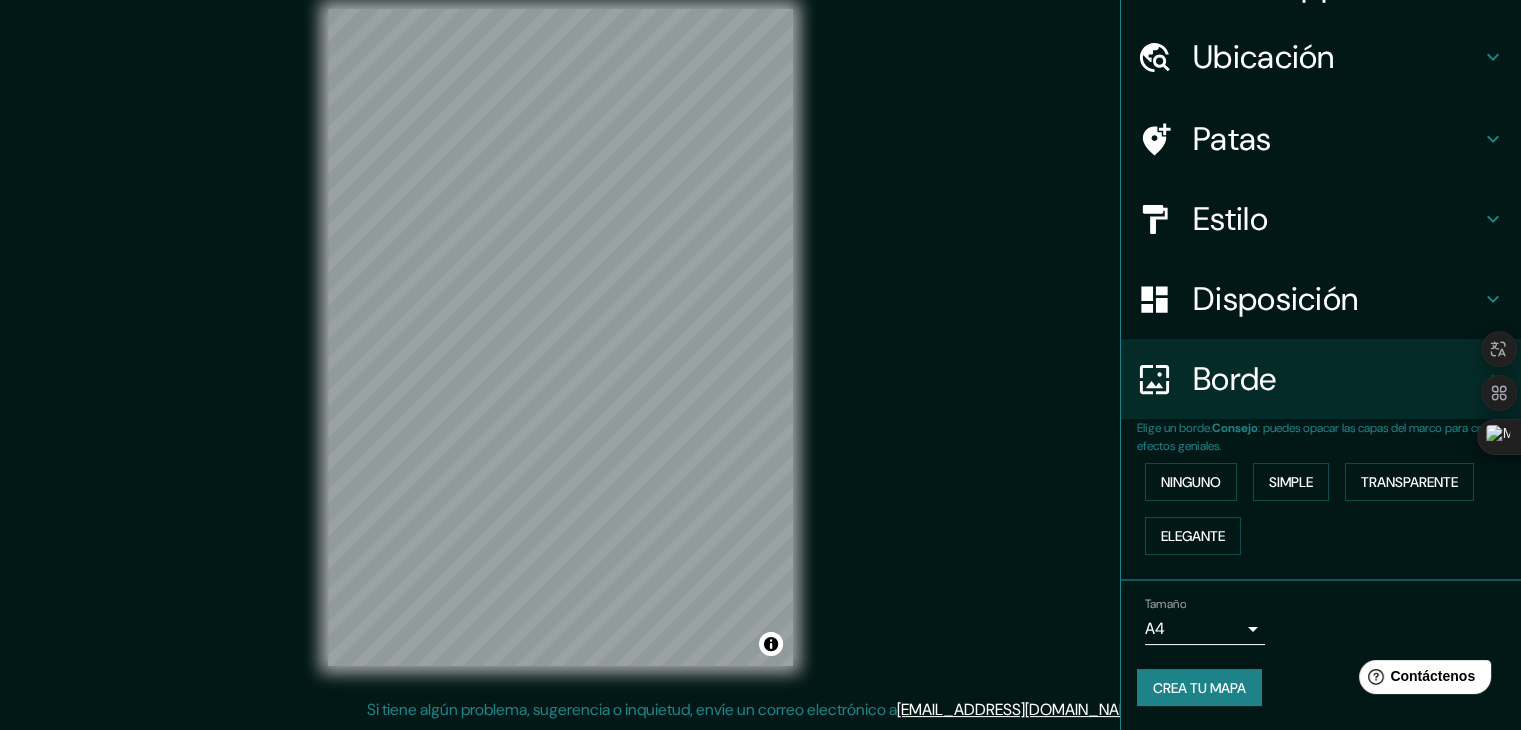 scroll, scrollTop: 45, scrollLeft: 0, axis: vertical 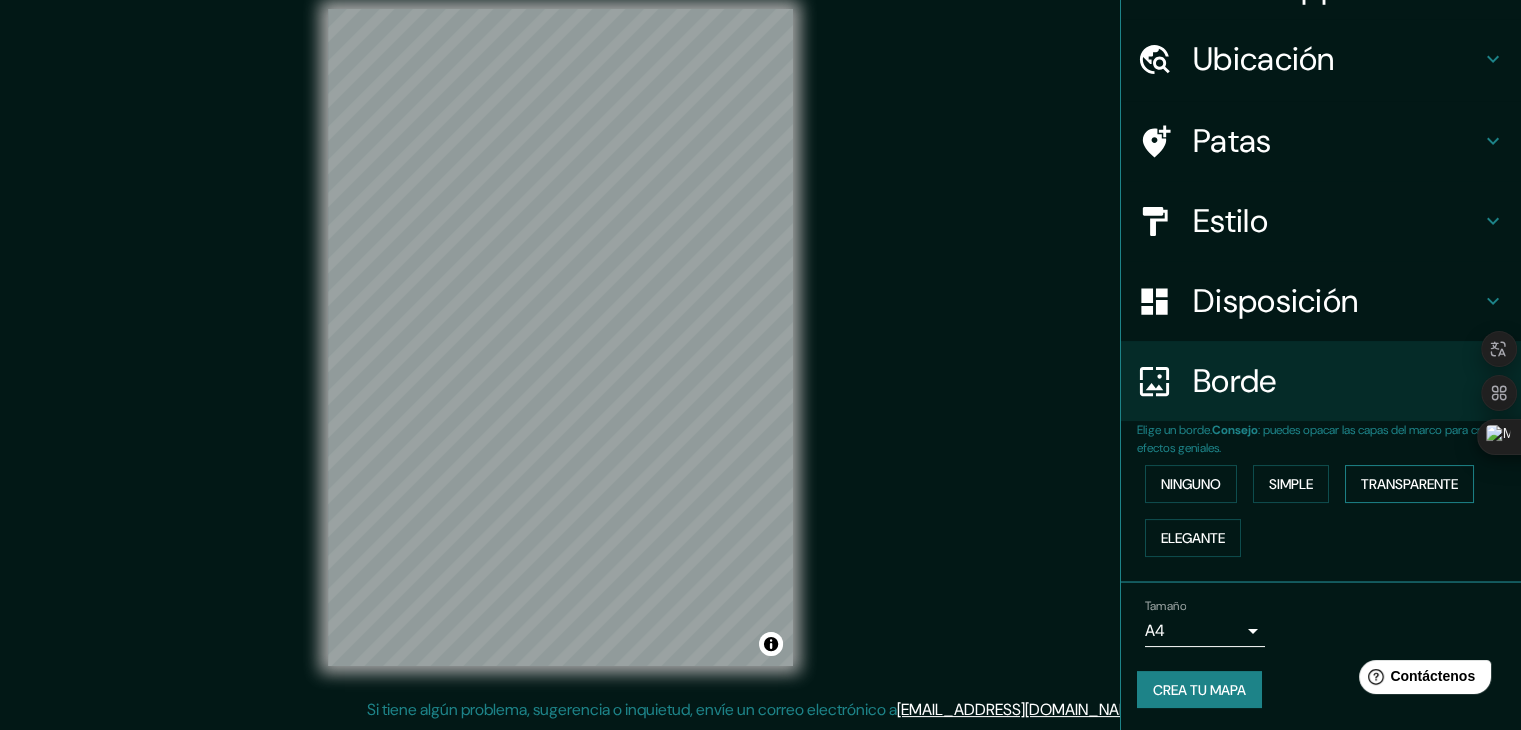 click on "Transparente" at bounding box center (1409, 484) 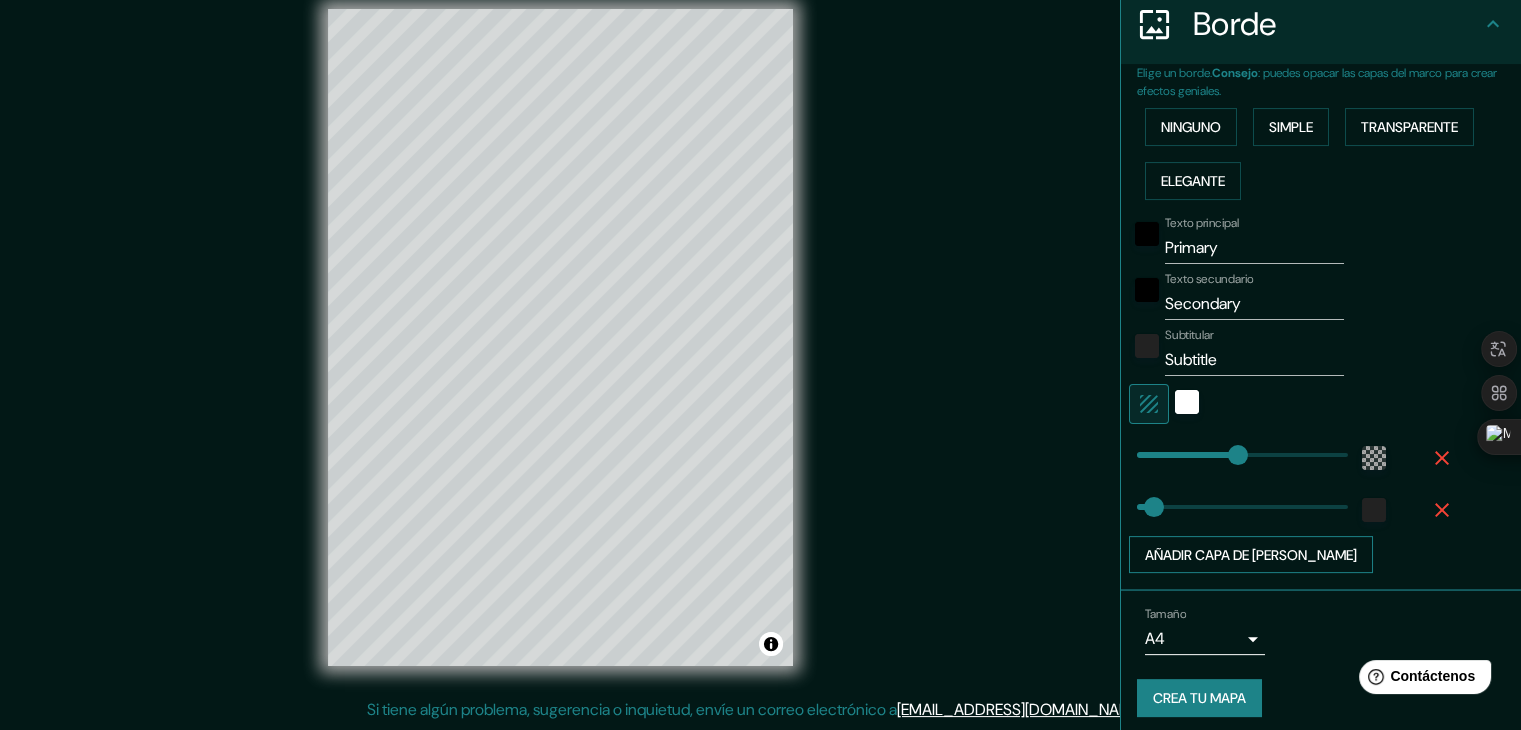 scroll, scrollTop: 410, scrollLeft: 0, axis: vertical 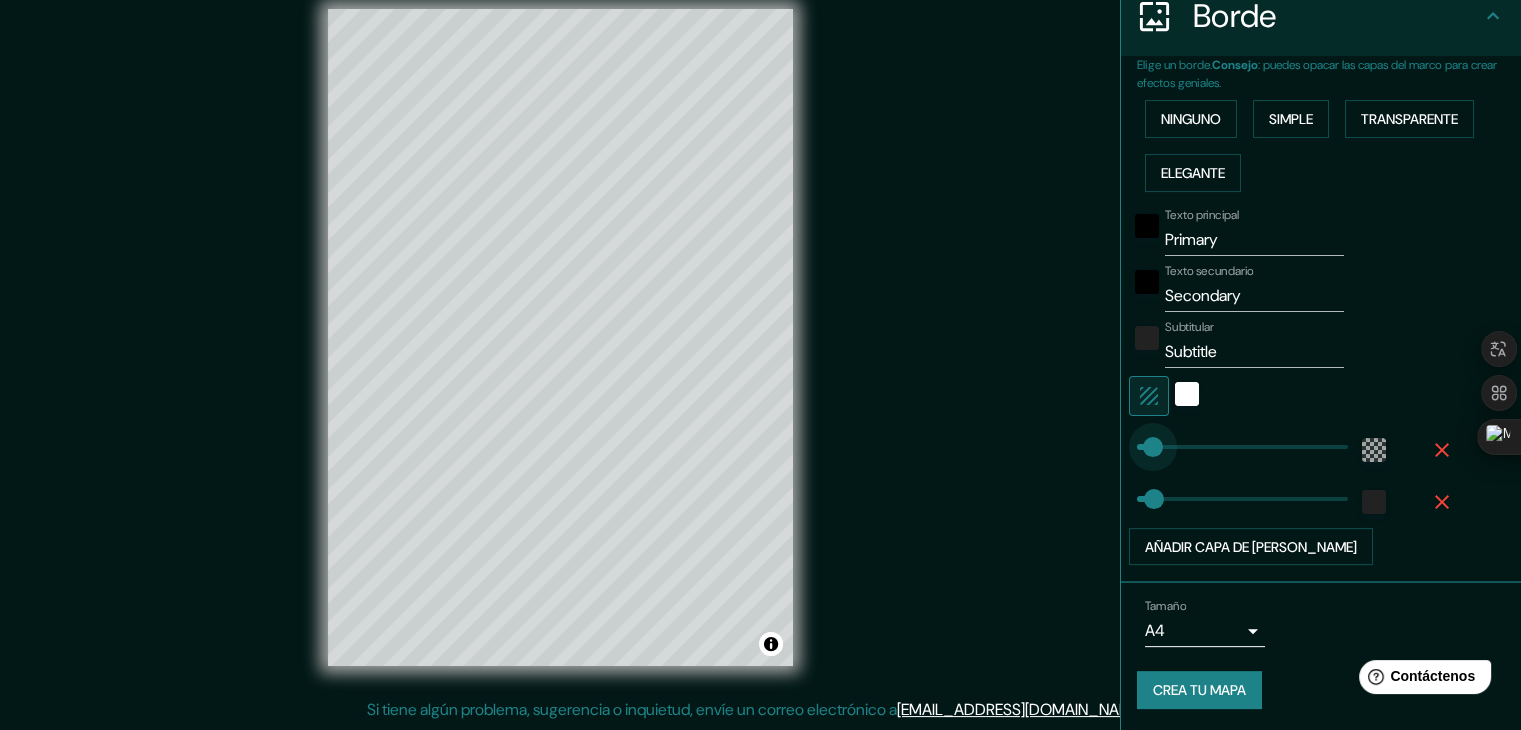 type on "0" 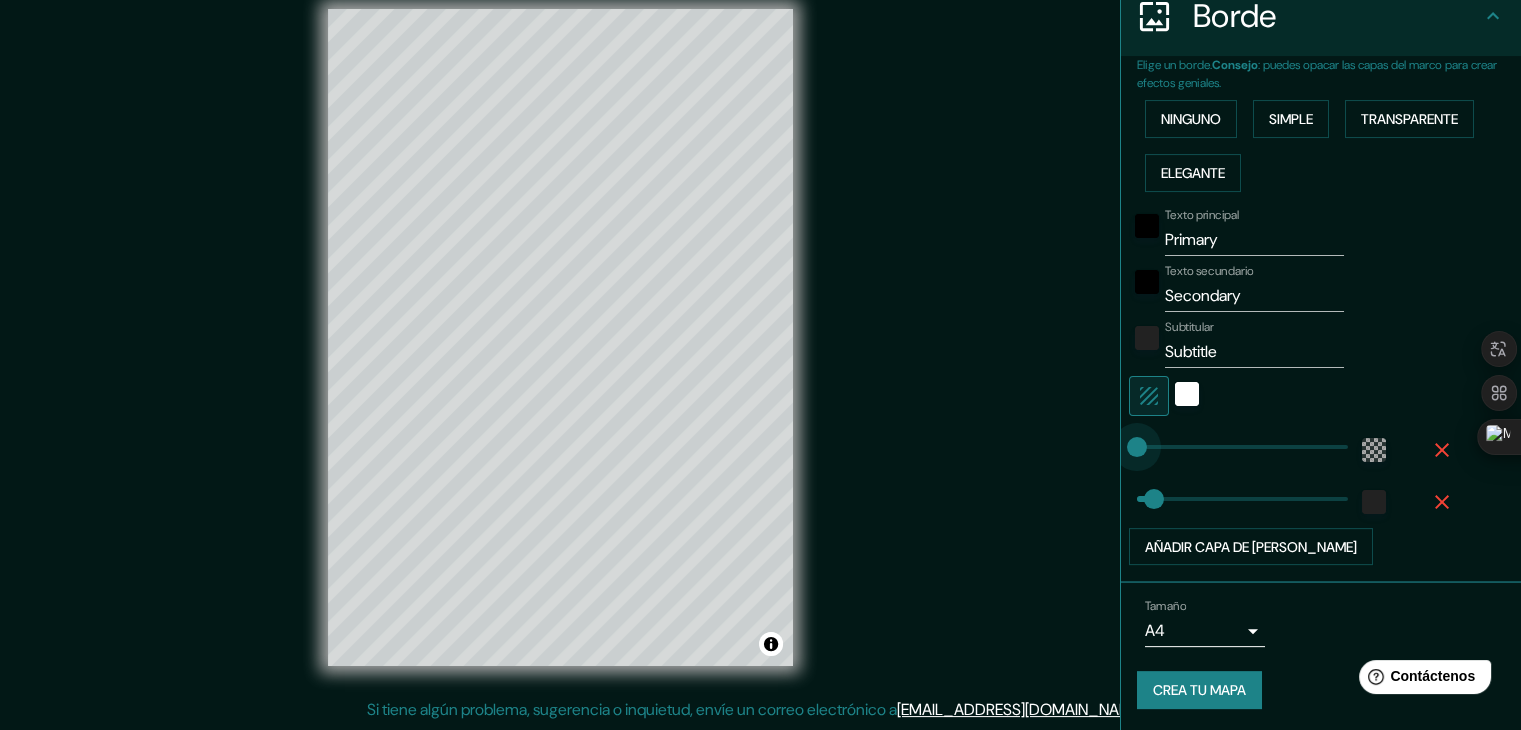 drag, startPoint x: 1221, startPoint y: 444, endPoint x: 1074, endPoint y: 479, distance: 151.10924 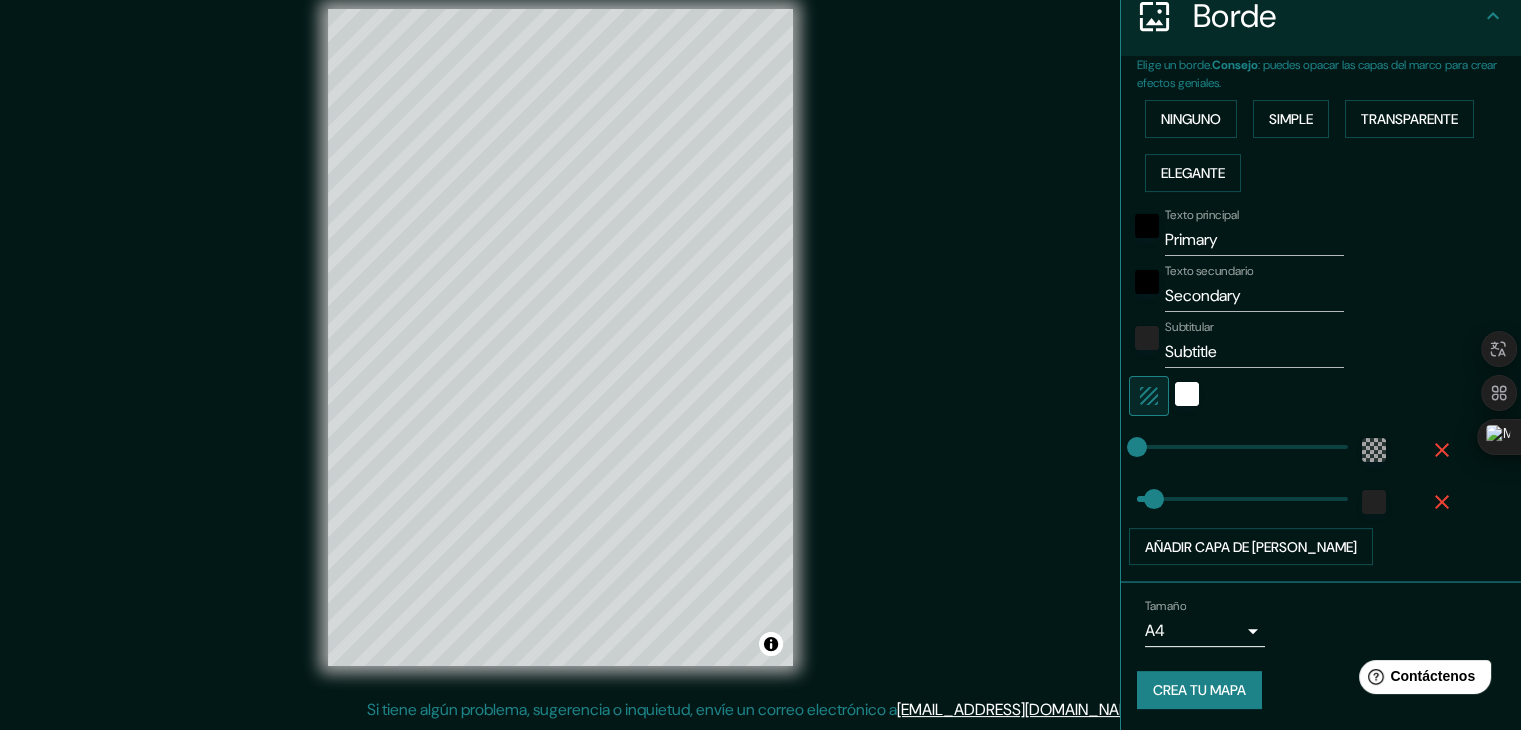 type on "37" 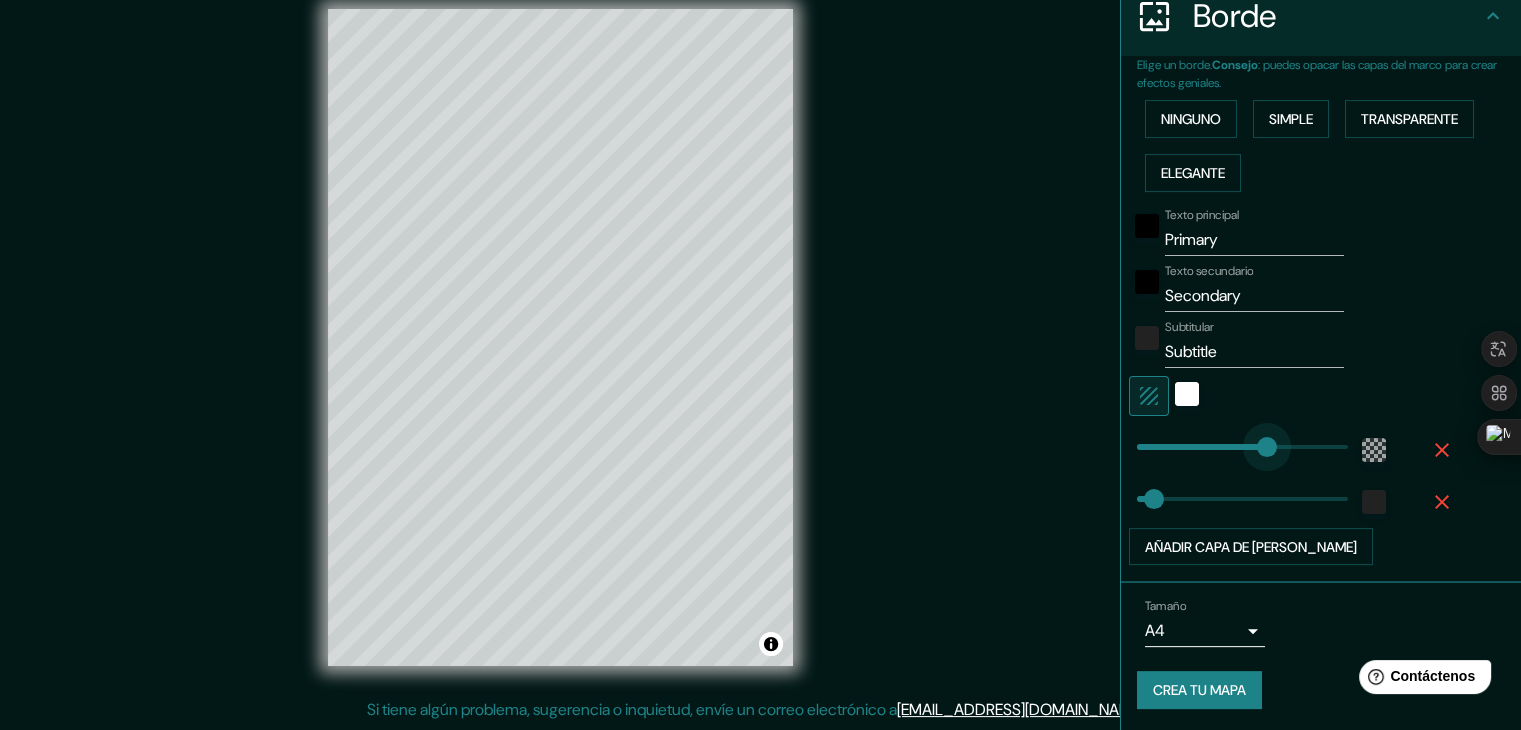 type on "314" 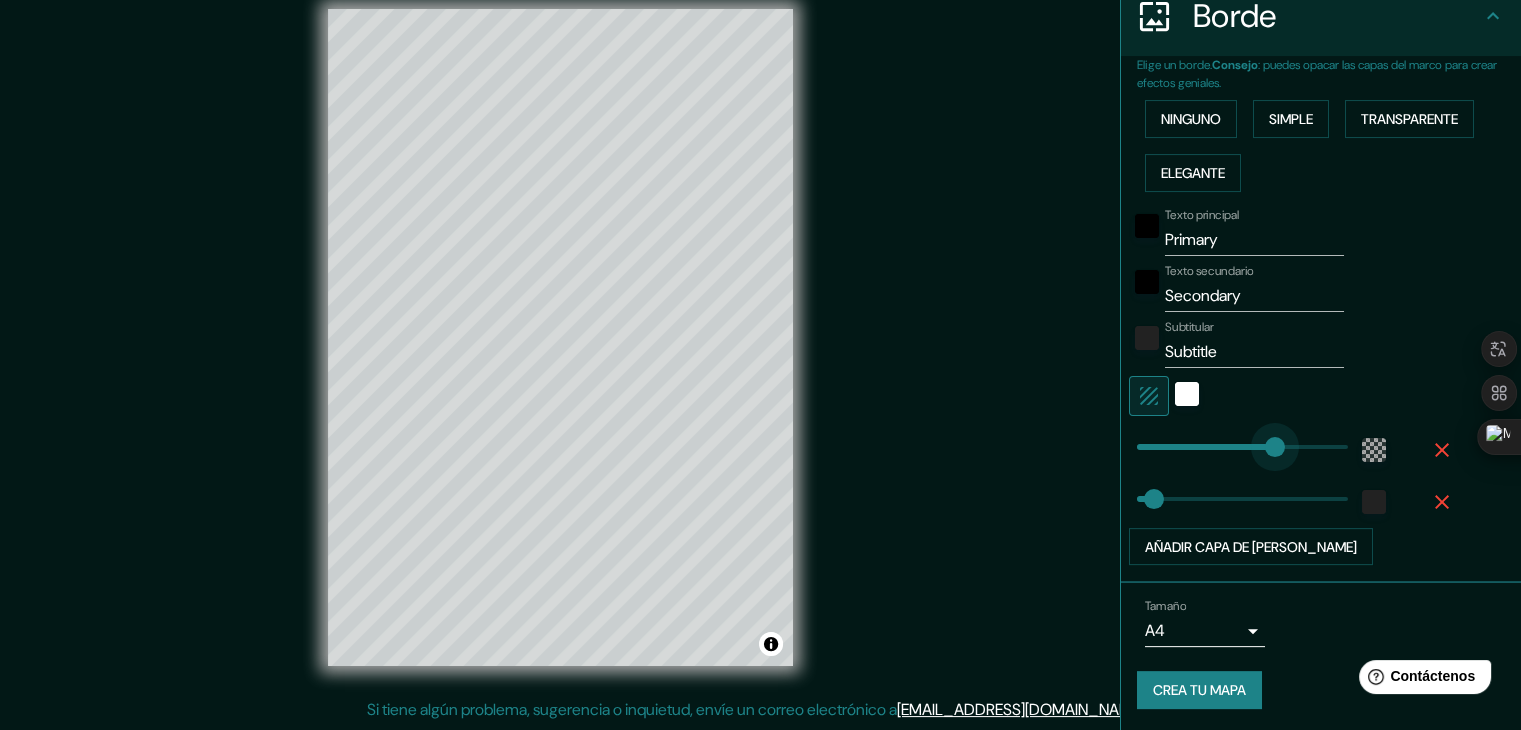 type on "226" 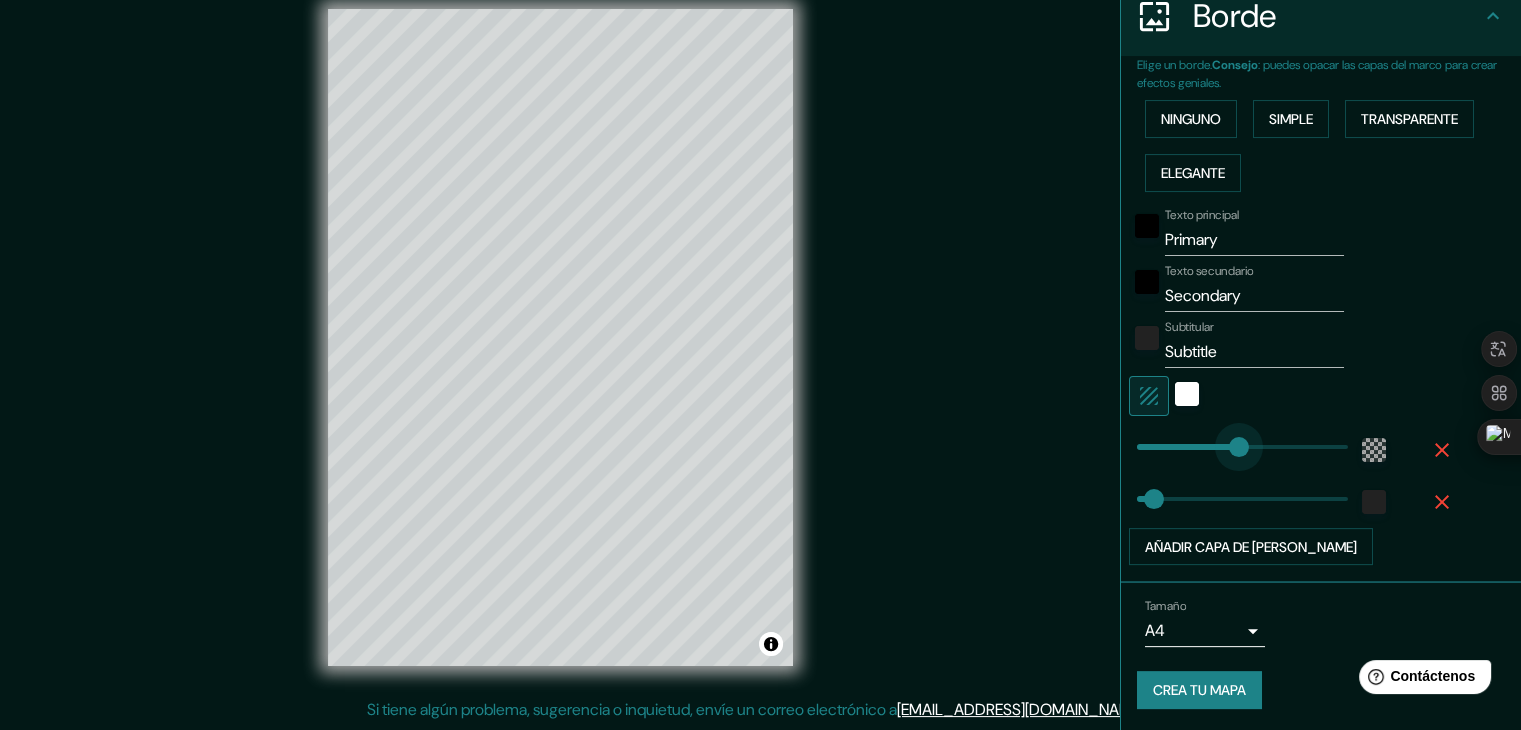 drag, startPoint x: 1260, startPoint y: 446, endPoint x: 1224, endPoint y: 449, distance: 36.124783 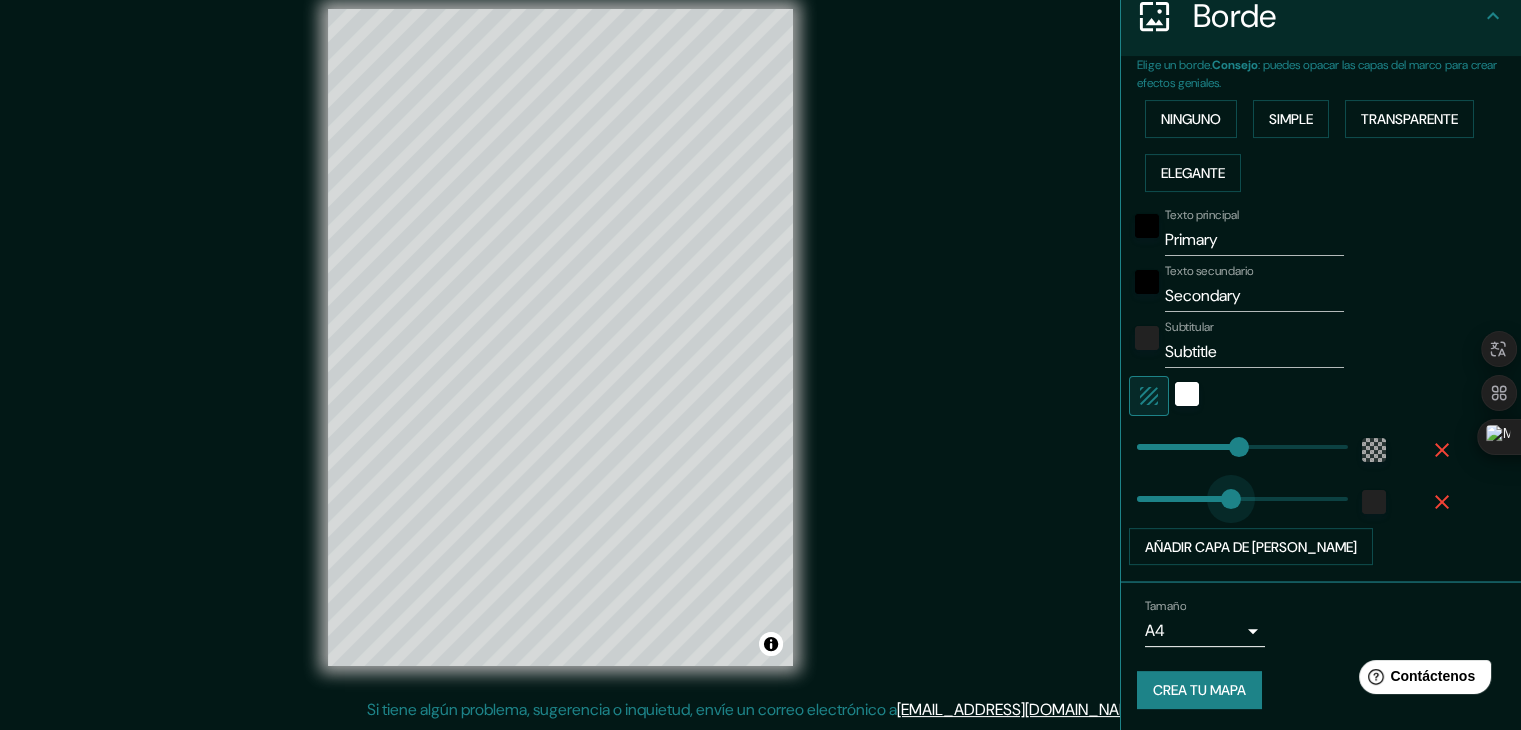 type on "465" 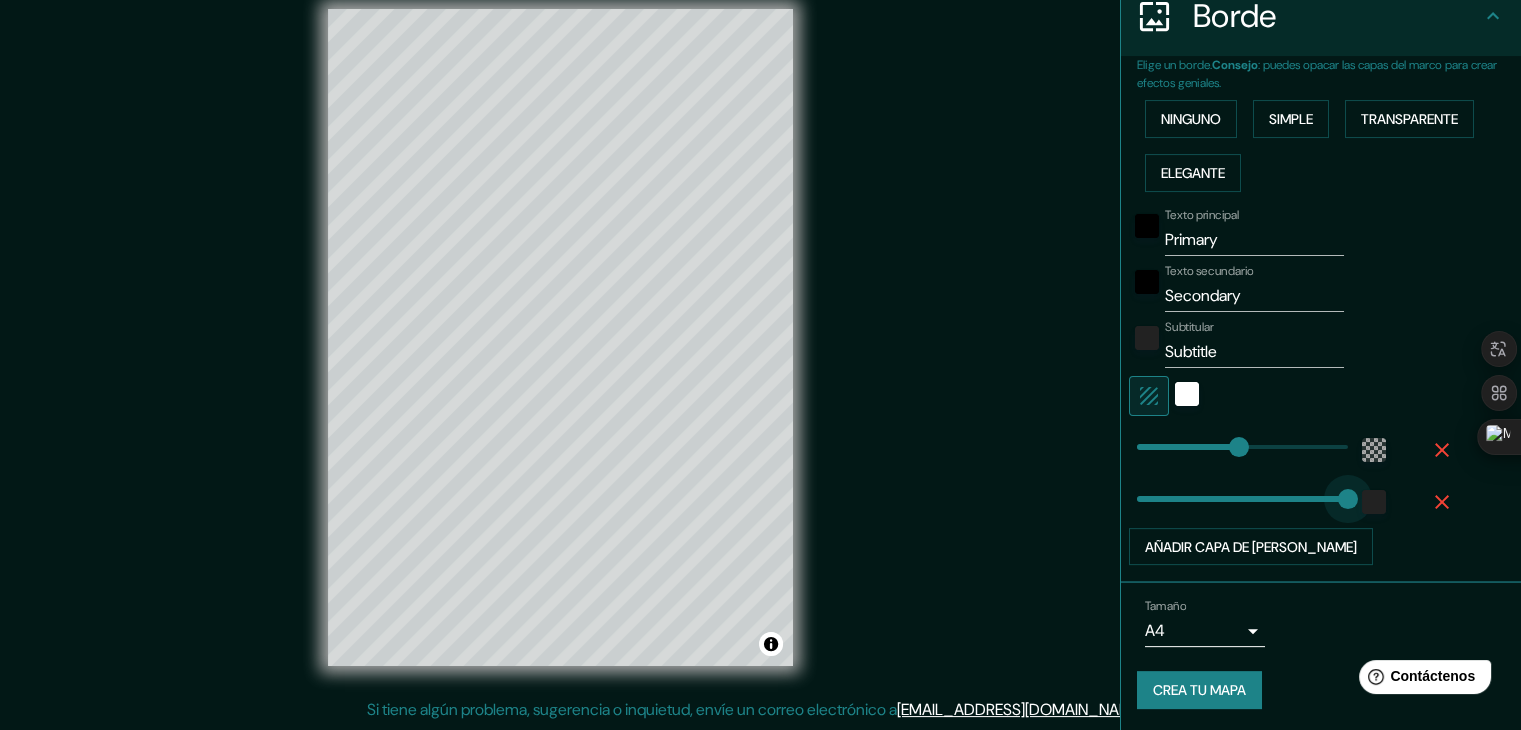 drag, startPoint x: 1144, startPoint y: 490, endPoint x: 1448, endPoint y: 501, distance: 304.19894 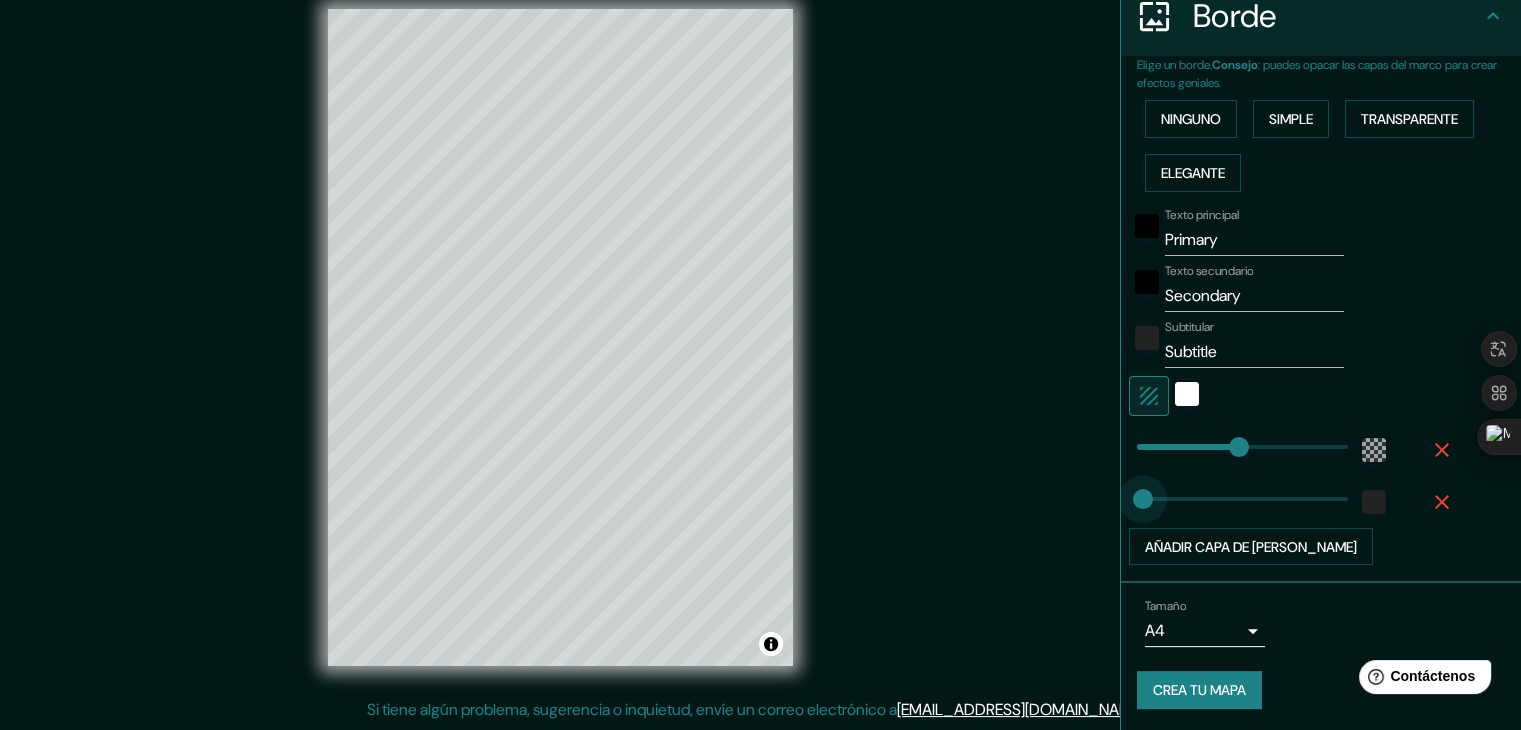type on "0" 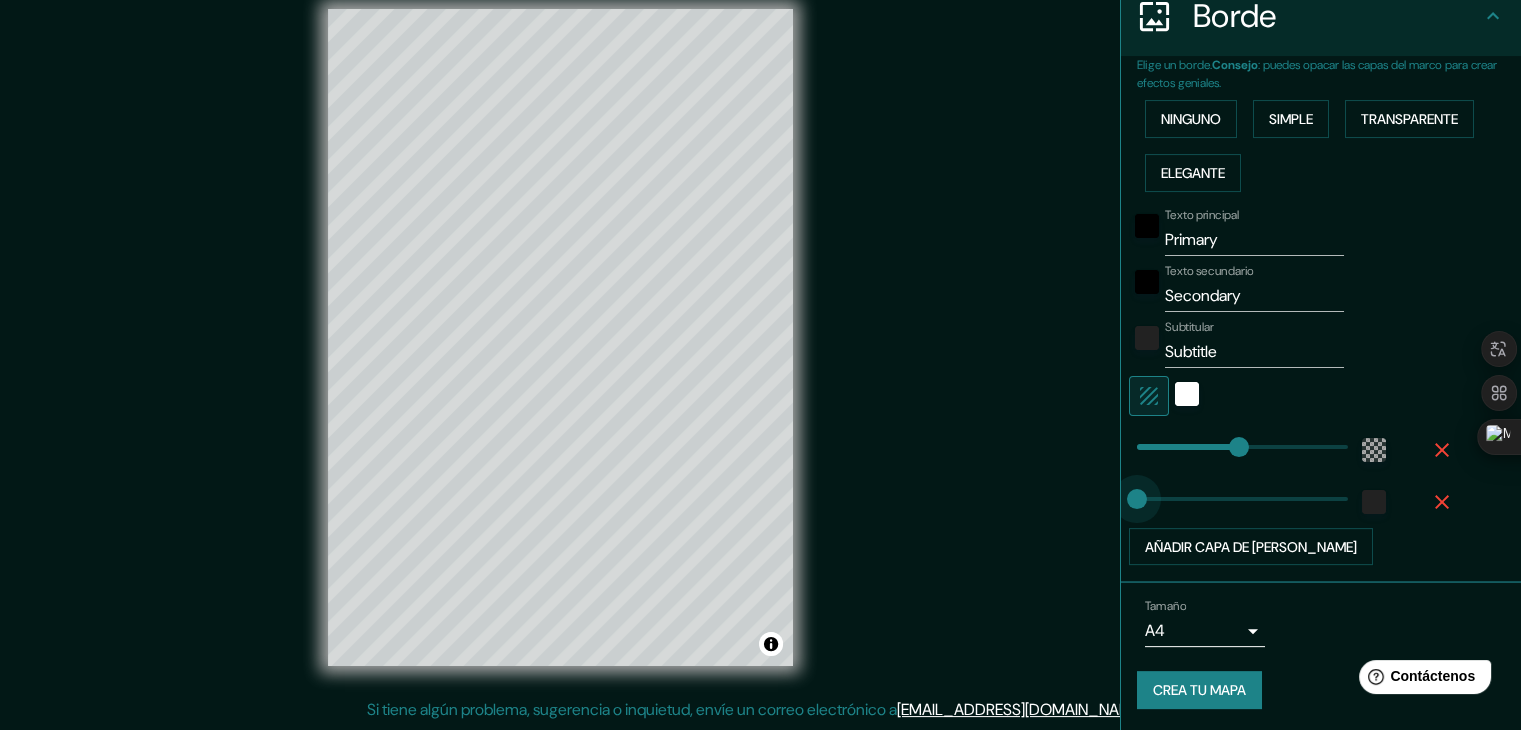 drag, startPoint x: 1329, startPoint y: 499, endPoint x: 1108, endPoint y: 504, distance: 221.05655 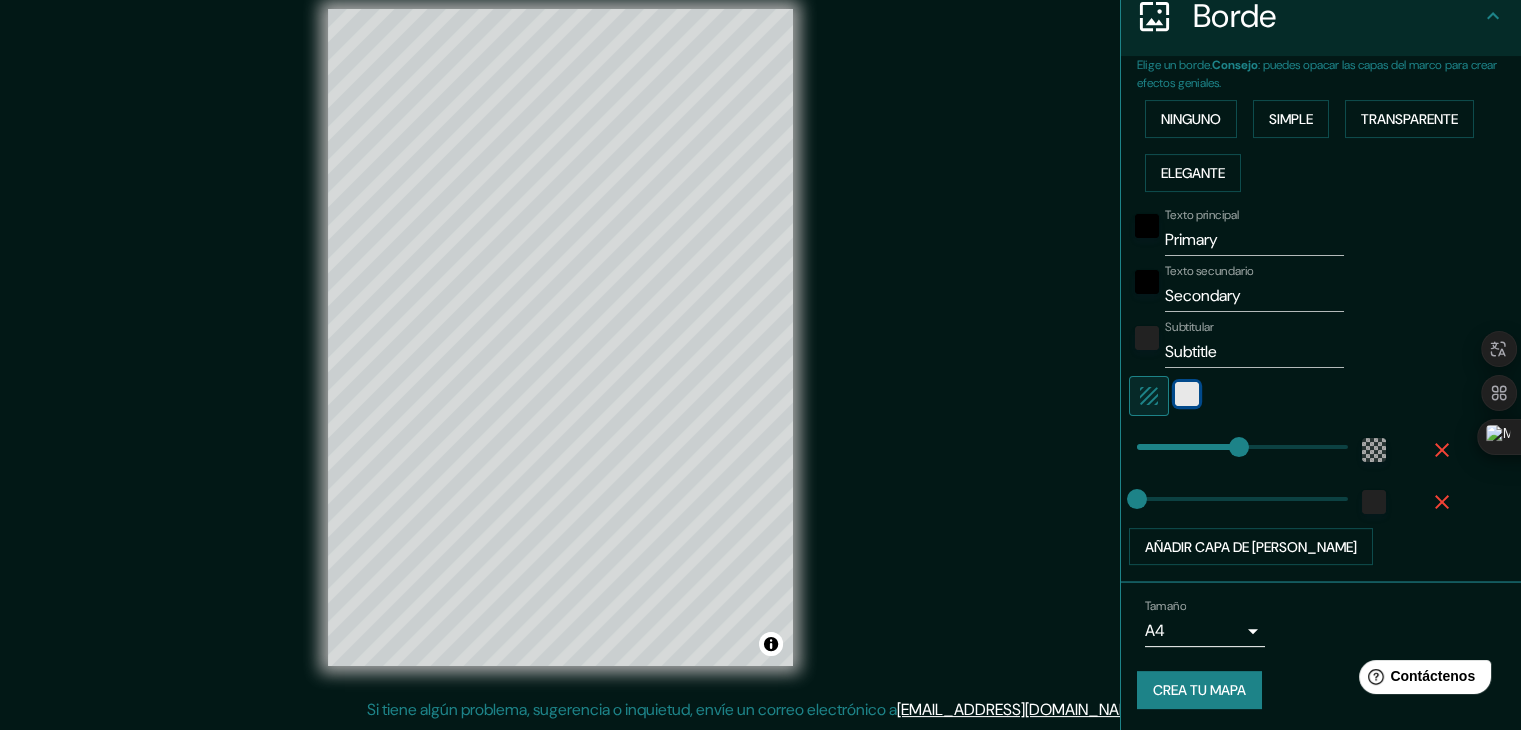 click at bounding box center [1187, 394] 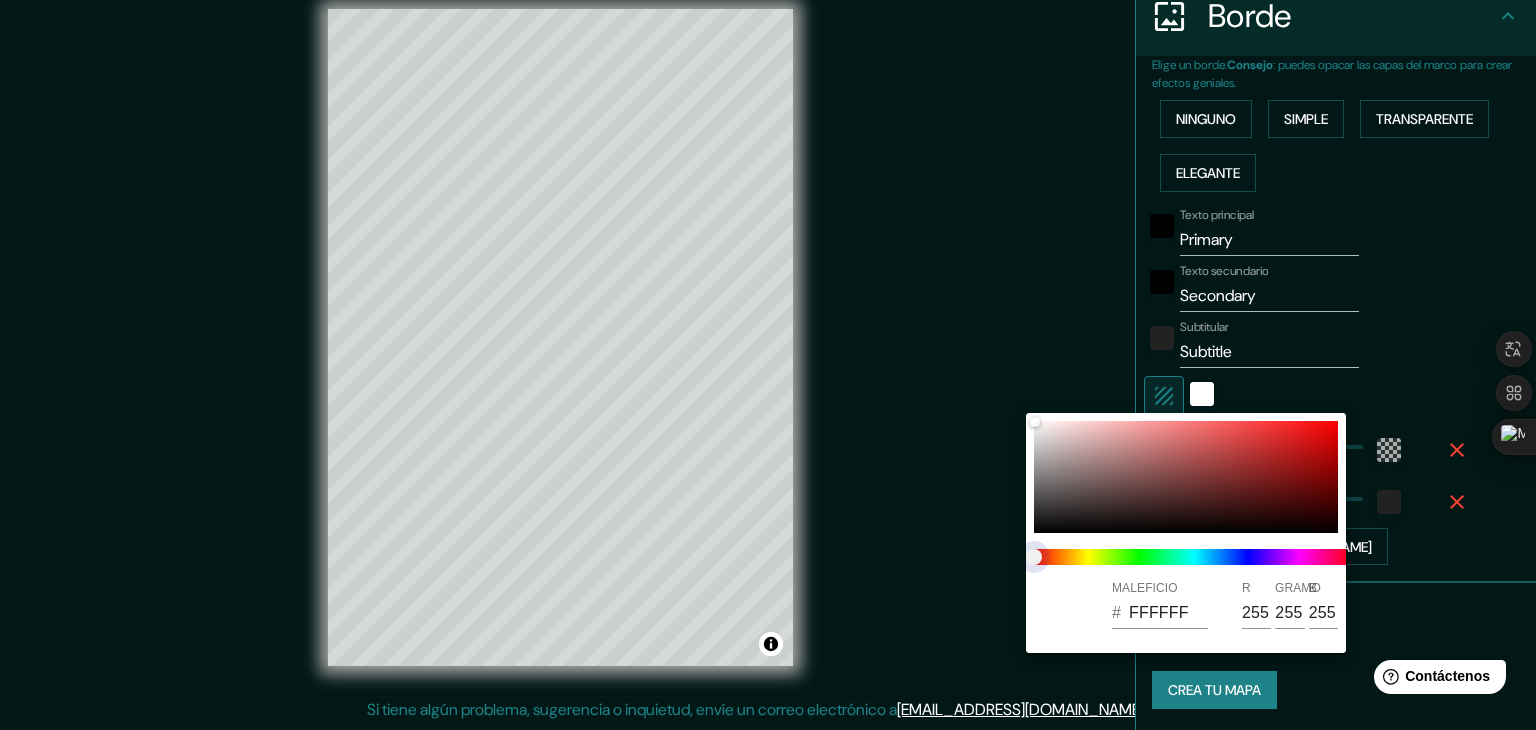 drag, startPoint x: 1045, startPoint y: 554, endPoint x: 1190, endPoint y: 538, distance: 145.88008 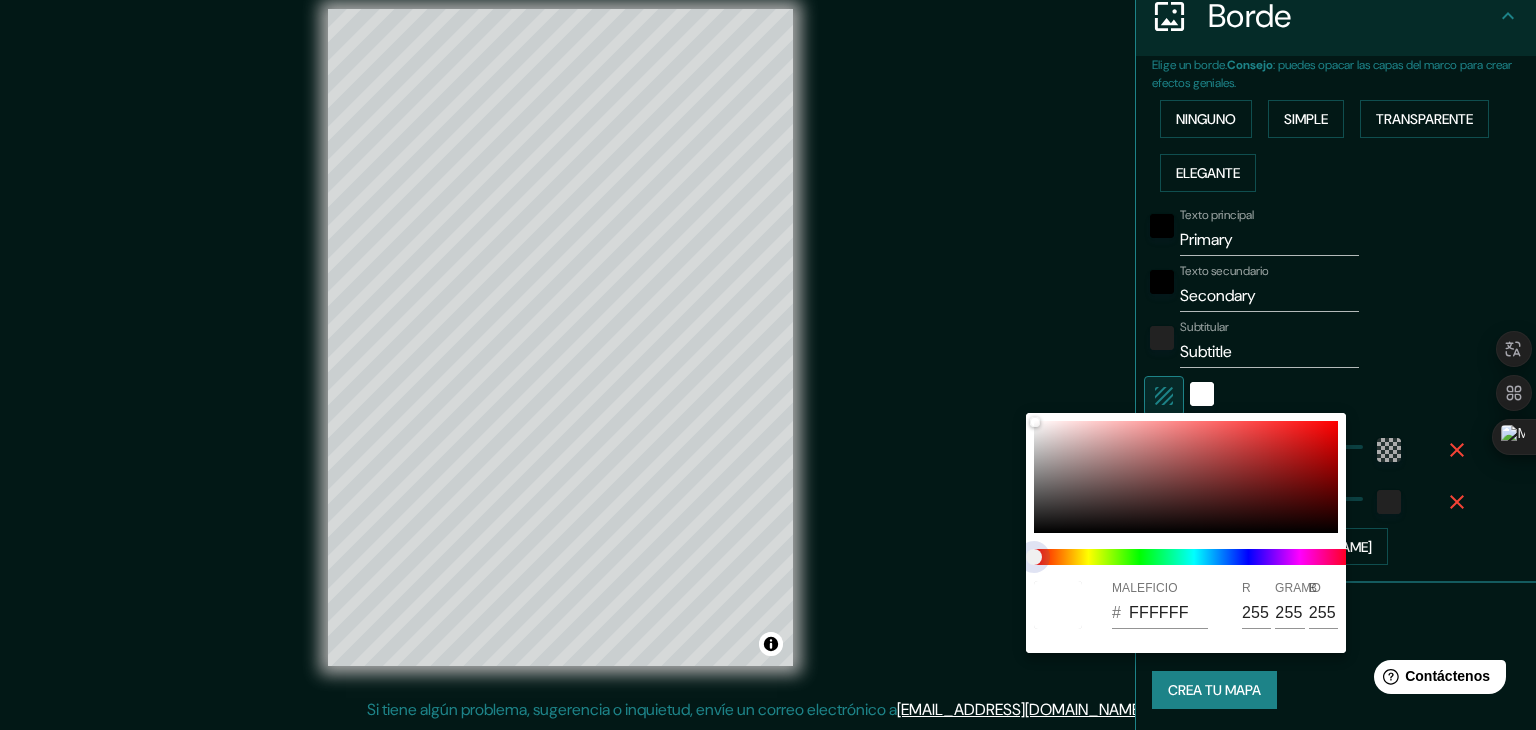 click at bounding box center (1194, 557) 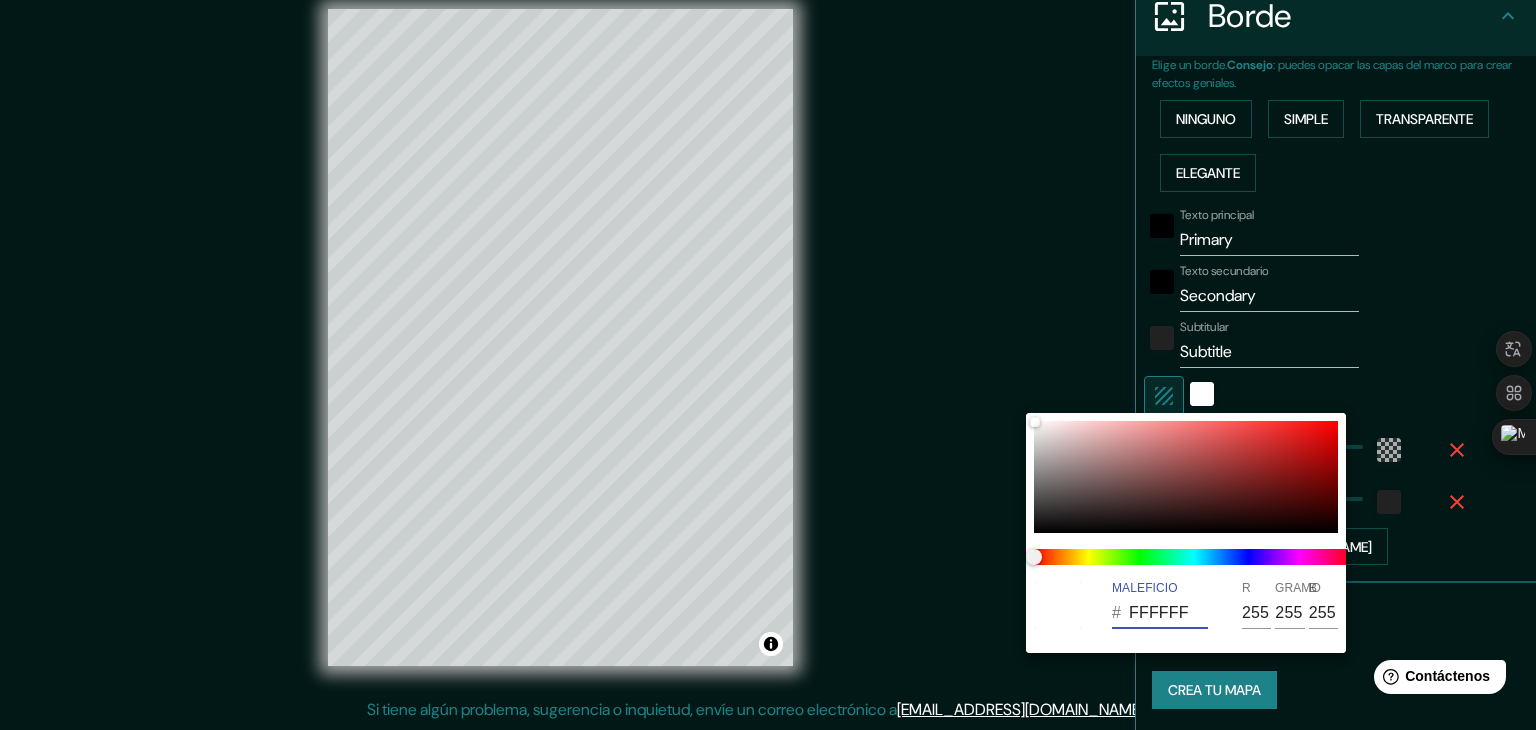 click on "FFFFFF" at bounding box center (1168, 613) 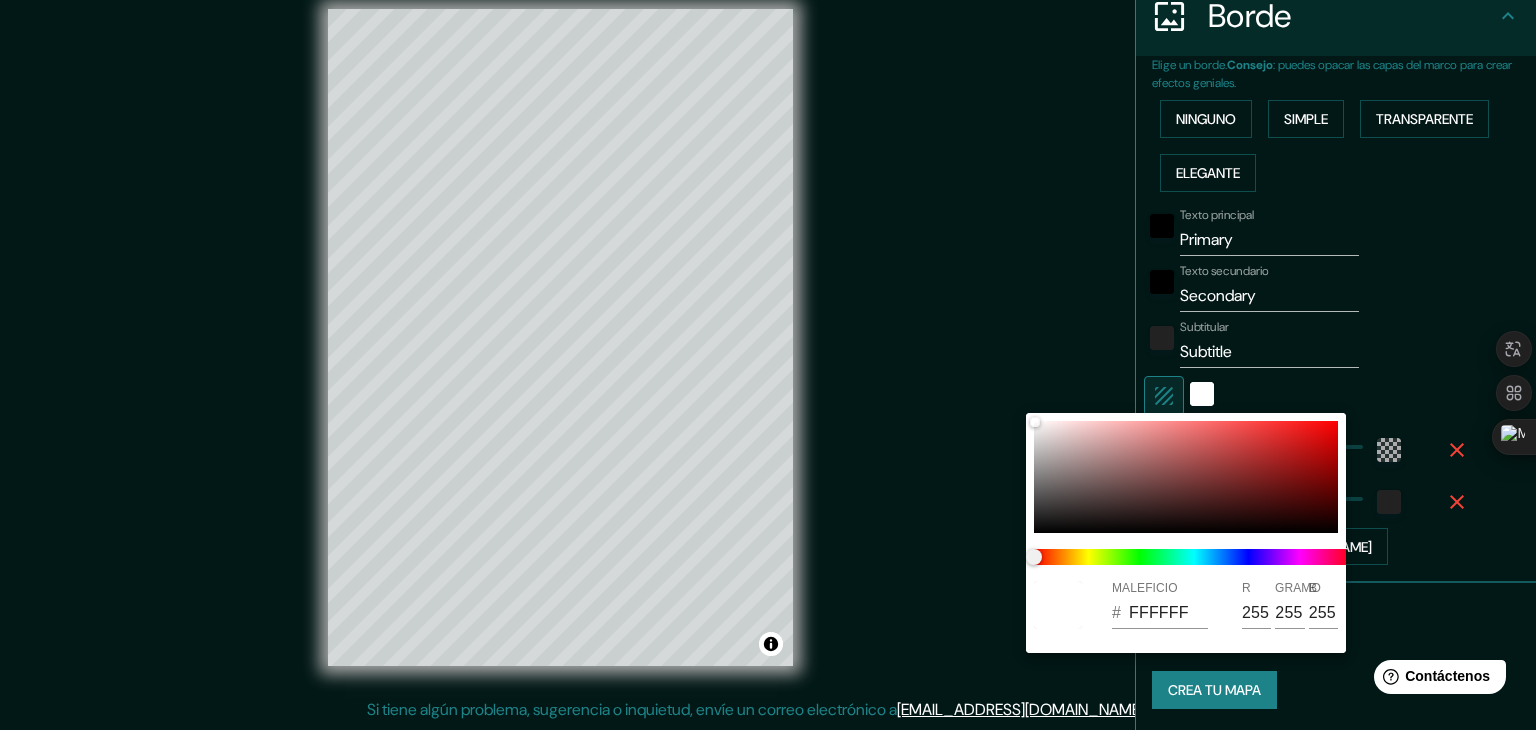 click at bounding box center [768, 365] 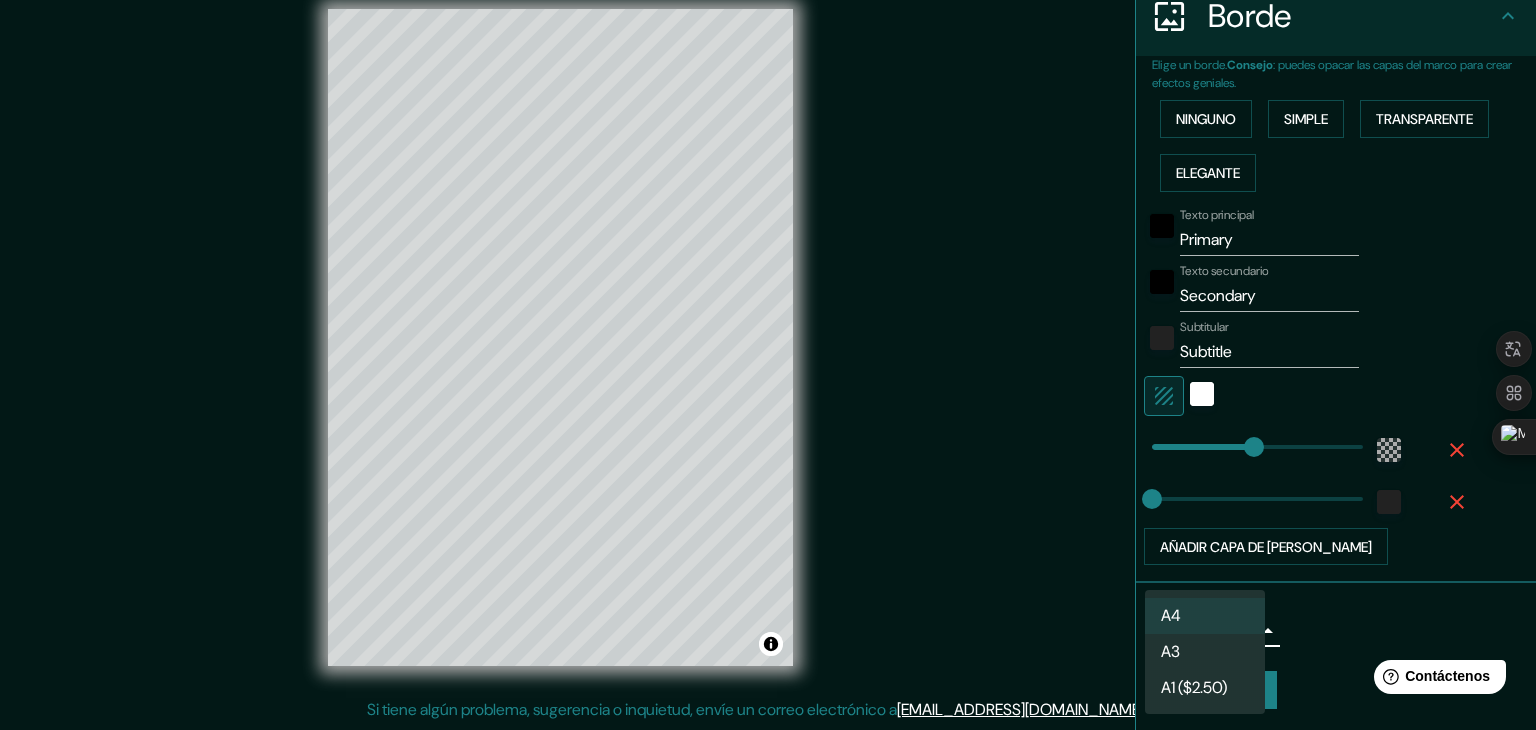 click on "Mappin Ubicación Querétaro, Querétaro, México Patas Estilo Disposición Borde Elige un borde.  Consejo  : puedes opacar las capas del marco para crear efectos geniales. Ninguno Simple Transparente Elegante Texto principal Primary Texto secundario Secondary Subtitular Subtitle Añadir capa de marco Tamaño A4 single Crea tu mapa © Mapbox   © OpenStreetMap   Improve this map Si tiene algún problema, sugerencia o inquietud, envíe un correo electrónico a  help@mappin.pro  .   . . Texto original Valora esta traducción Tu opinión servirá para ayudar a mejorar el Traductor de Google A4 A3 A1 ($2.50)" at bounding box center [768, 342] 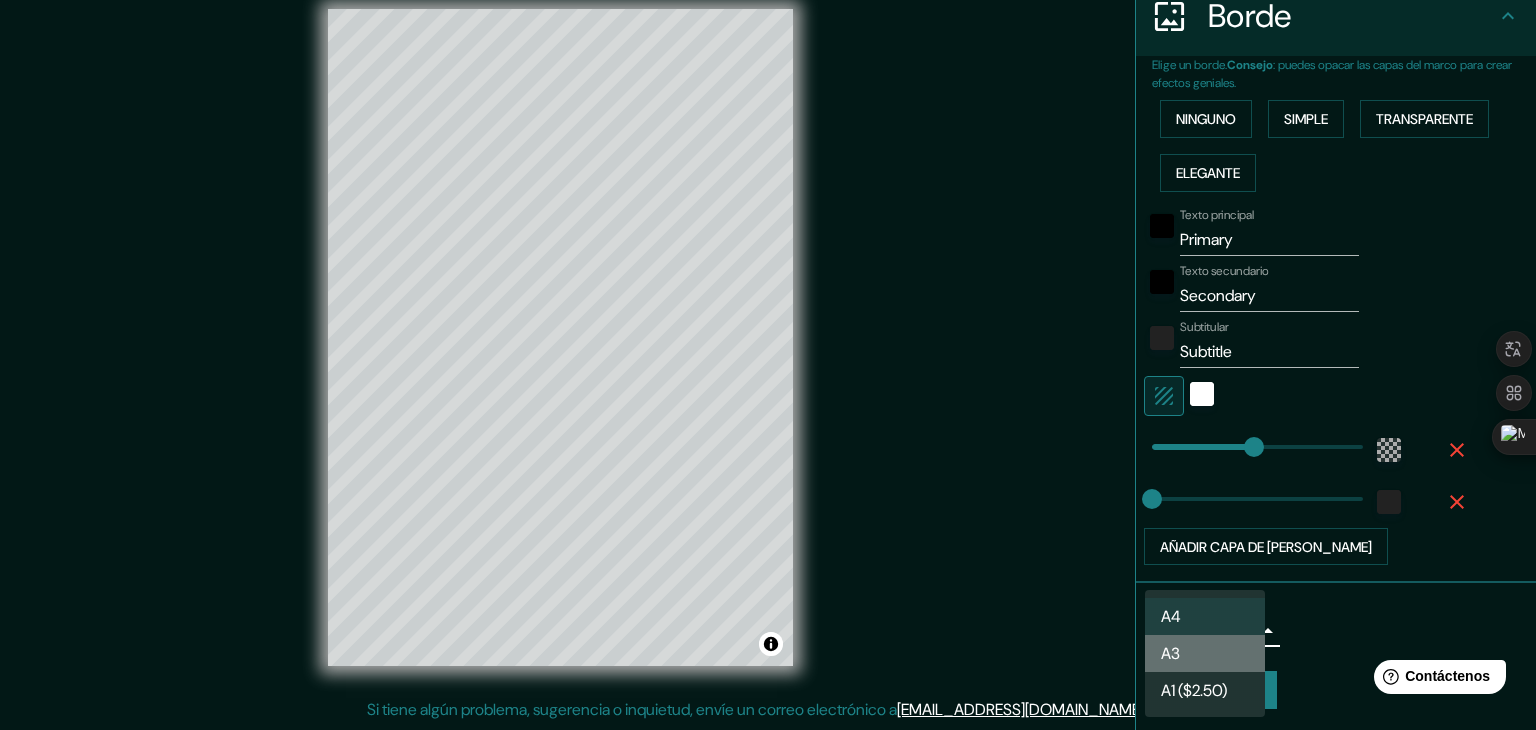 click on "A3" at bounding box center (1205, 653) 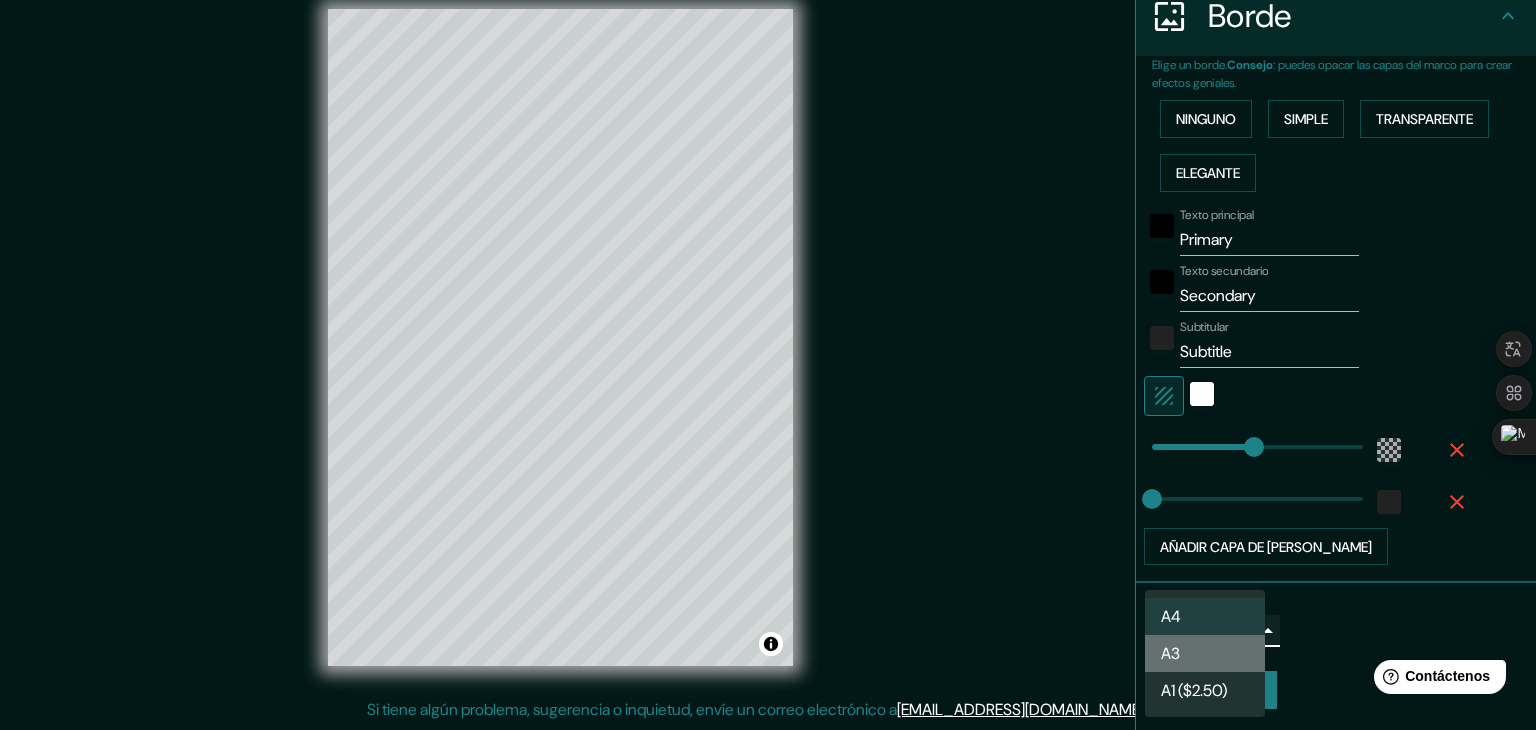 type on "a4" 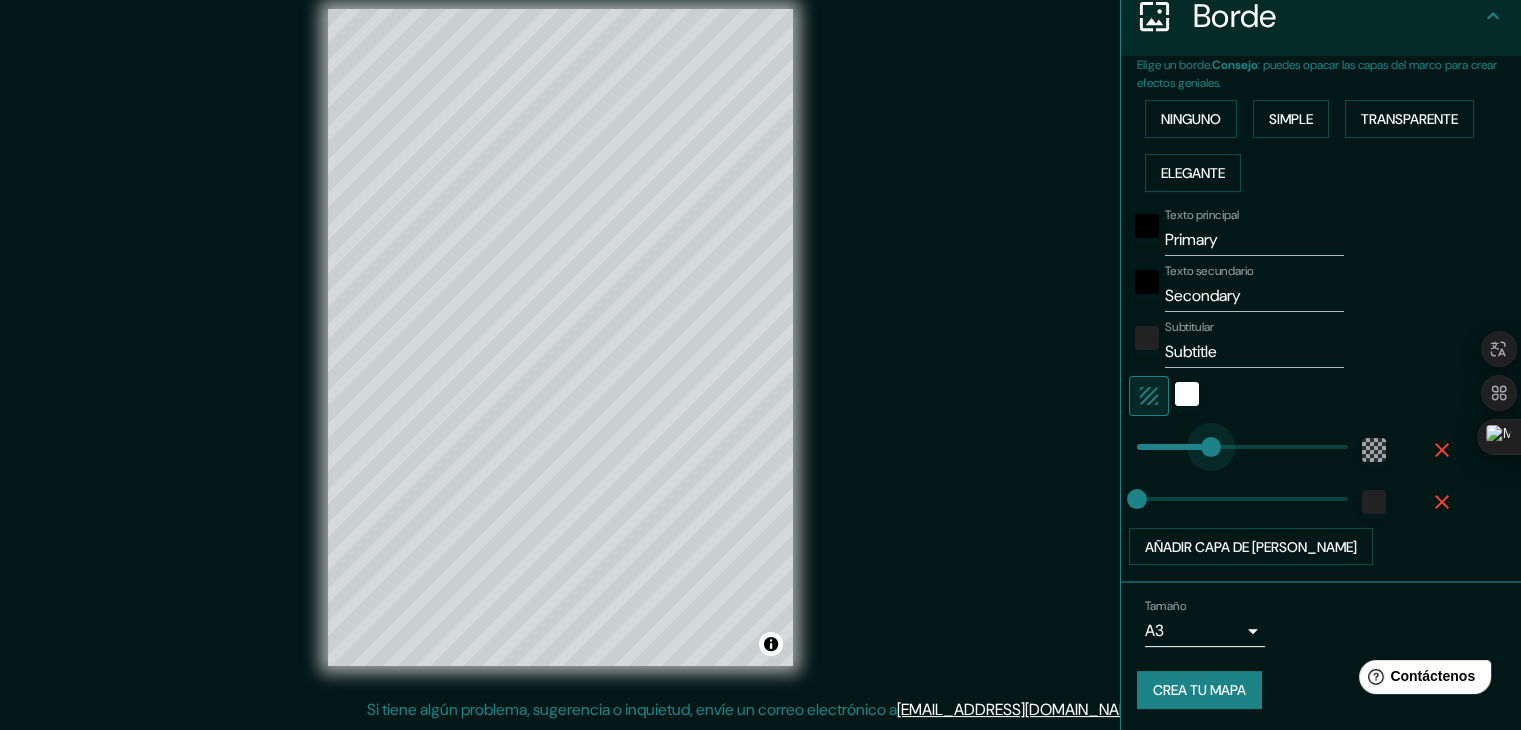 type on "0" 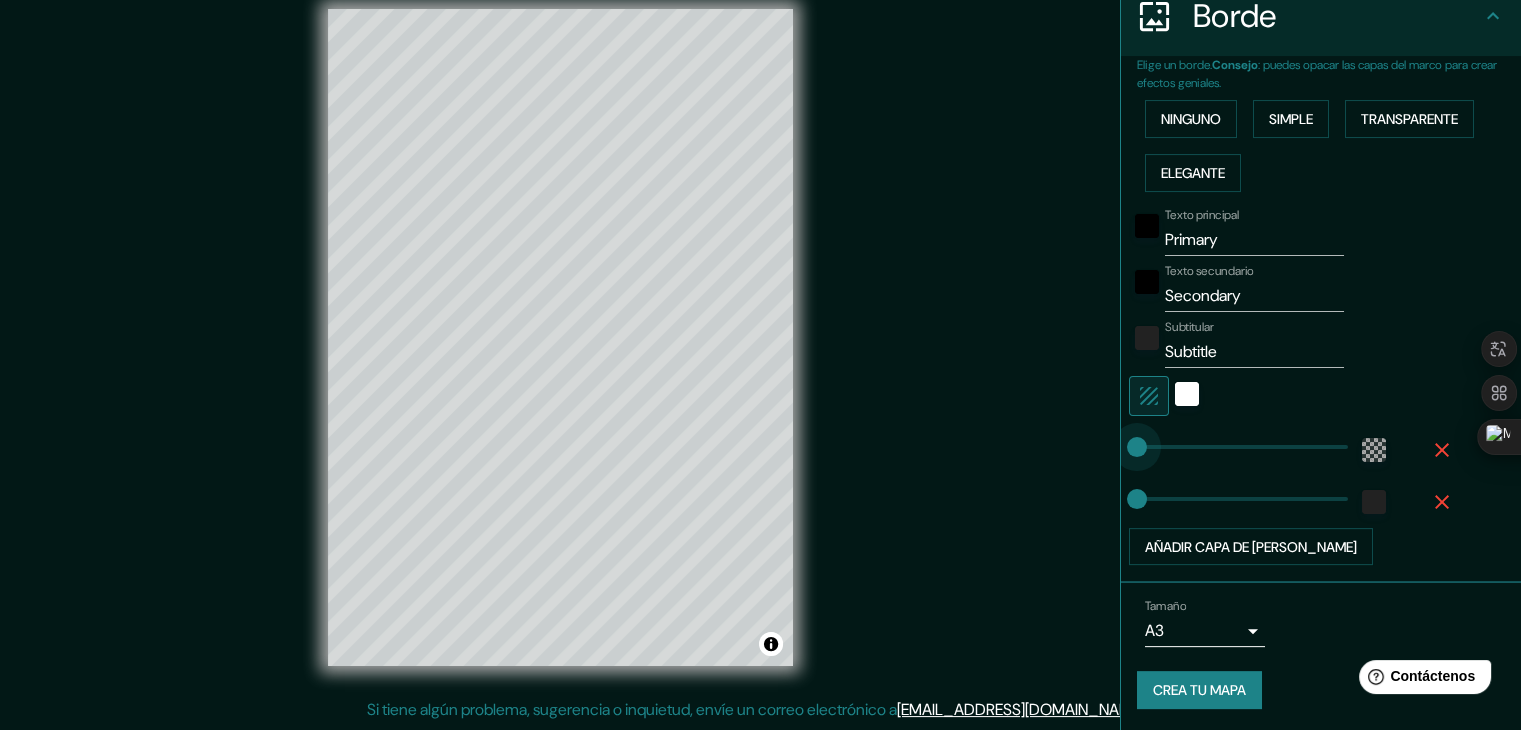drag, startPoint x: 1223, startPoint y: 449, endPoint x: 1072, endPoint y: 469, distance: 152.31874 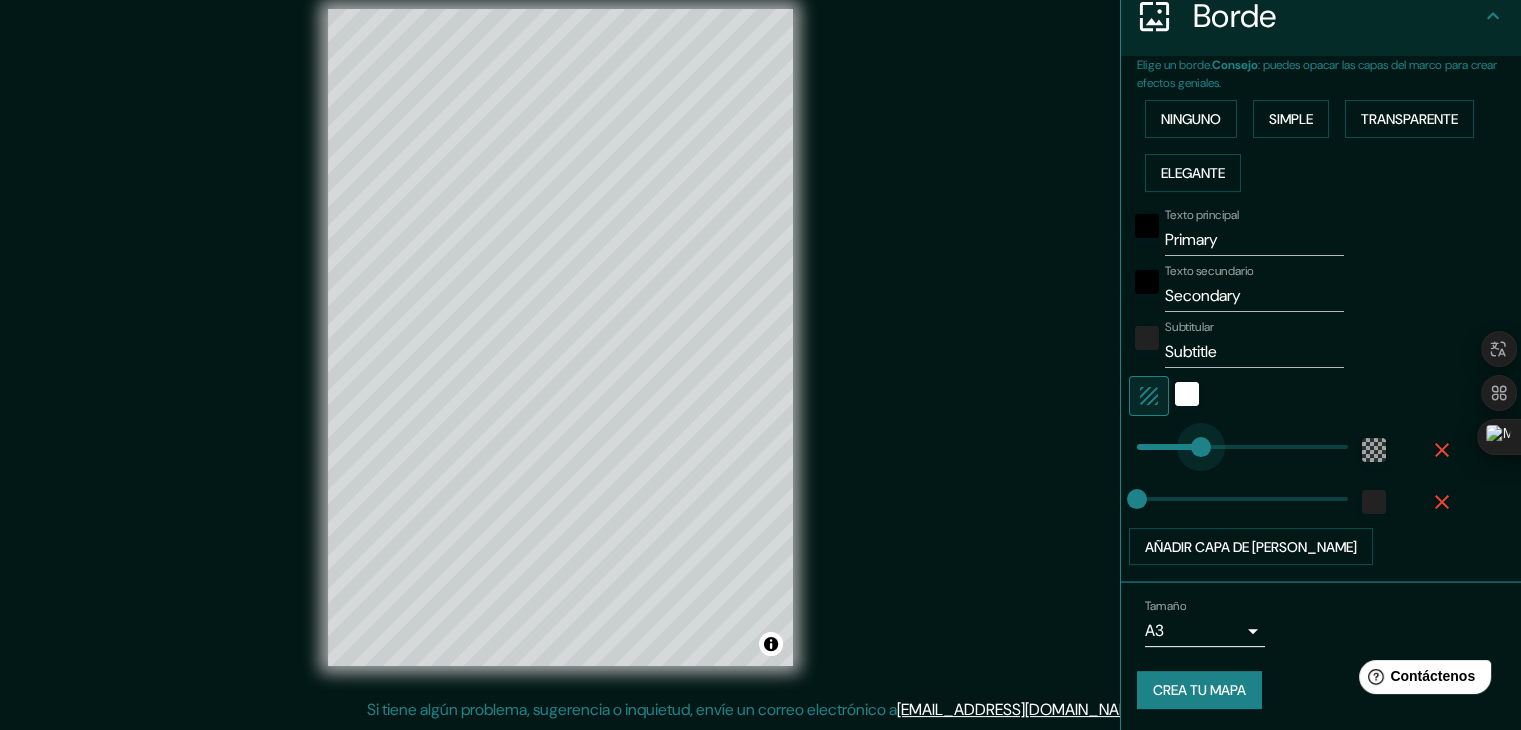 type on "155" 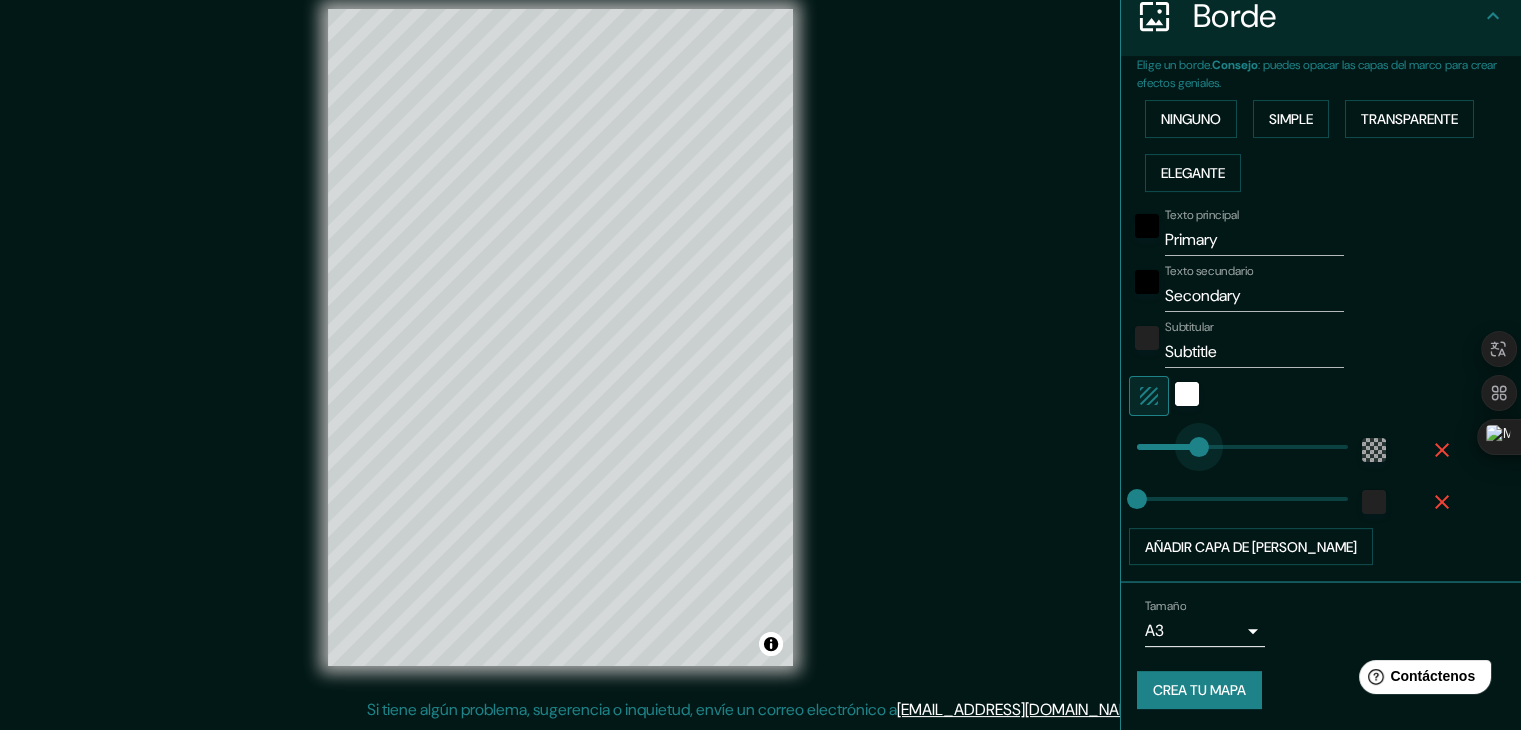 type on "133" 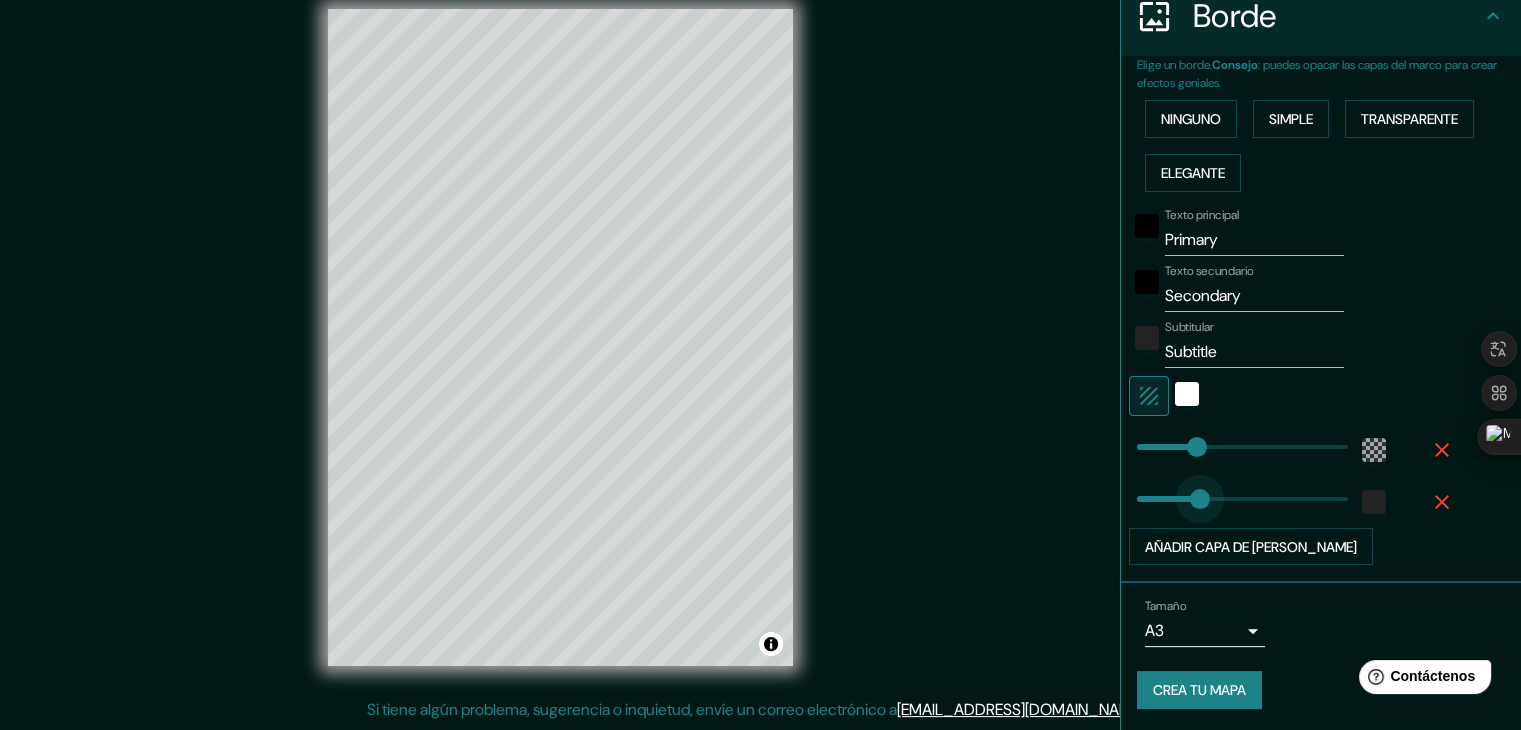 type on "153" 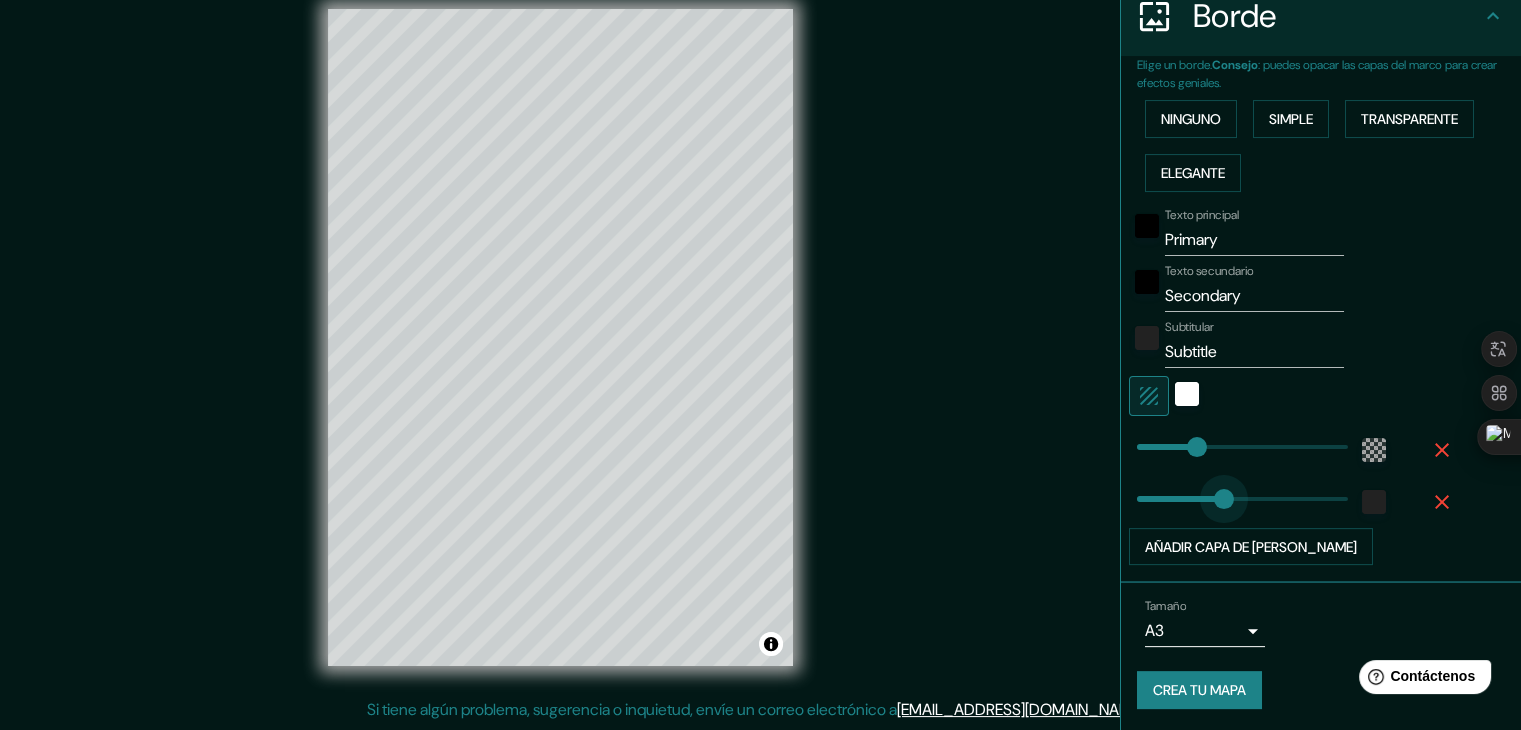 type on "226" 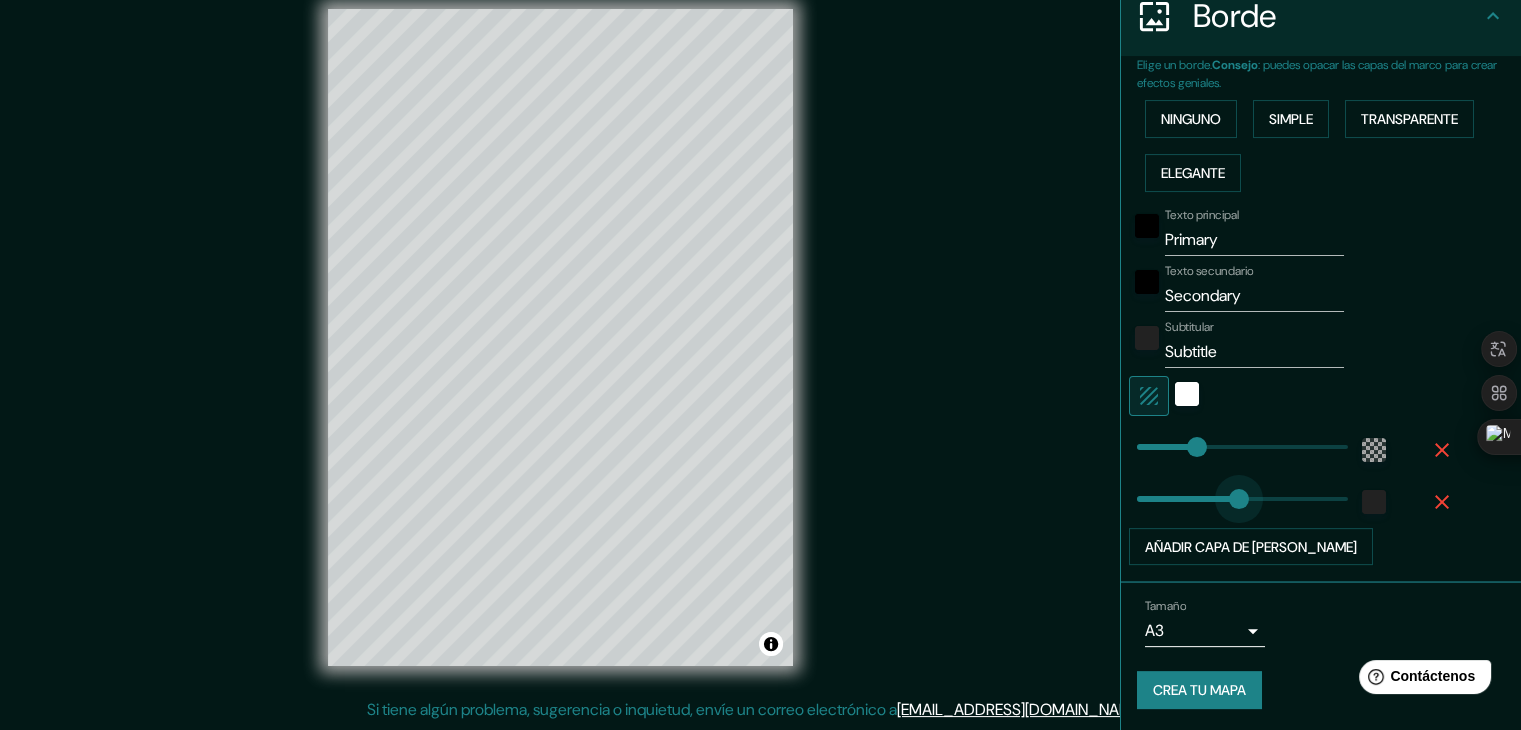 drag, startPoint x: 1209, startPoint y: 508, endPoint x: 1224, endPoint y: 511, distance: 15.297058 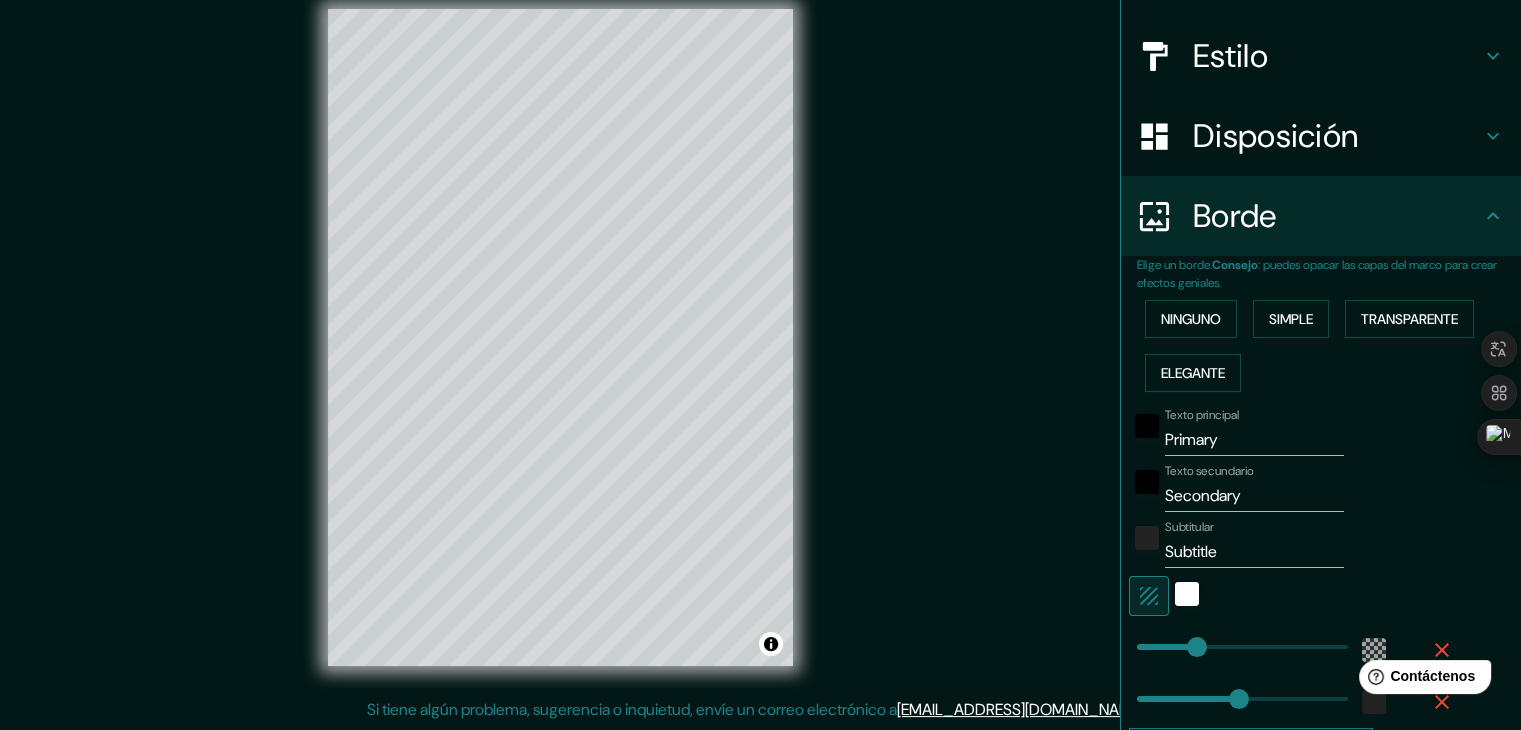 scroll, scrollTop: 410, scrollLeft: 0, axis: vertical 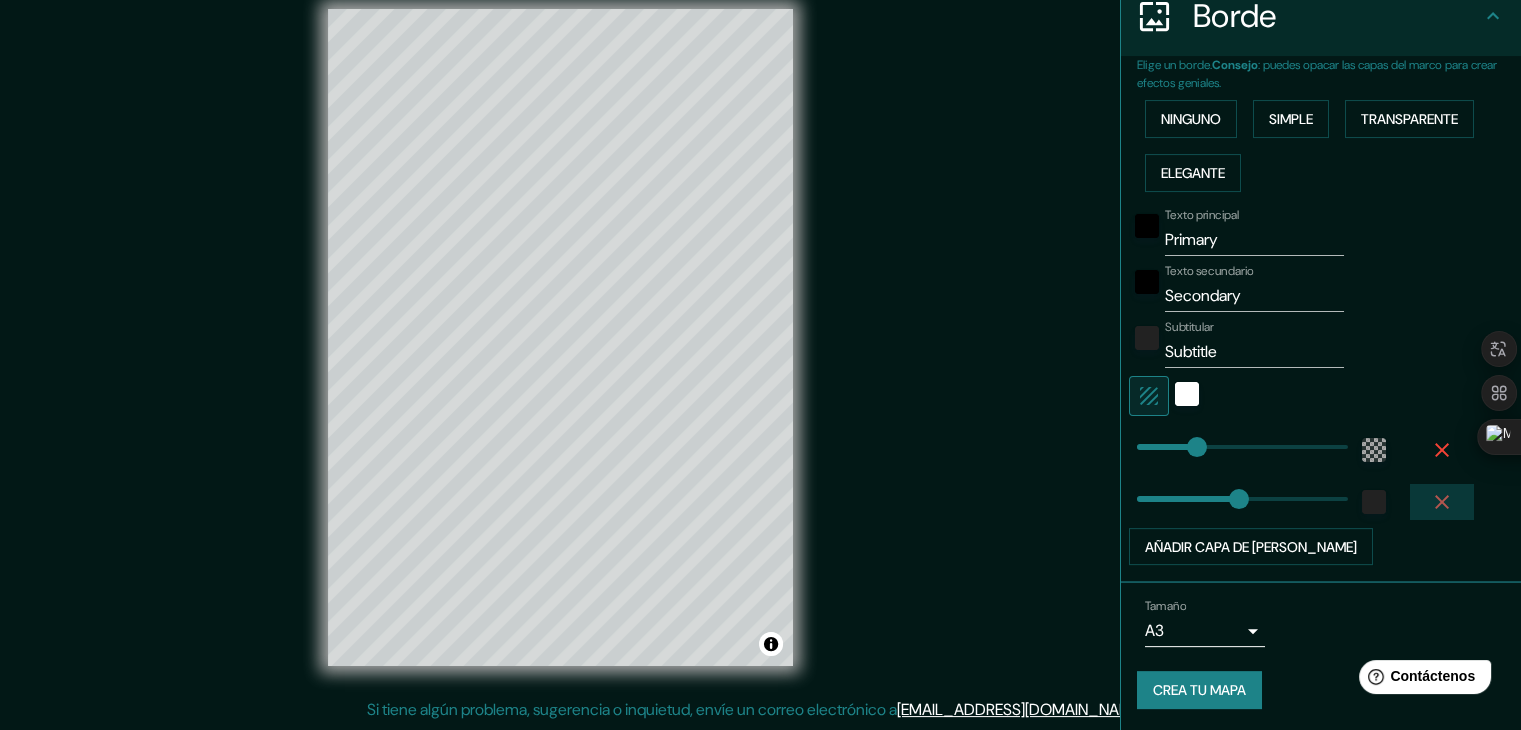 click 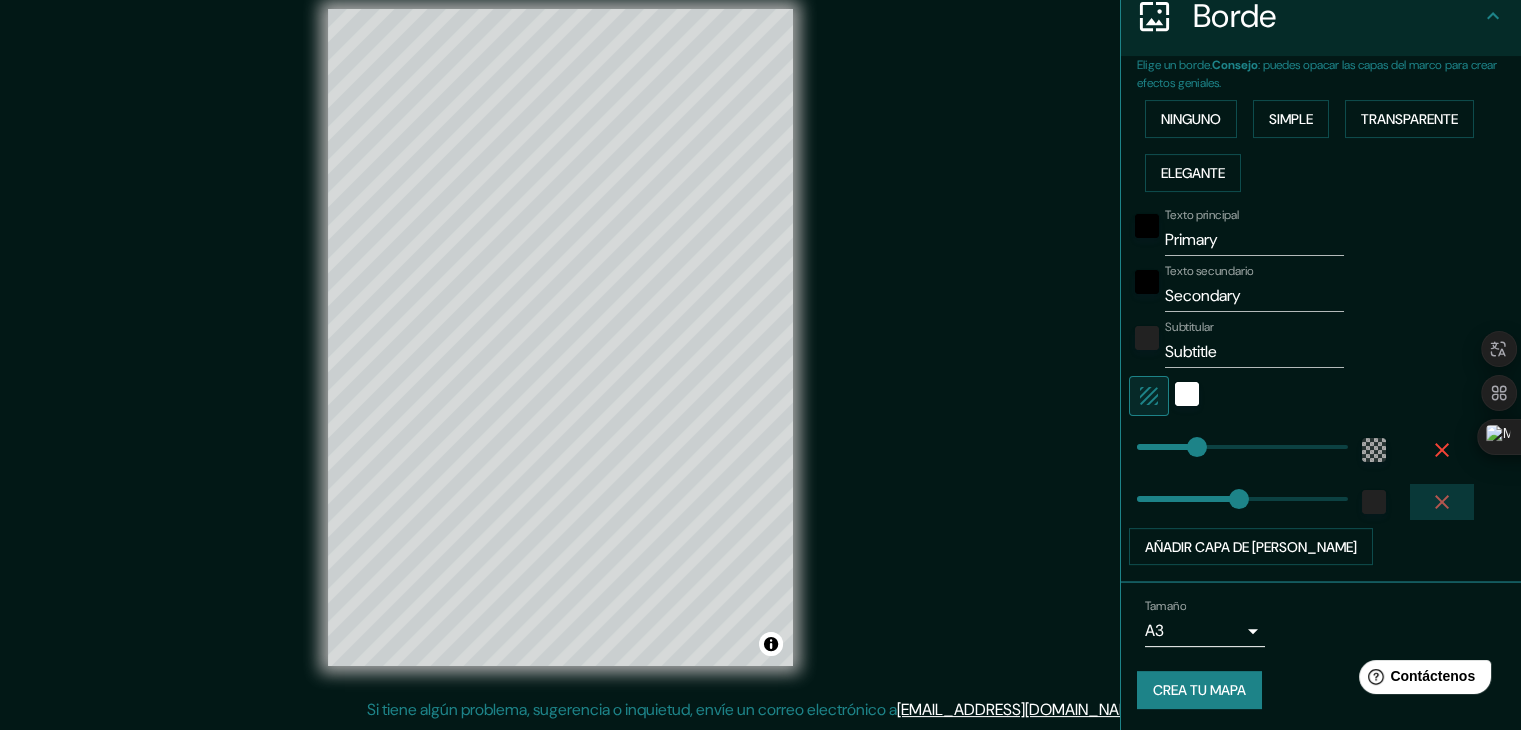 scroll, scrollTop: 358, scrollLeft: 0, axis: vertical 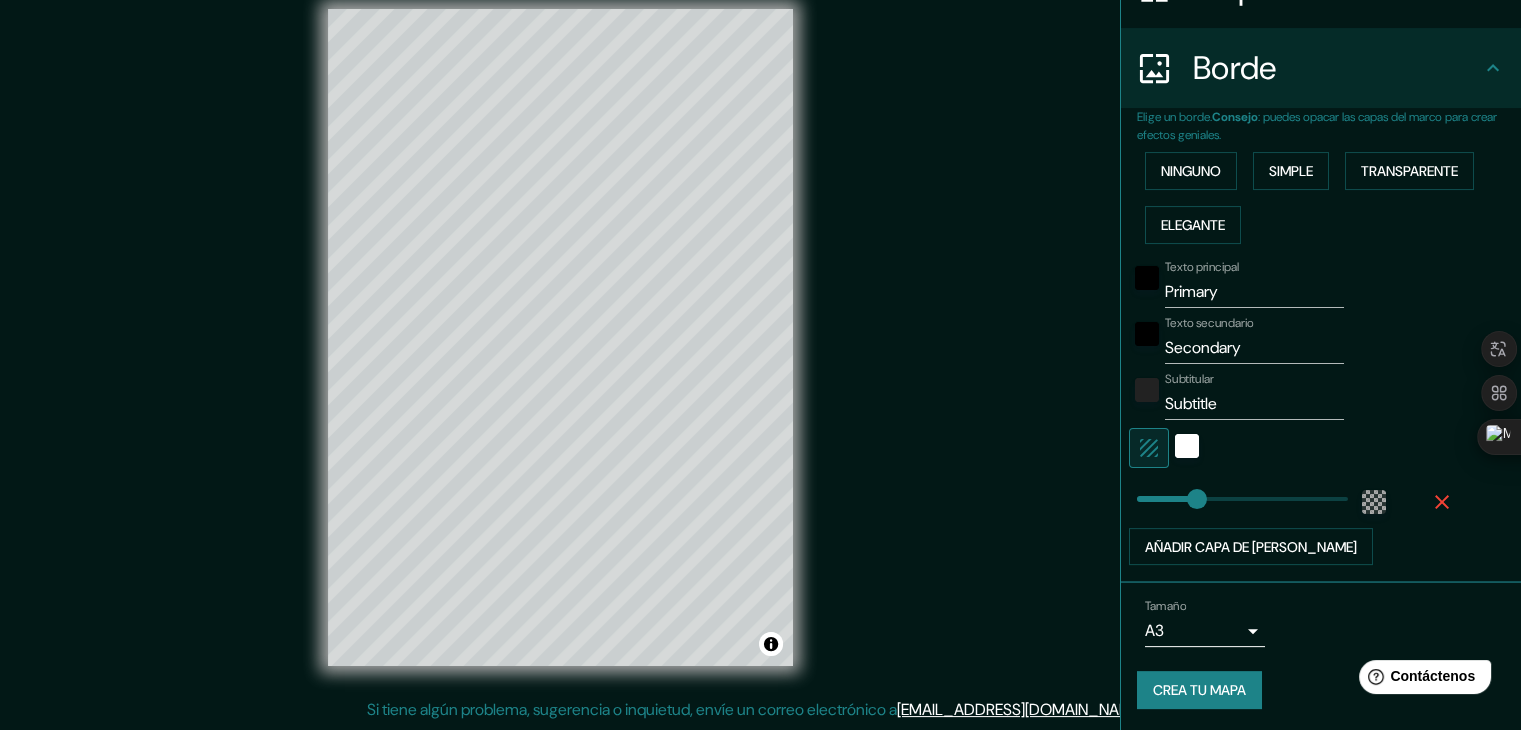 click 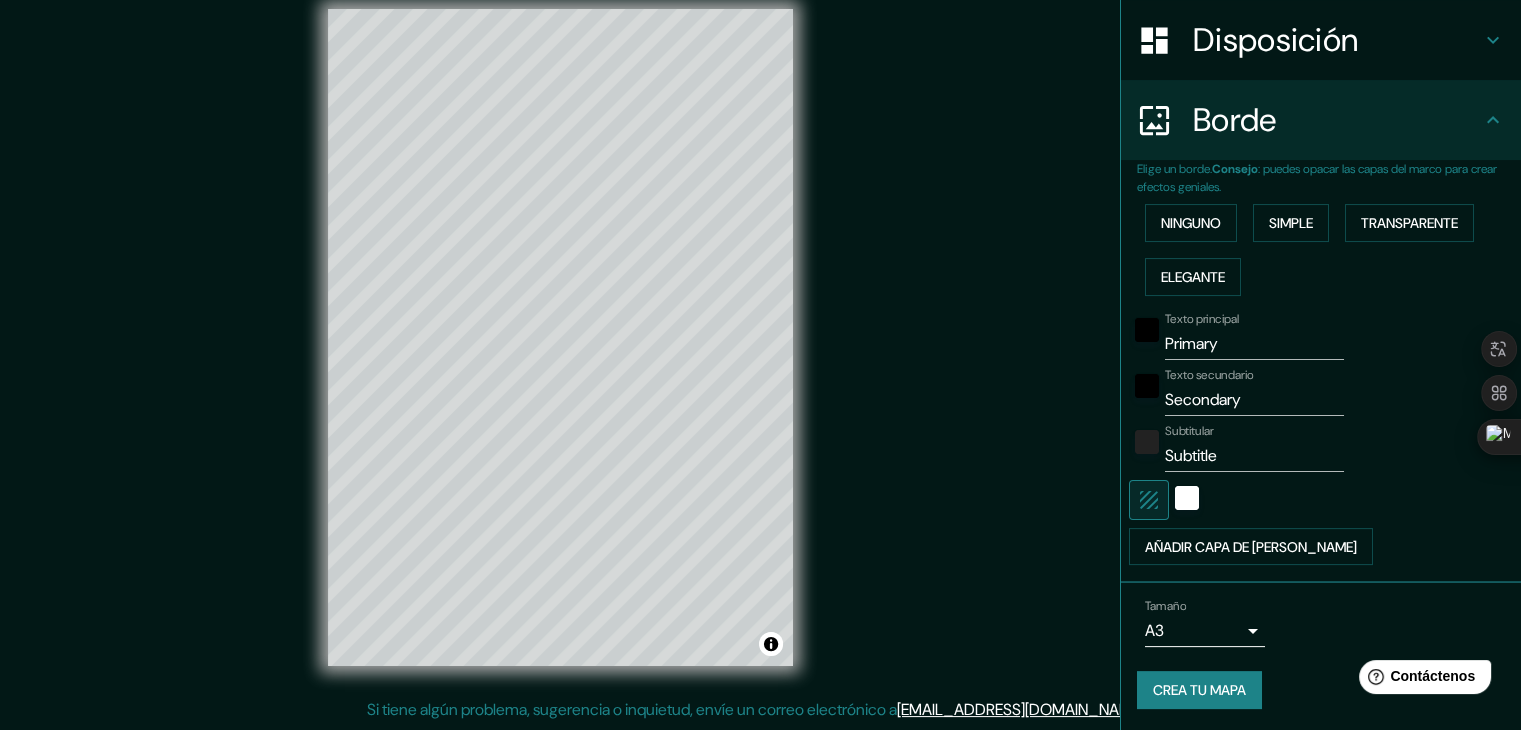 scroll, scrollTop: 106, scrollLeft: 0, axis: vertical 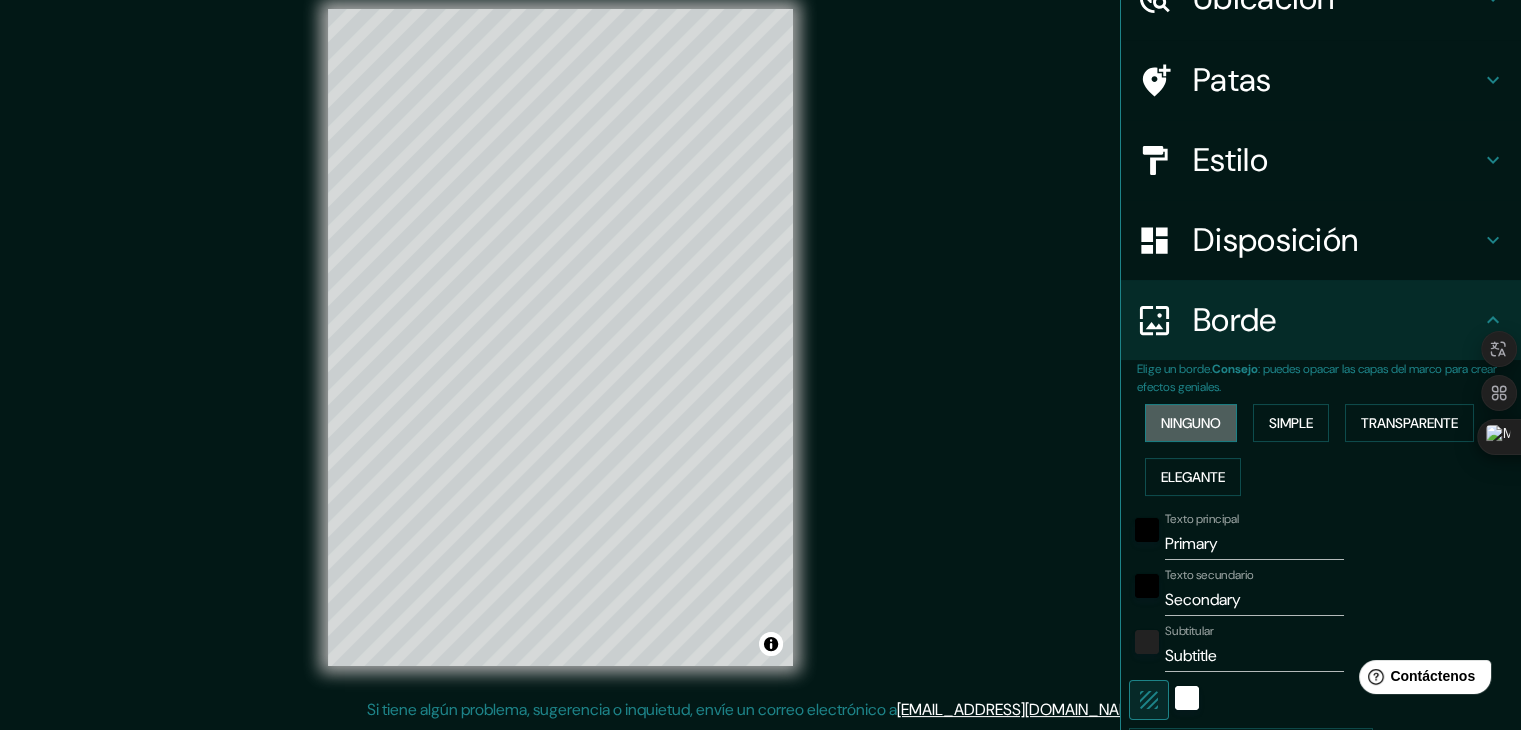click on "Ninguno" at bounding box center (1191, 423) 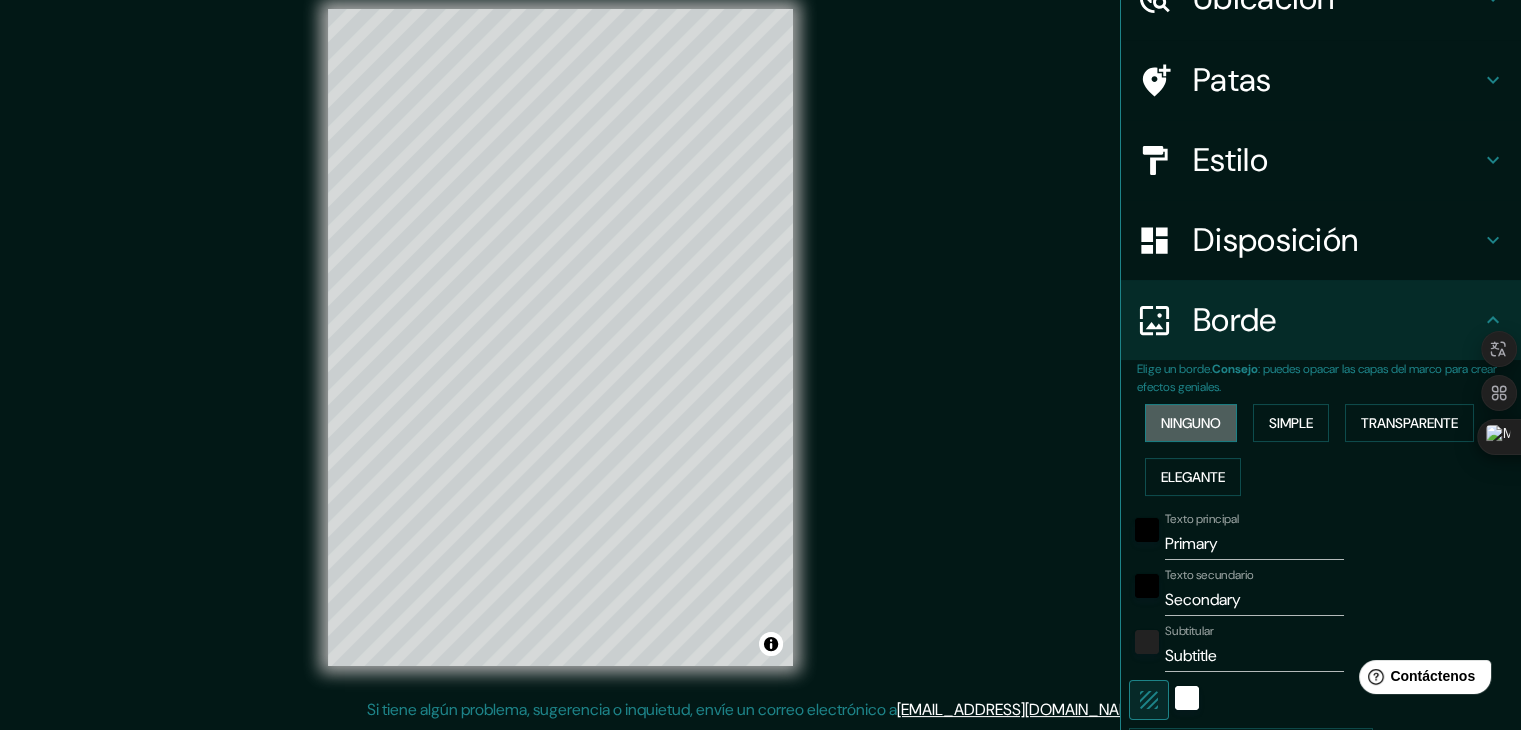 scroll, scrollTop: 45, scrollLeft: 0, axis: vertical 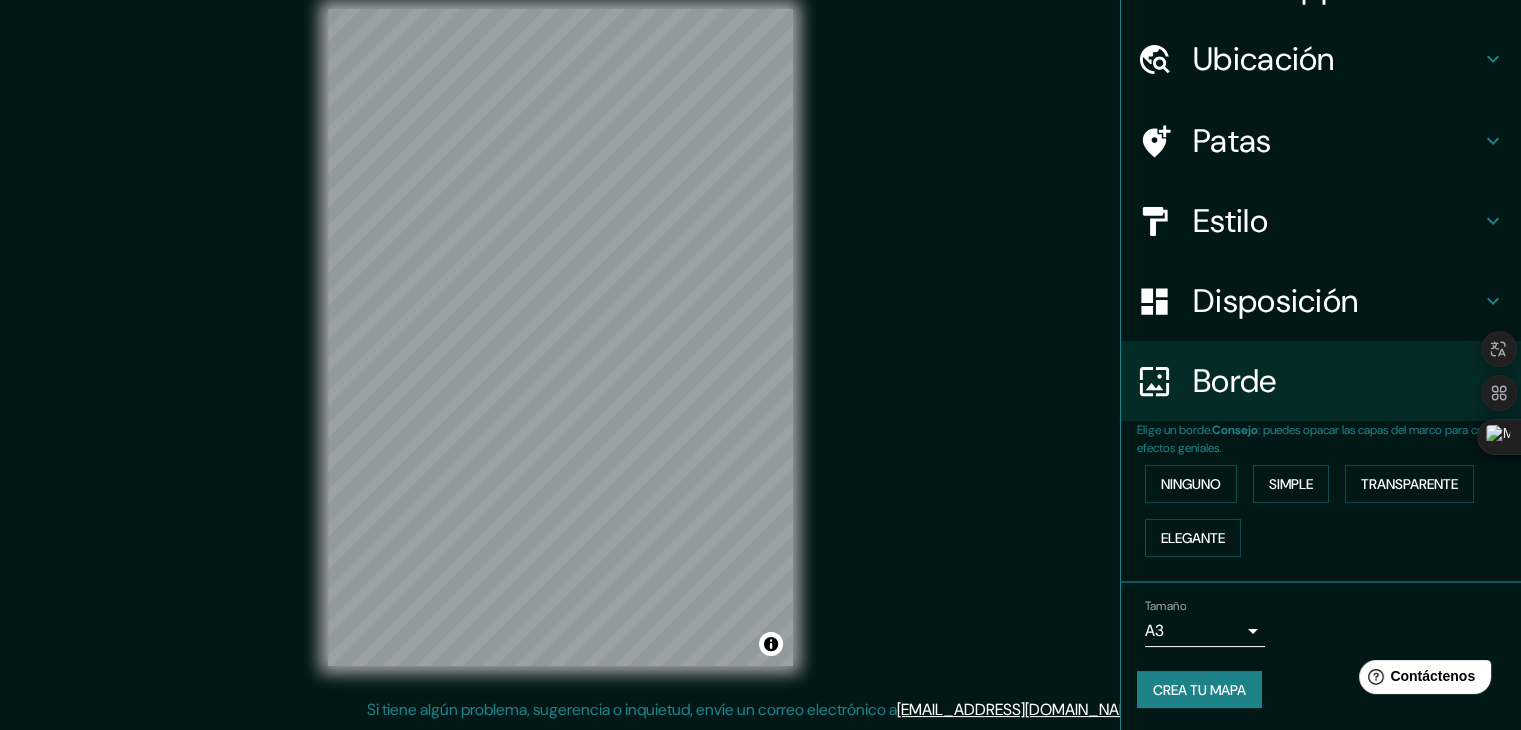 click on "Ubicación" at bounding box center [1264, 59] 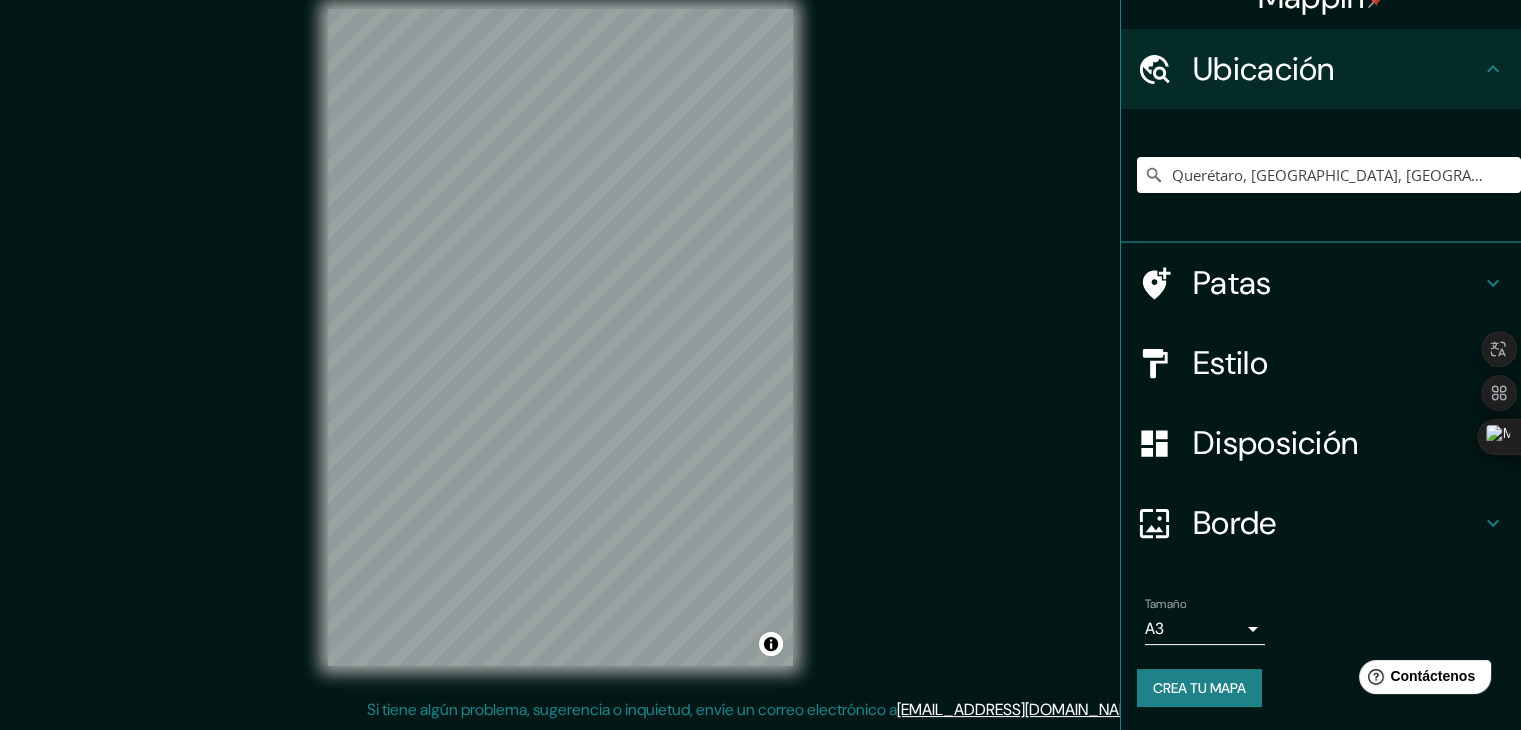 scroll, scrollTop: 35, scrollLeft: 0, axis: vertical 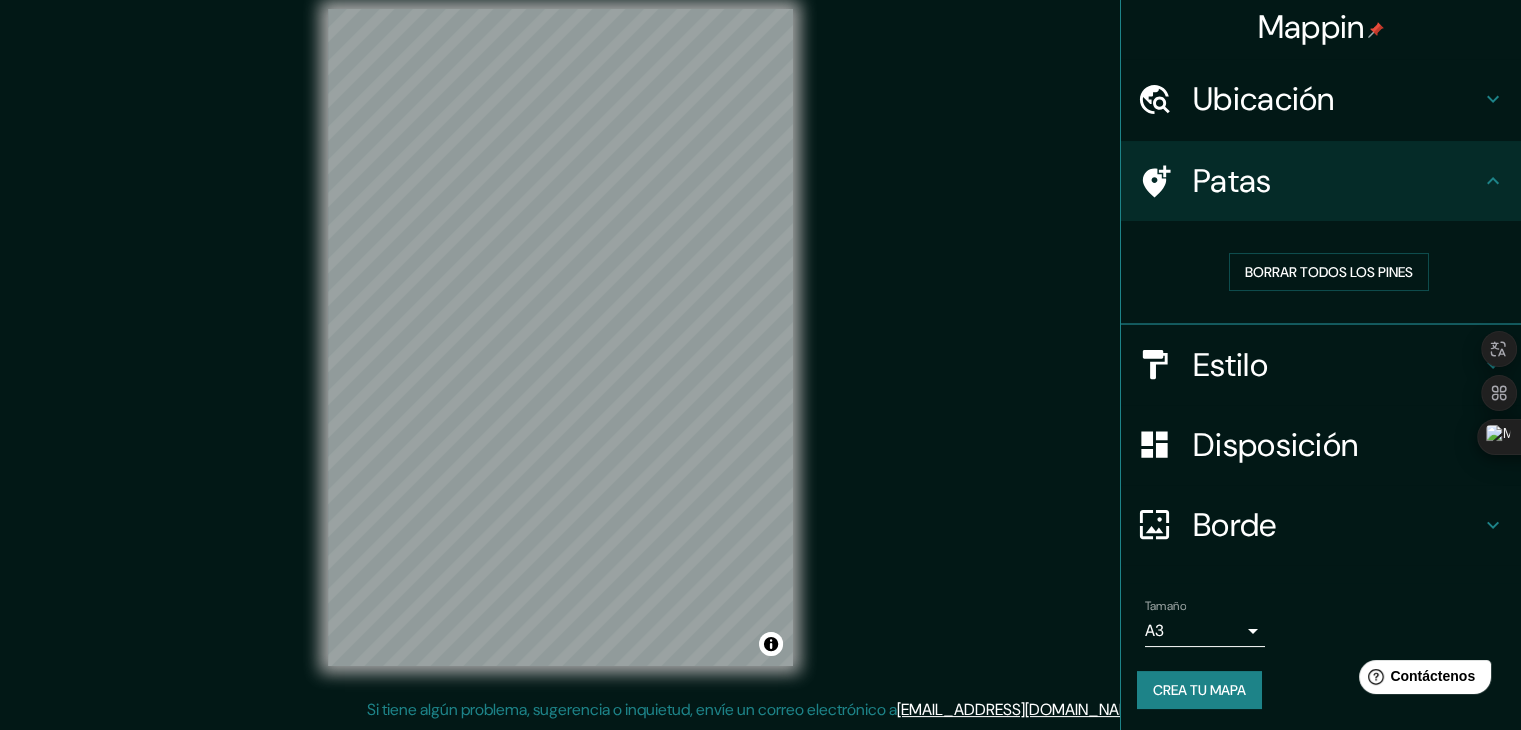 click 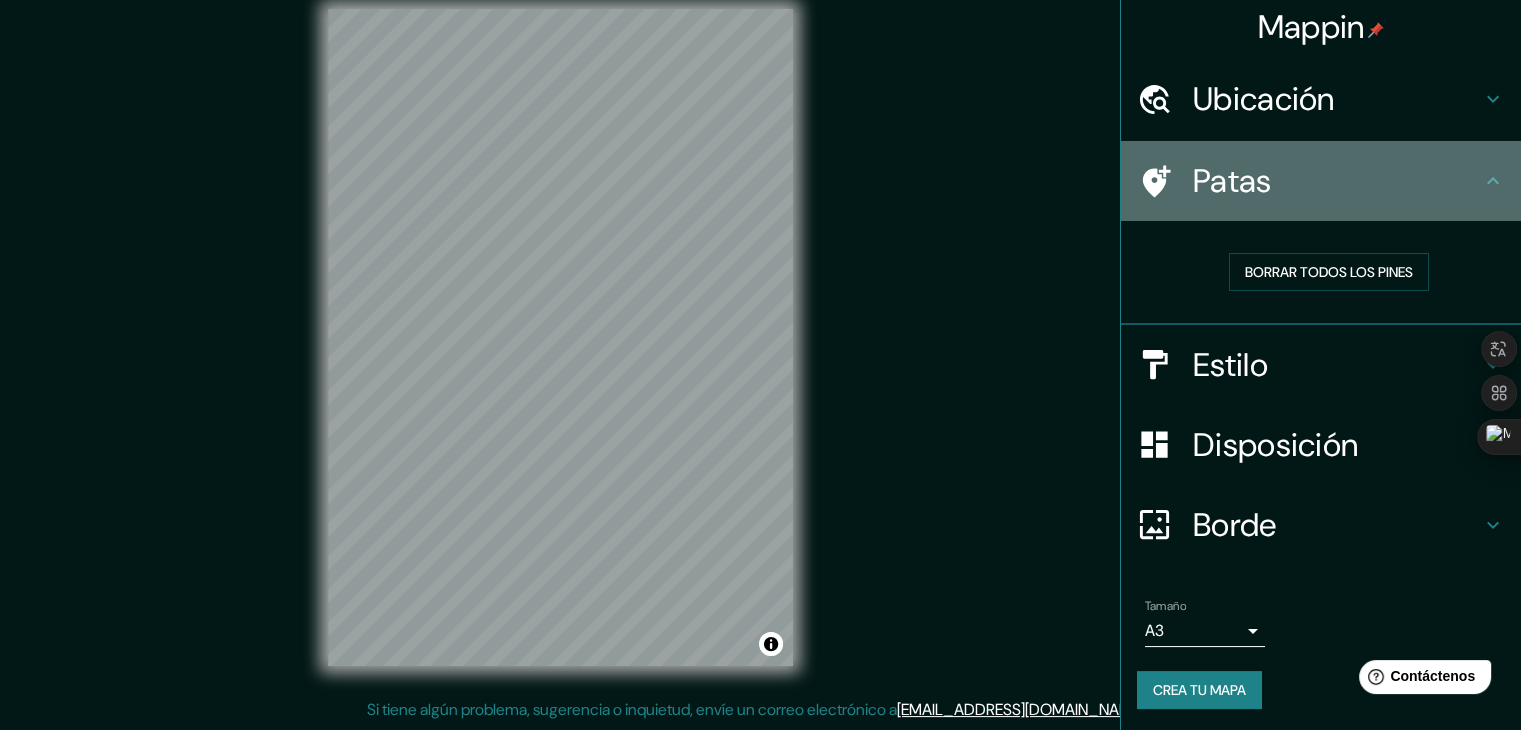 click 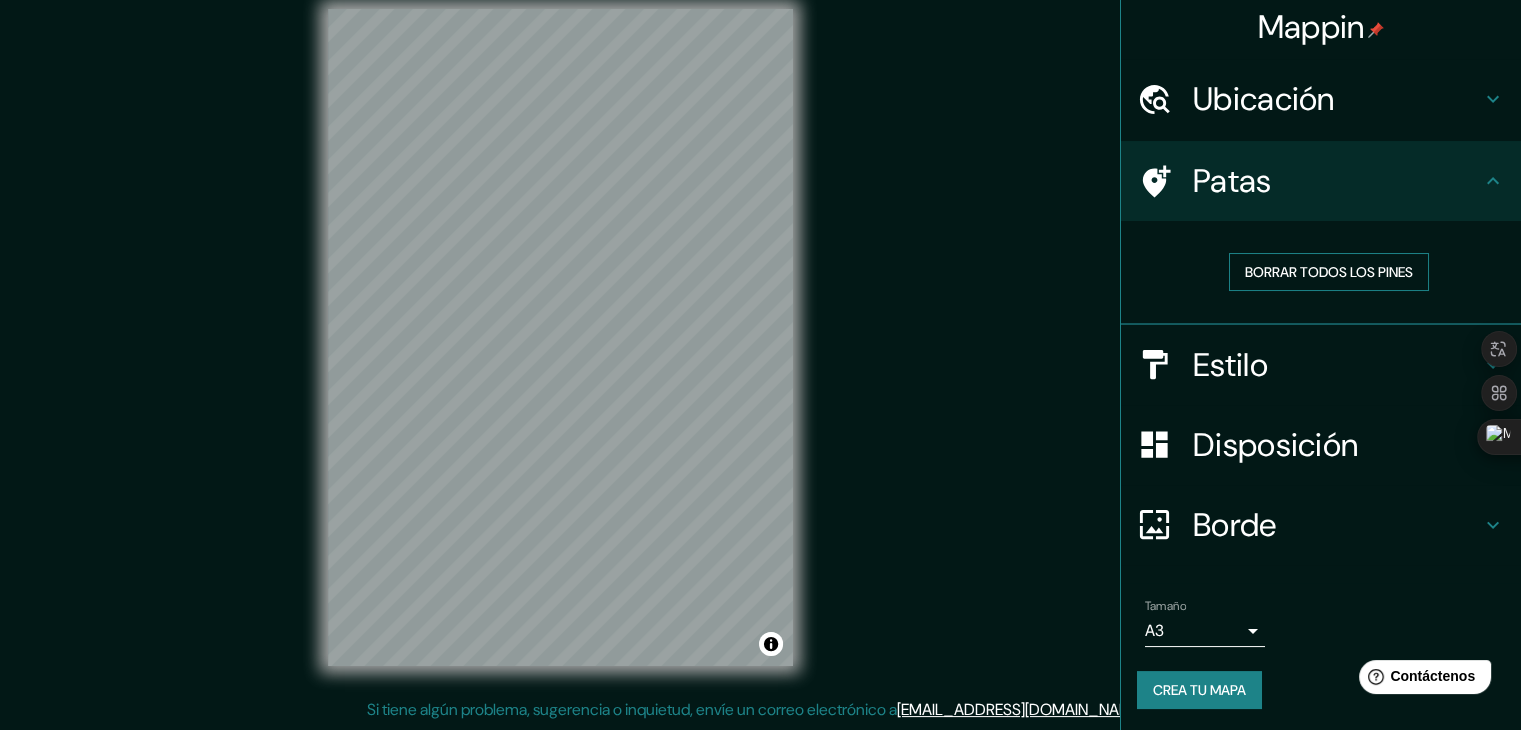 click on "Borrar todos los pines" at bounding box center [1329, 272] 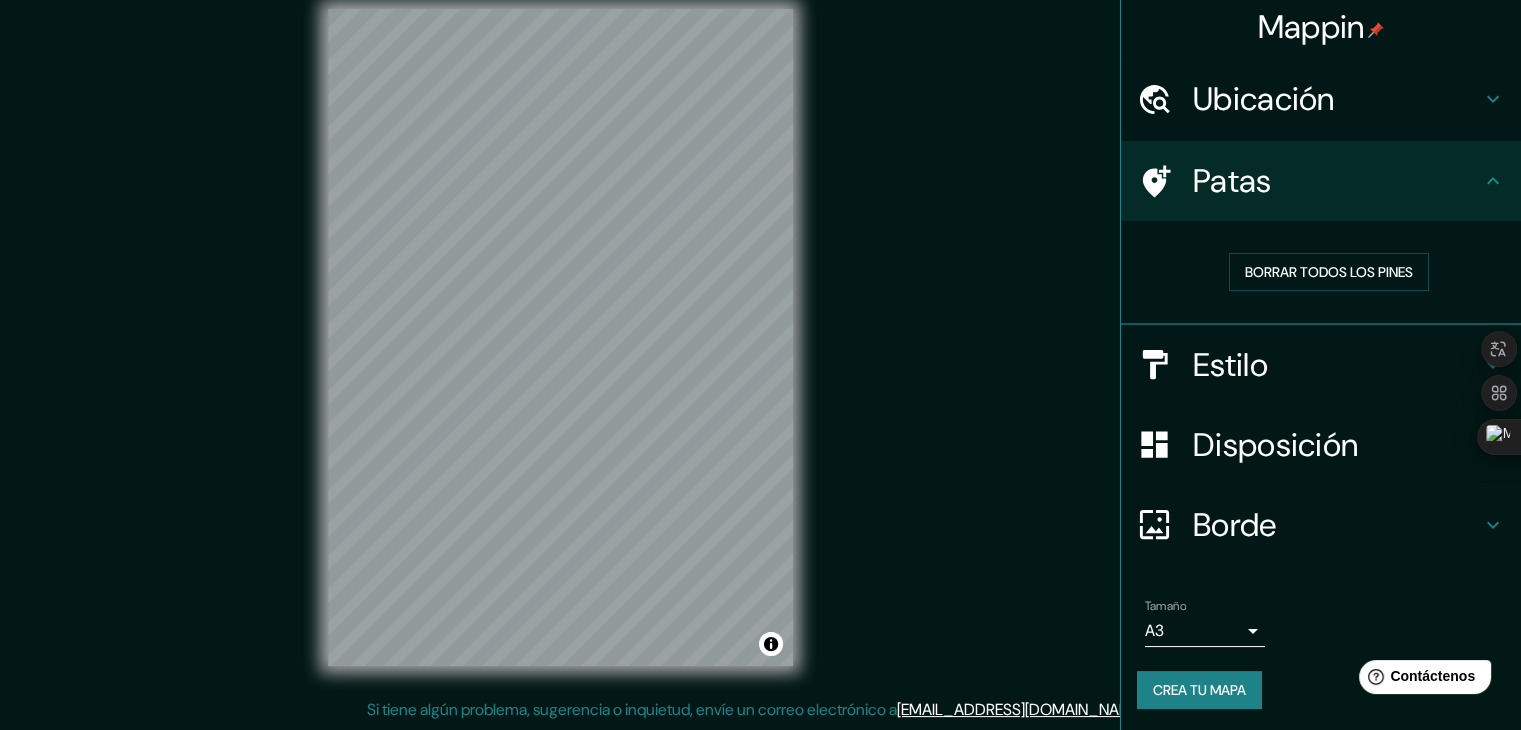 click on "Estilo" at bounding box center [1337, 365] 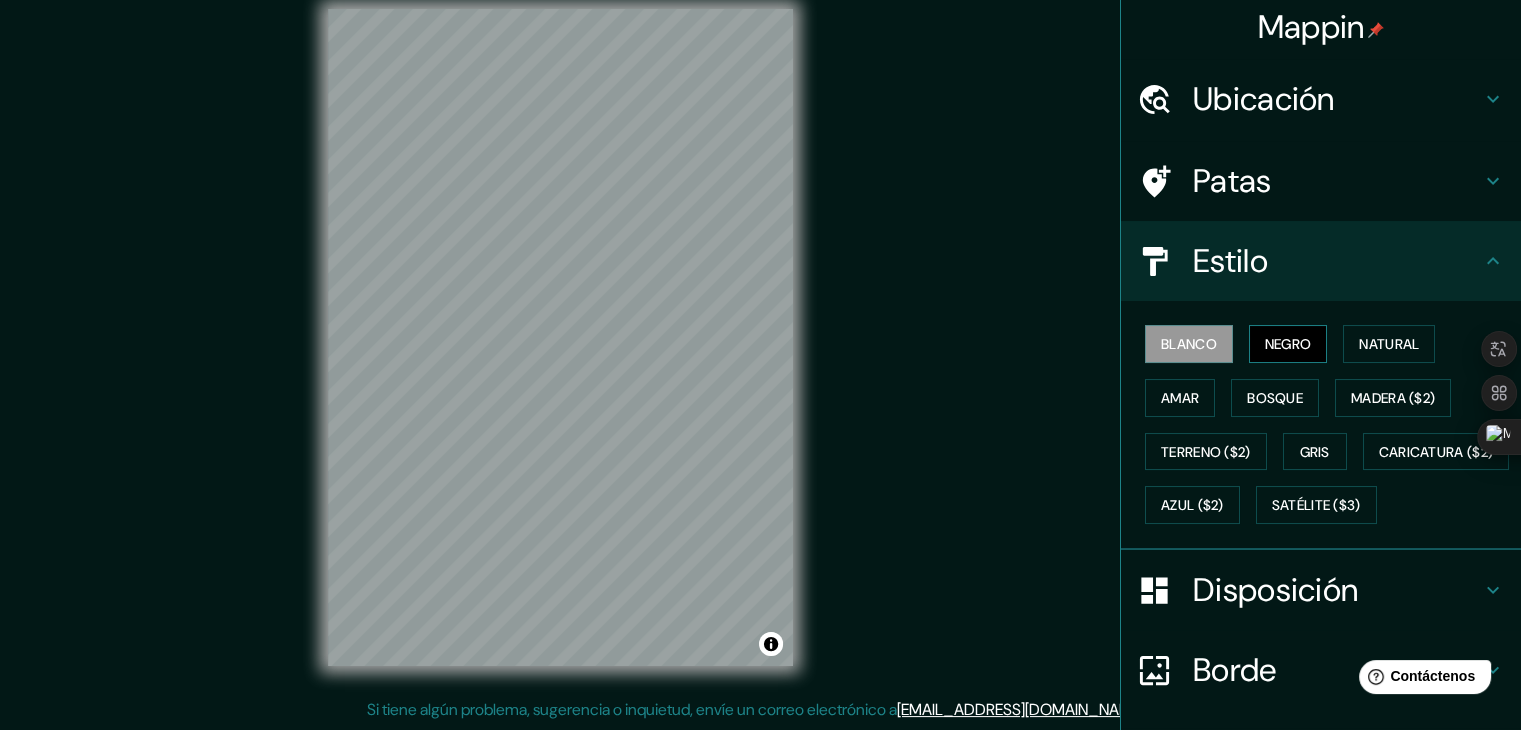 click on "Negro" at bounding box center (1288, 344) 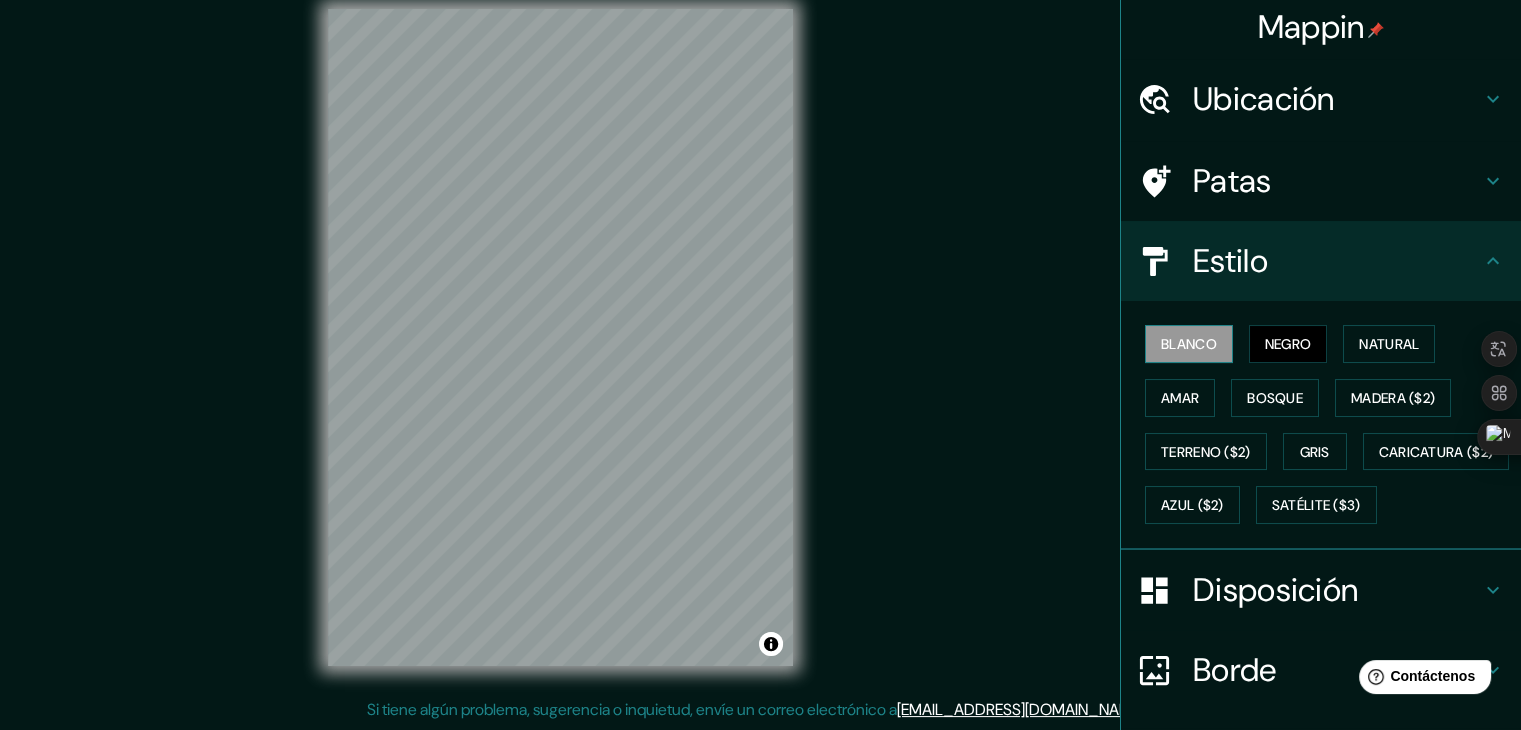 click on "Blanco" at bounding box center [1189, 344] 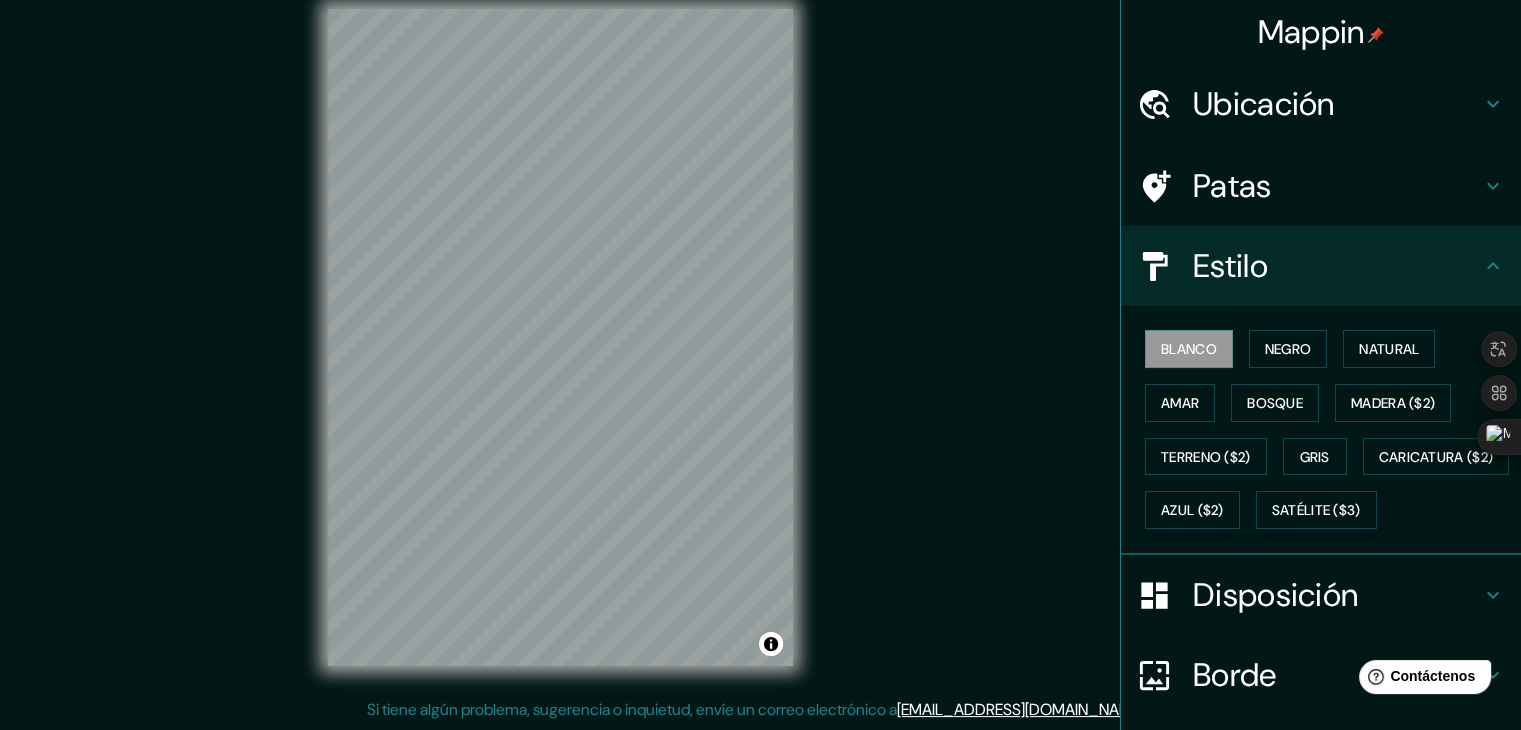scroll, scrollTop: 0, scrollLeft: 0, axis: both 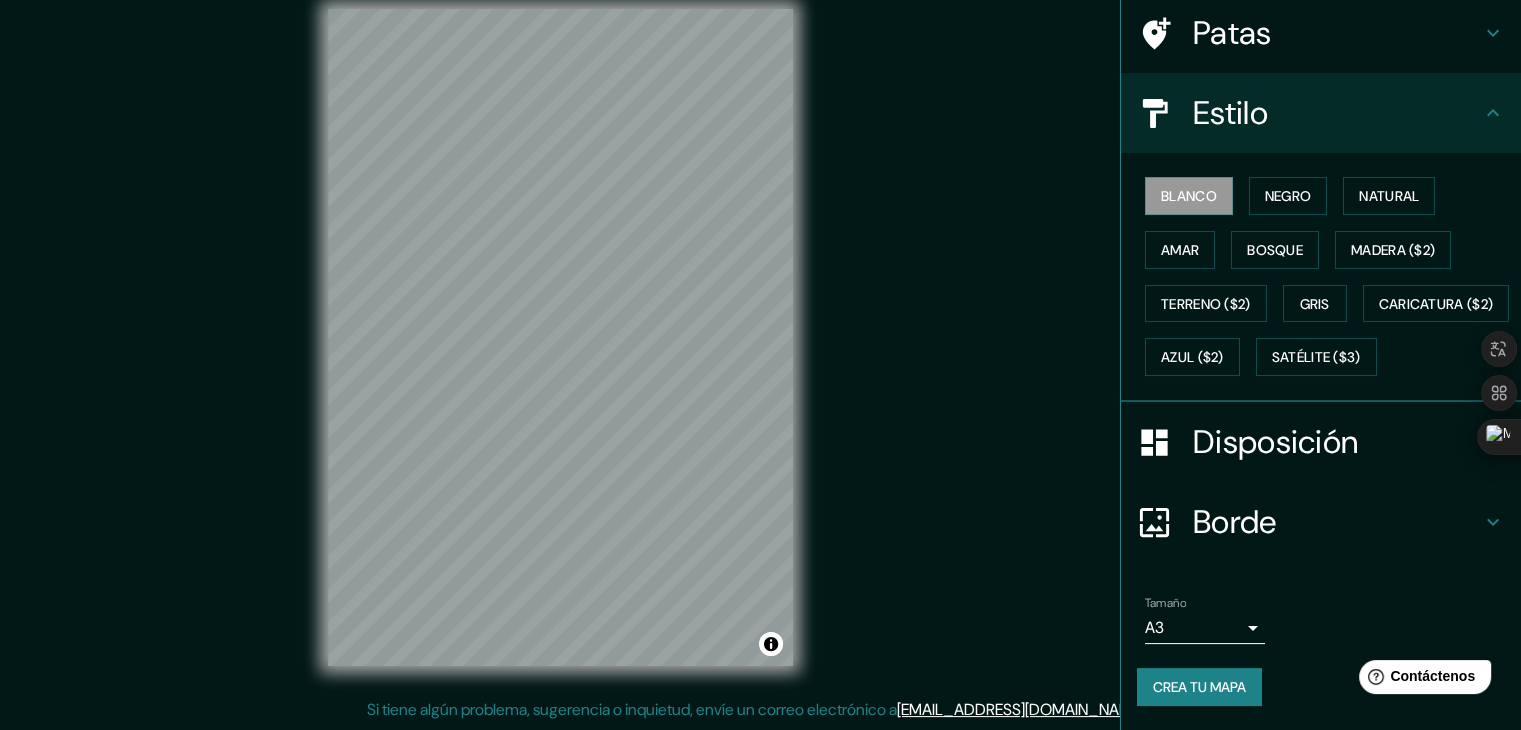 click on "Disposición" at bounding box center (1275, 442) 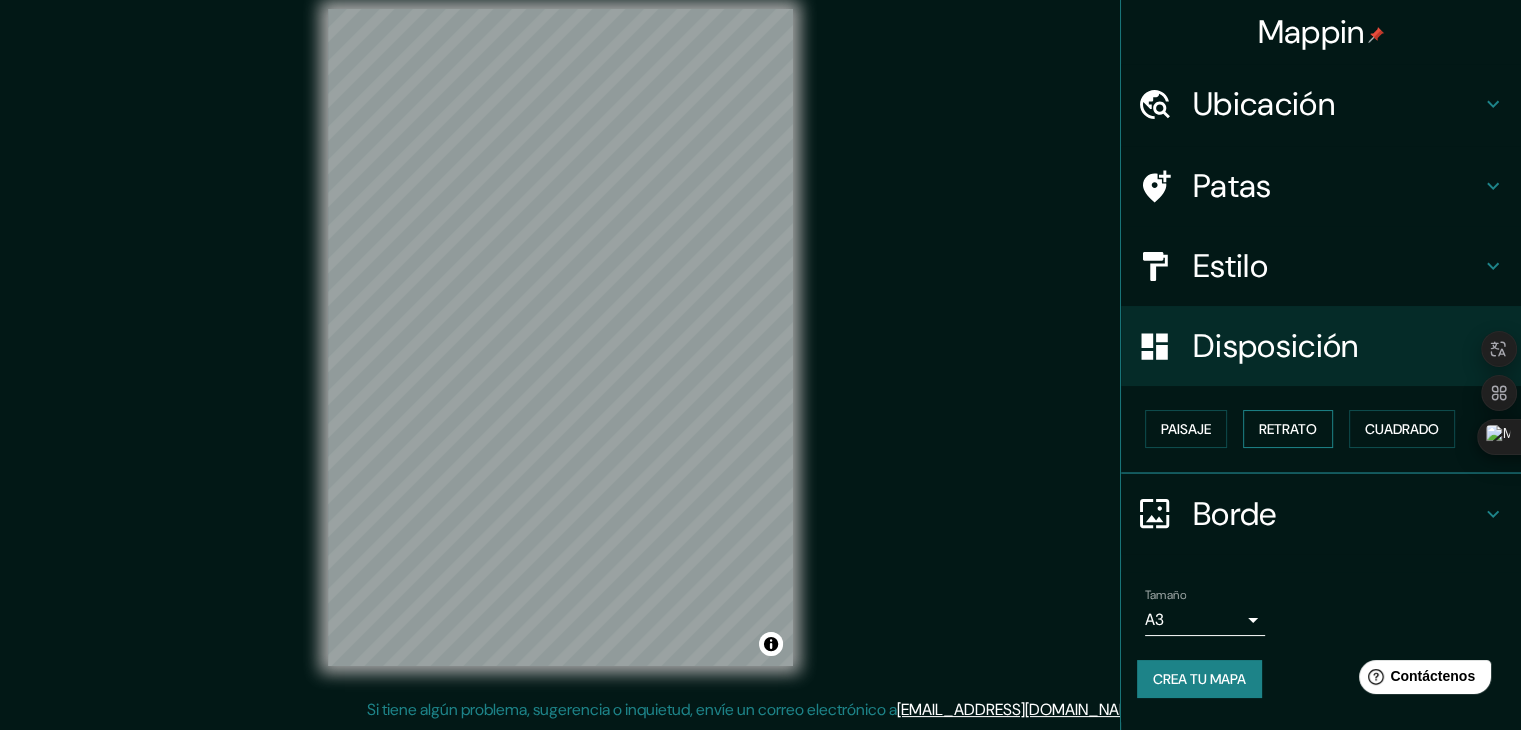 scroll, scrollTop: 0, scrollLeft: 0, axis: both 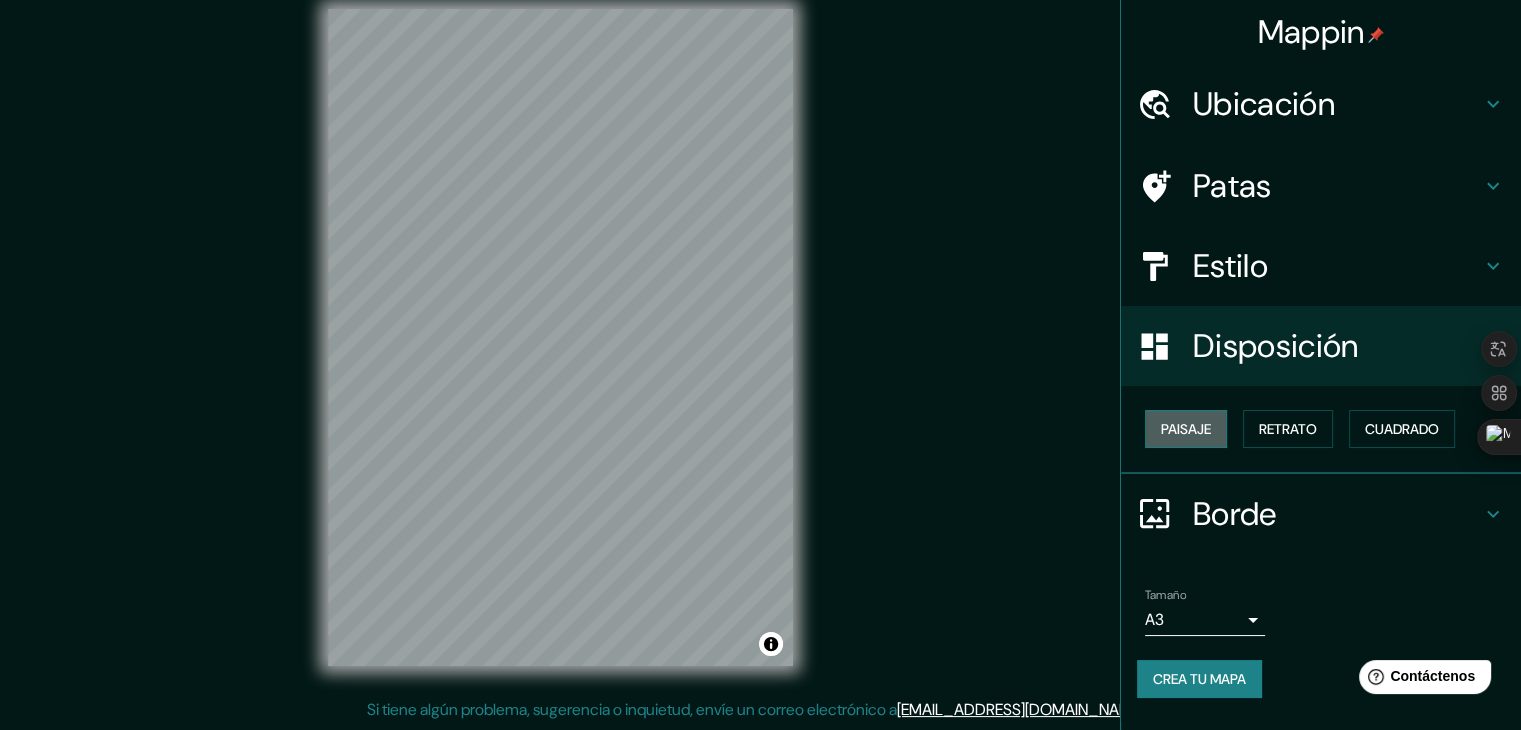 click on "Paisaje" at bounding box center (1186, 429) 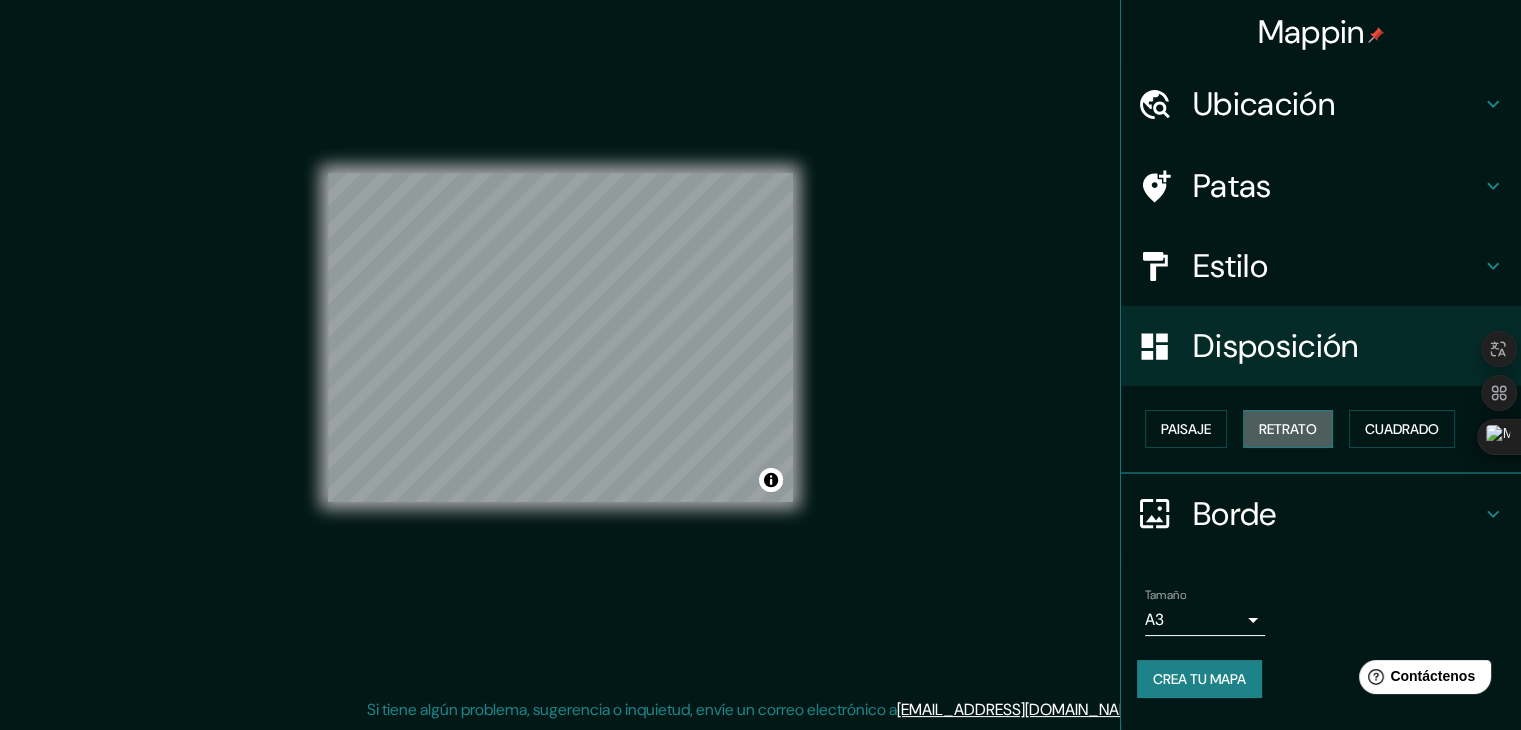 click on "Retrato" at bounding box center [1288, 429] 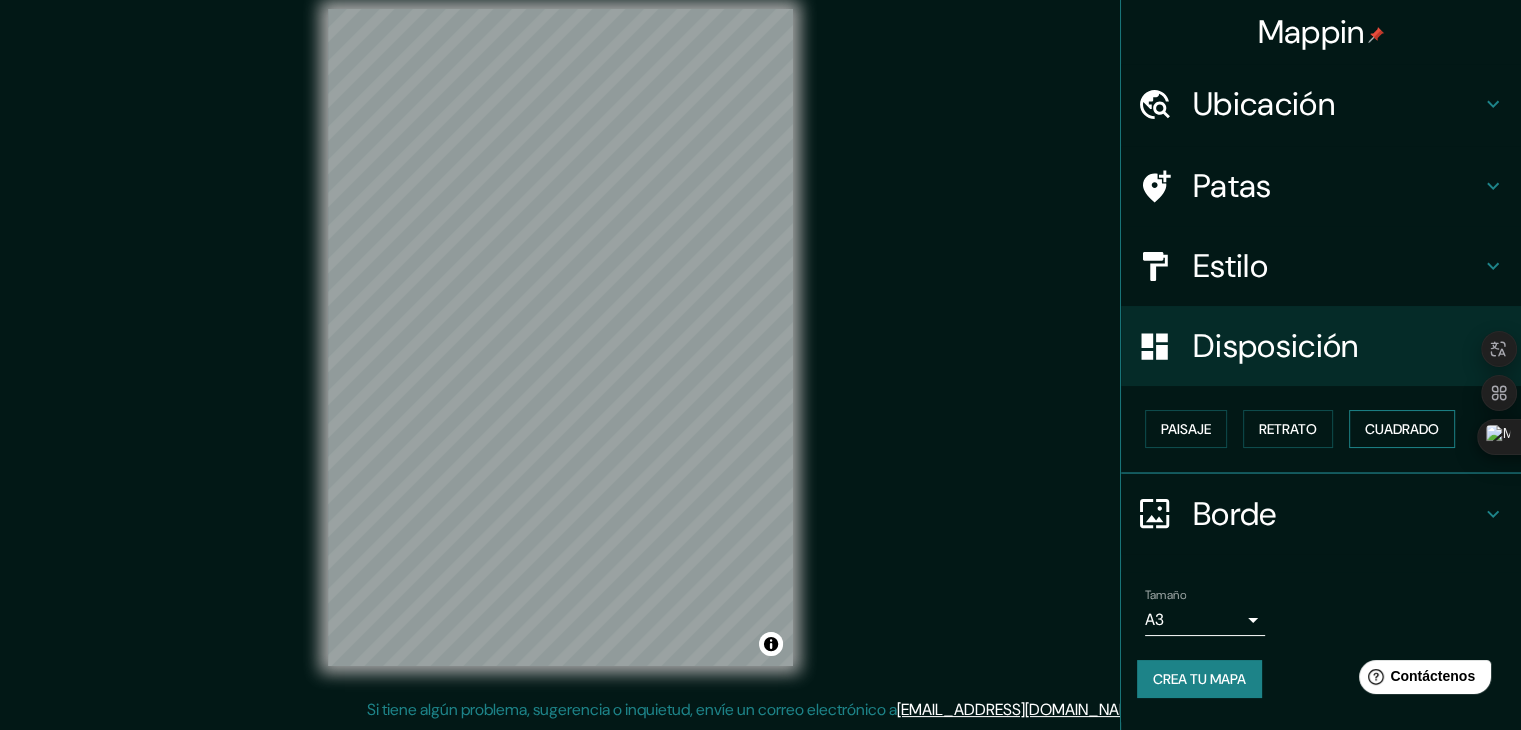 click on "Cuadrado" at bounding box center [1402, 429] 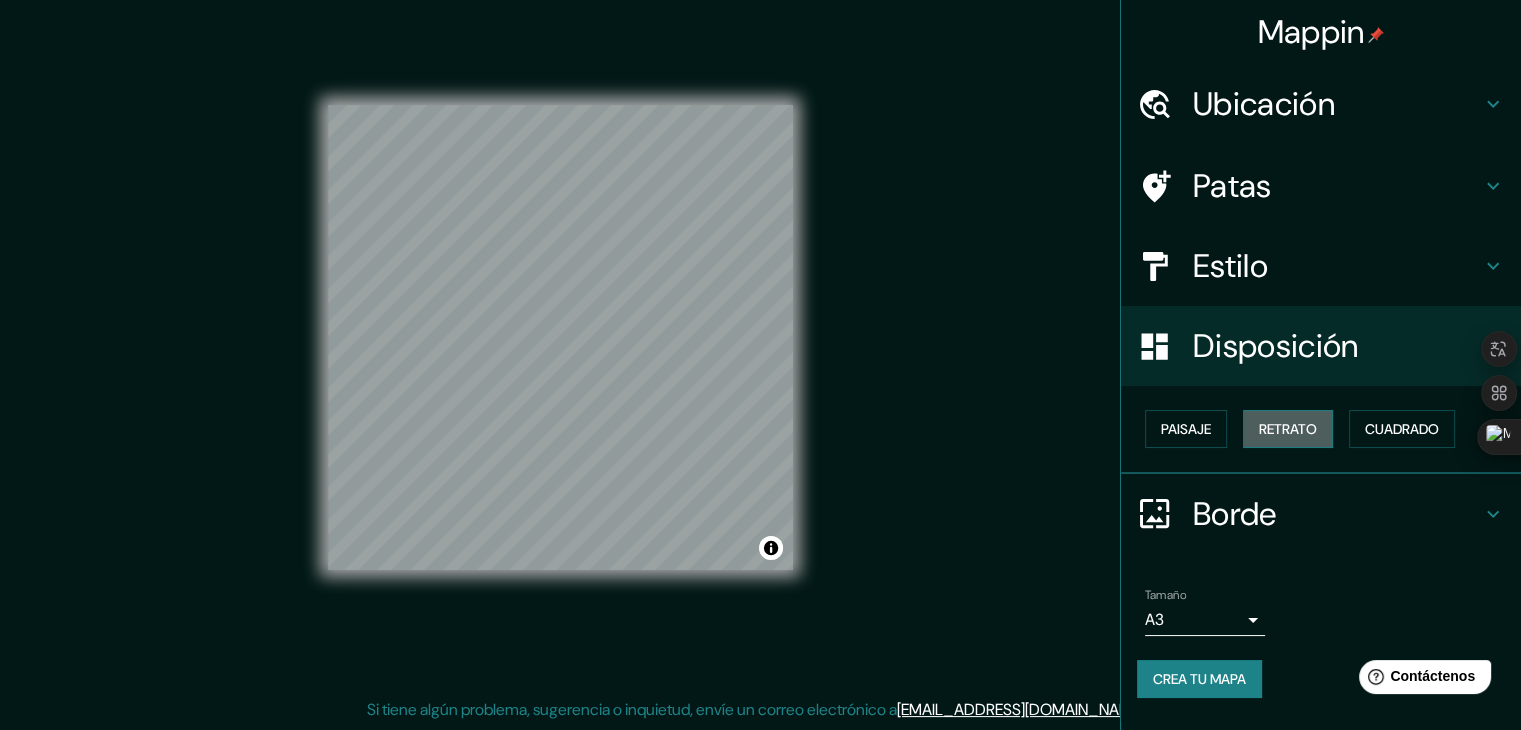 click on "Retrato" at bounding box center (1288, 429) 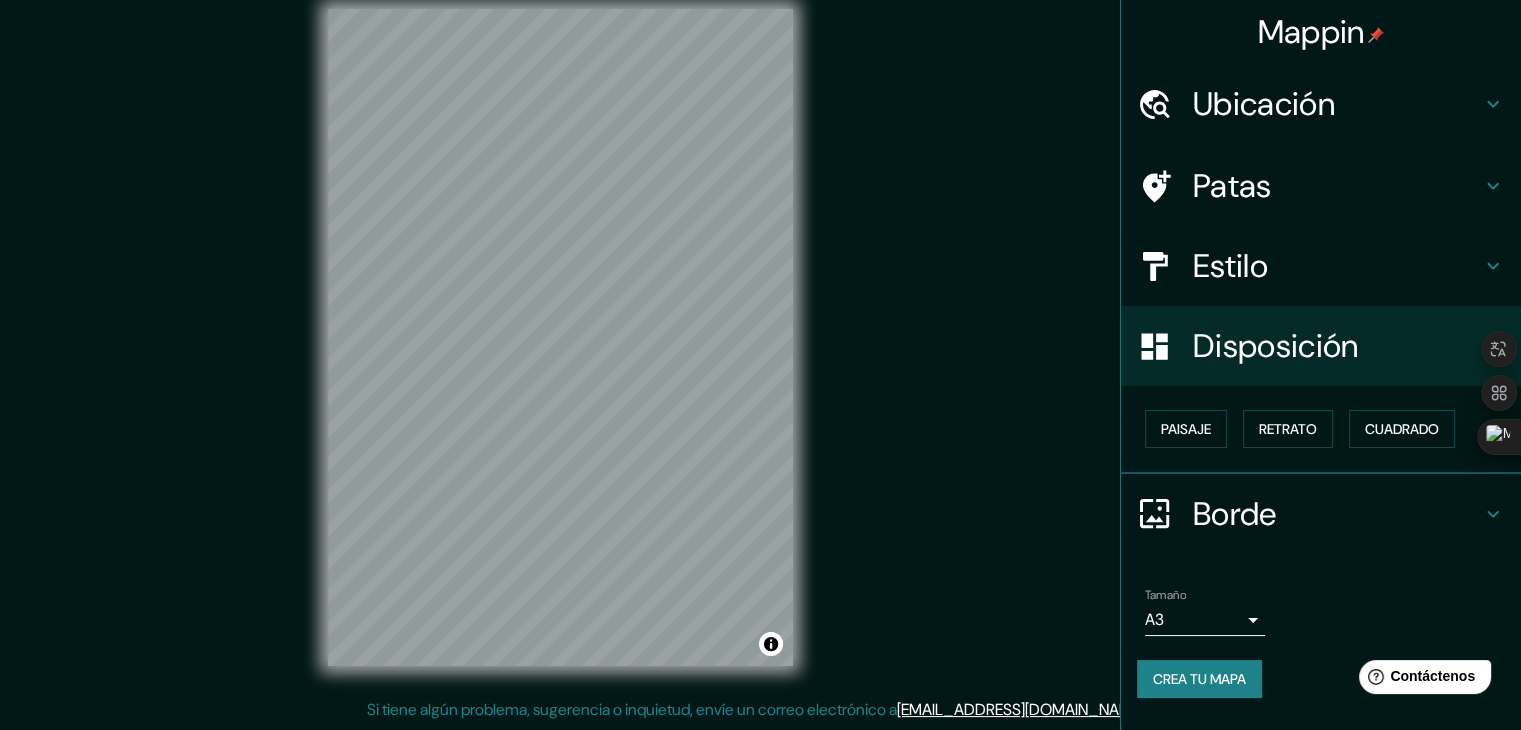 click on "Crea tu mapa" at bounding box center [1199, 679] 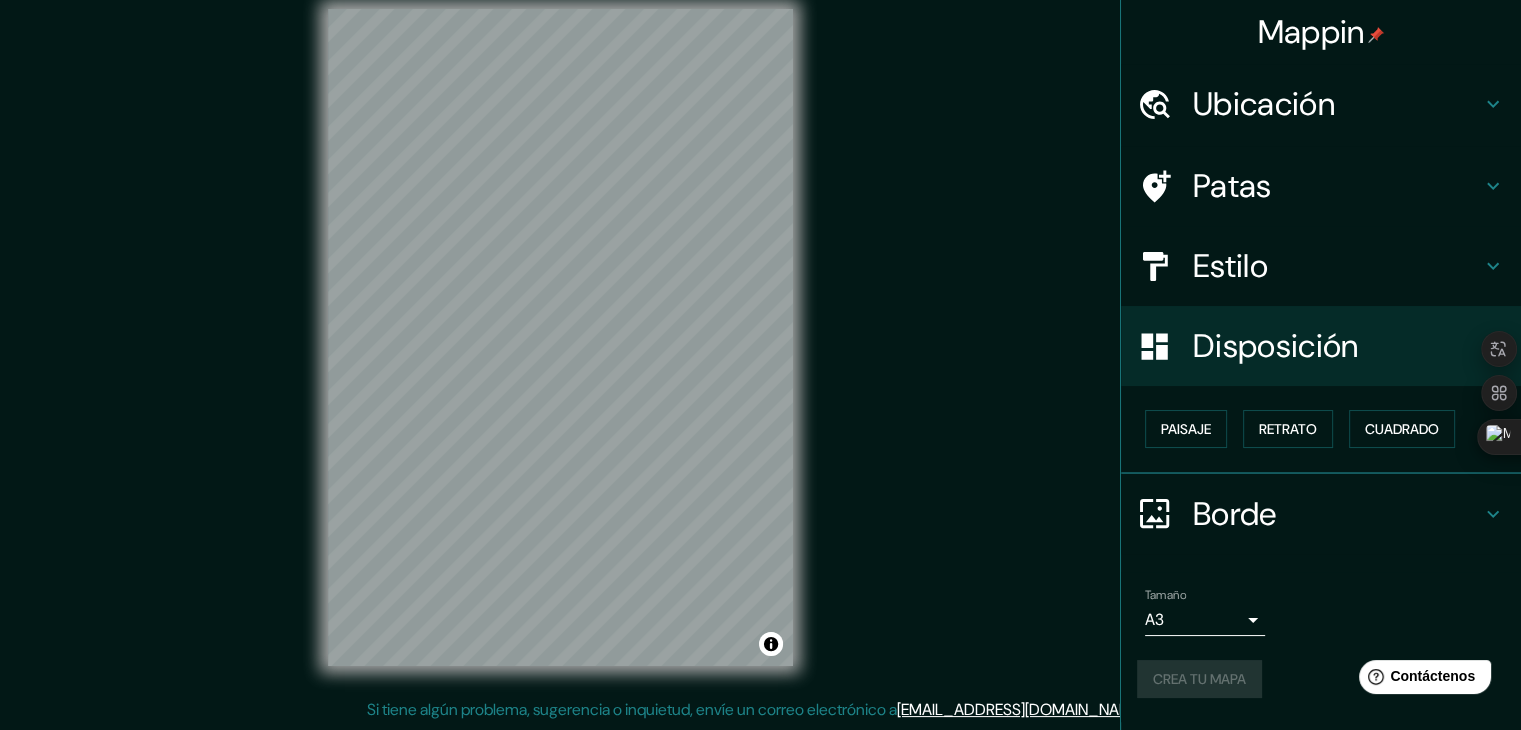 click on "Crea tu mapa" at bounding box center (1321, 679) 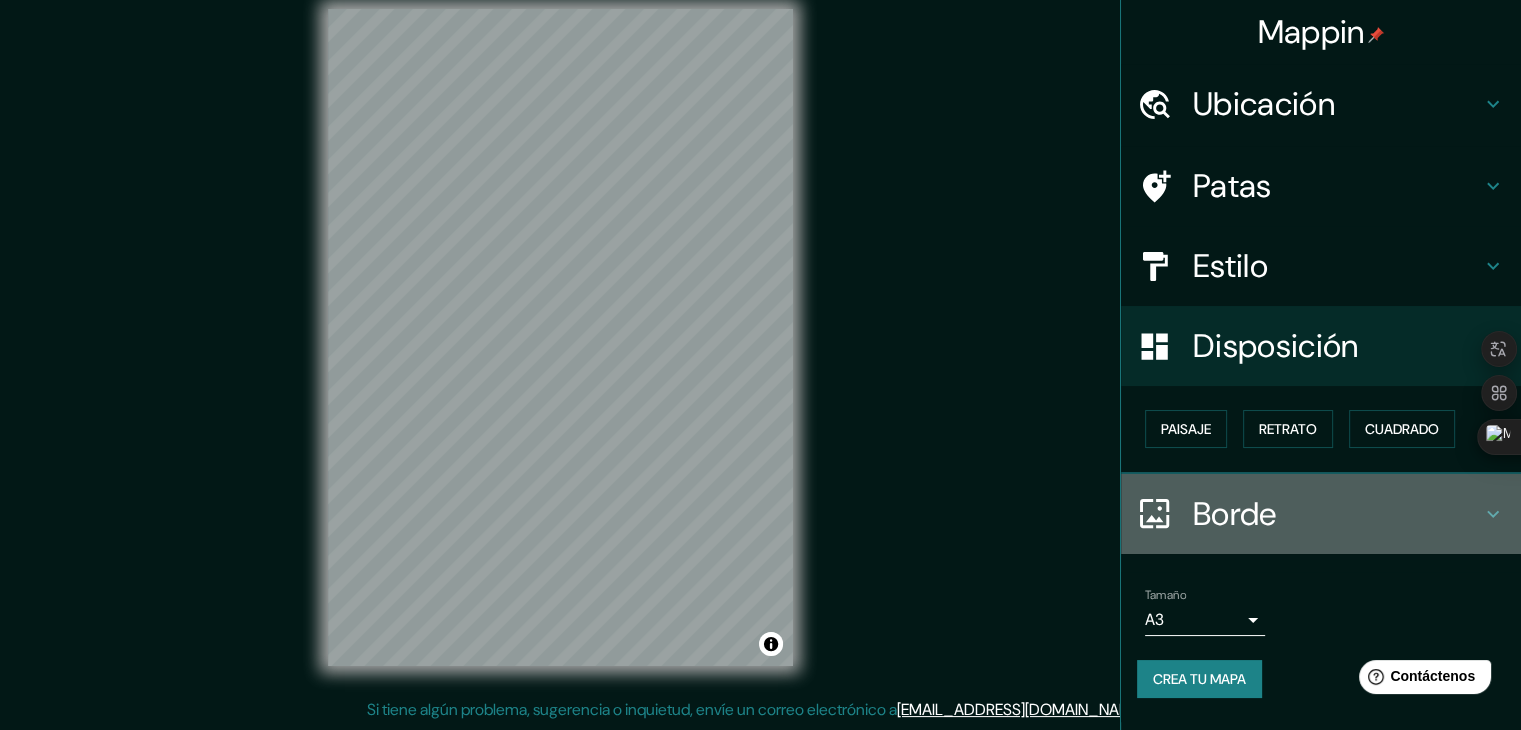 click on "Borde" at bounding box center (1337, 514) 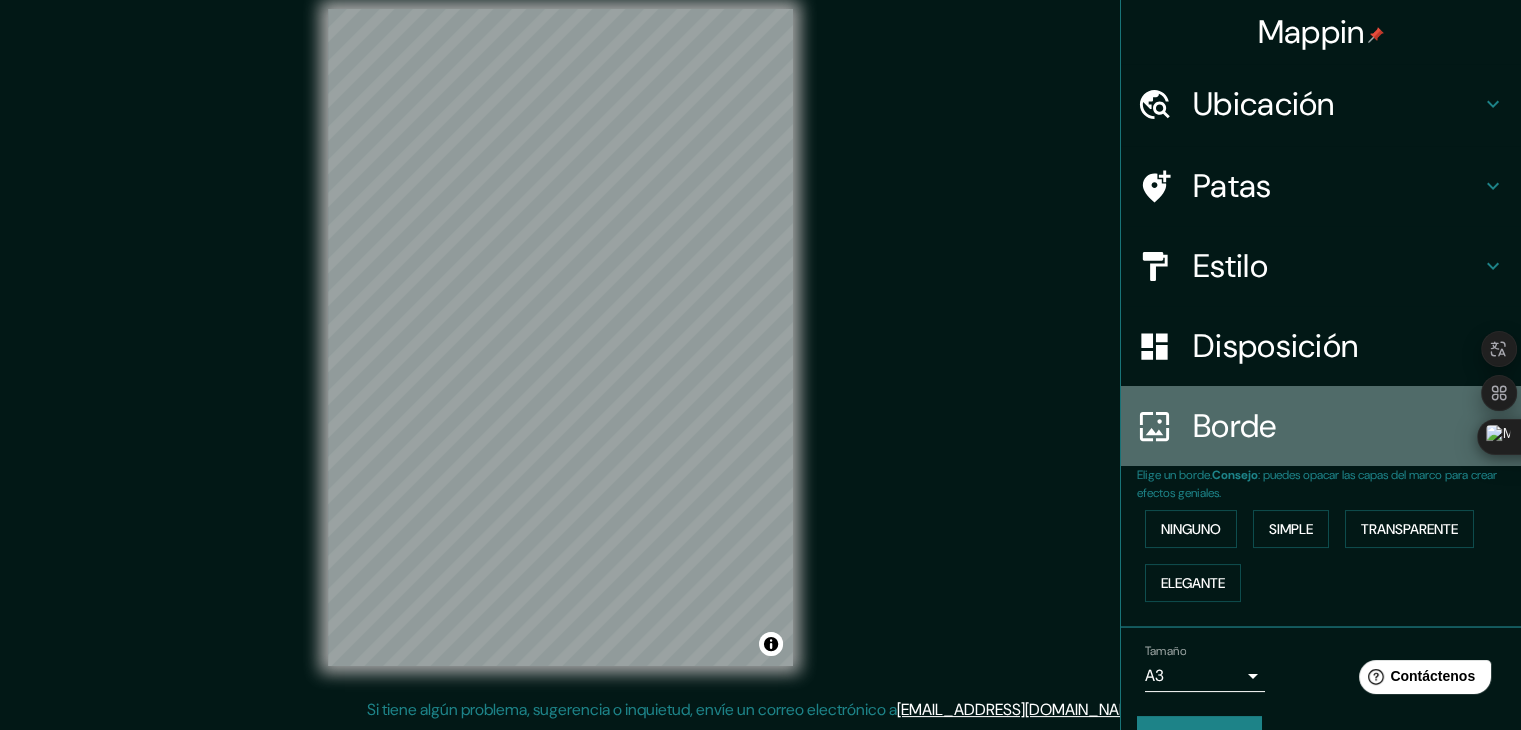 click on "Borde" at bounding box center (1337, 426) 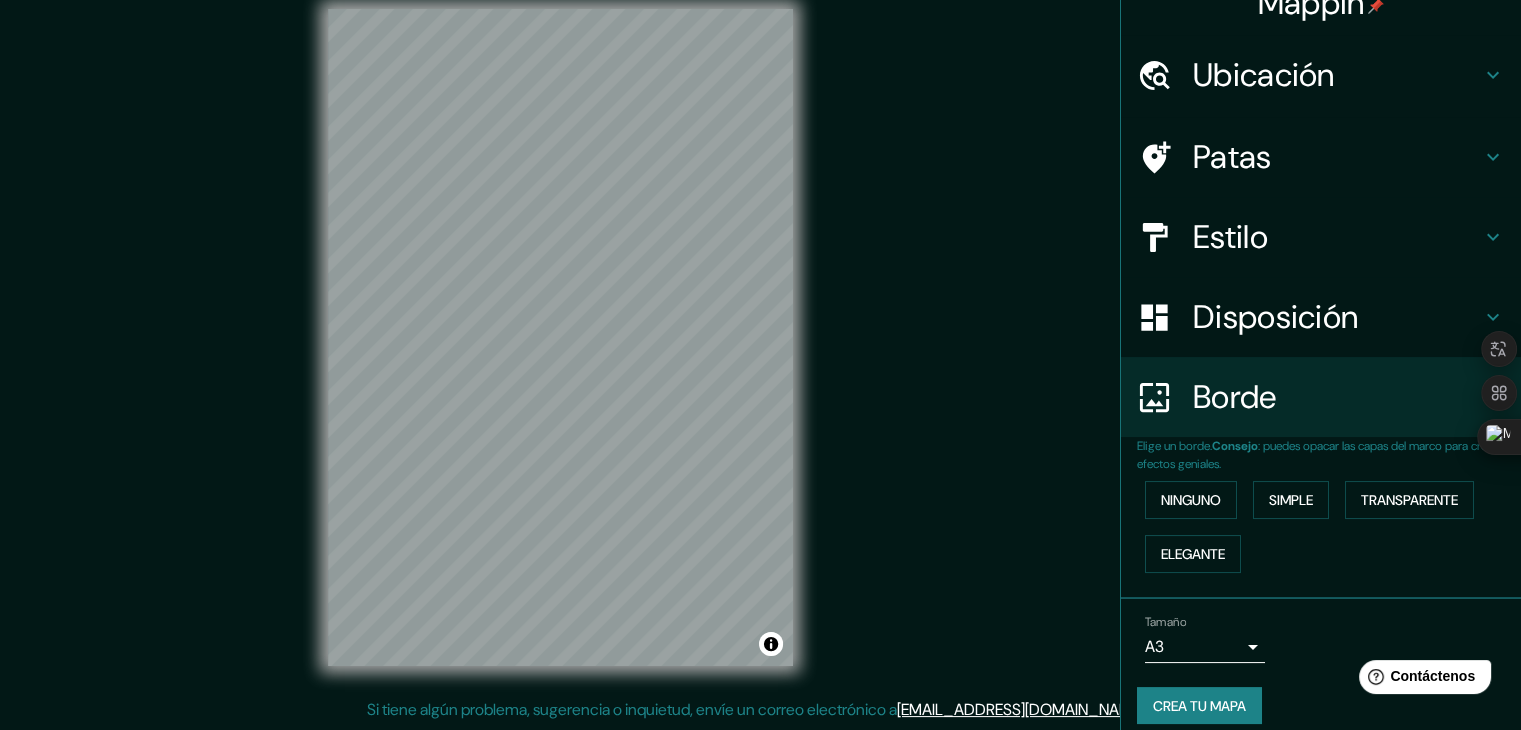 scroll, scrollTop: 45, scrollLeft: 0, axis: vertical 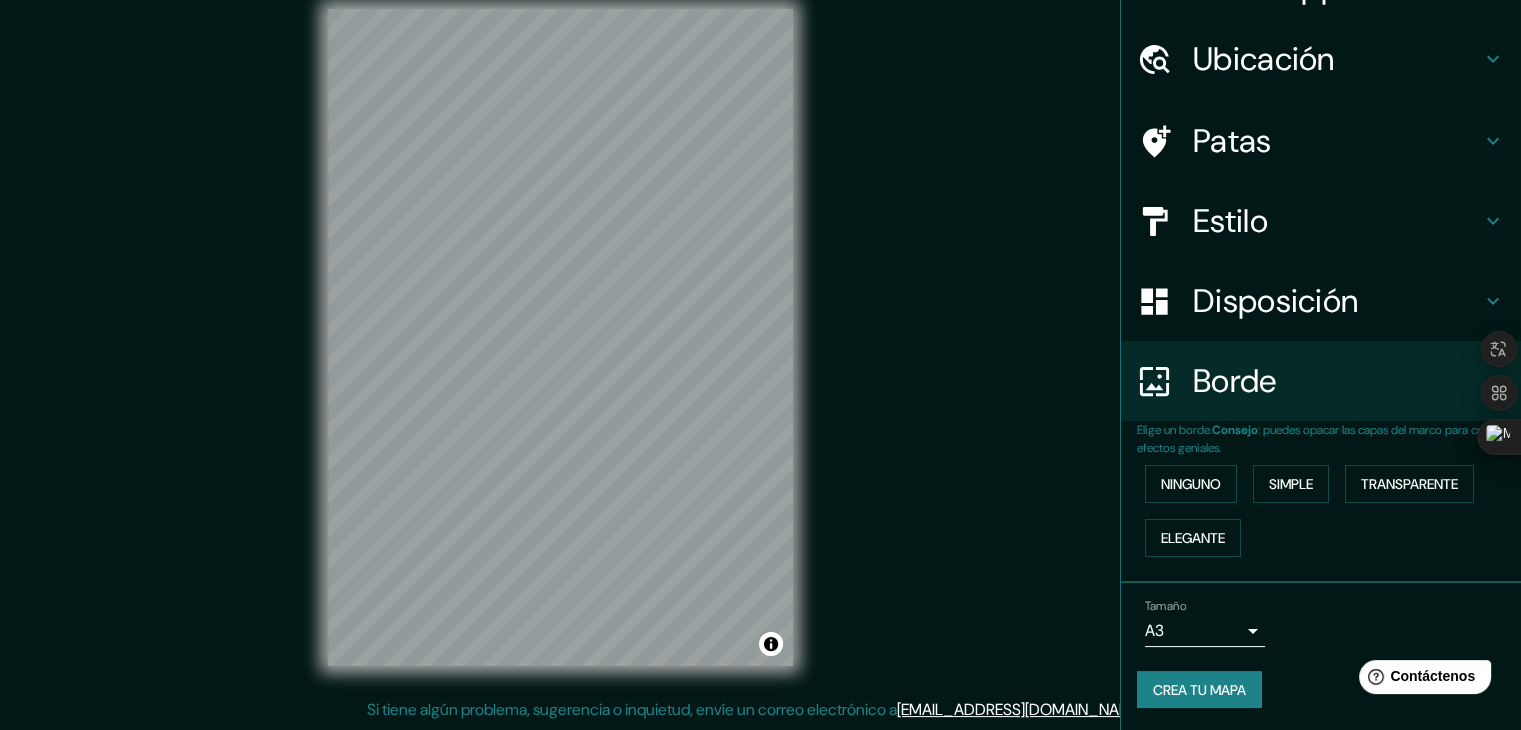 click on "Crea tu mapa" at bounding box center [1199, 690] 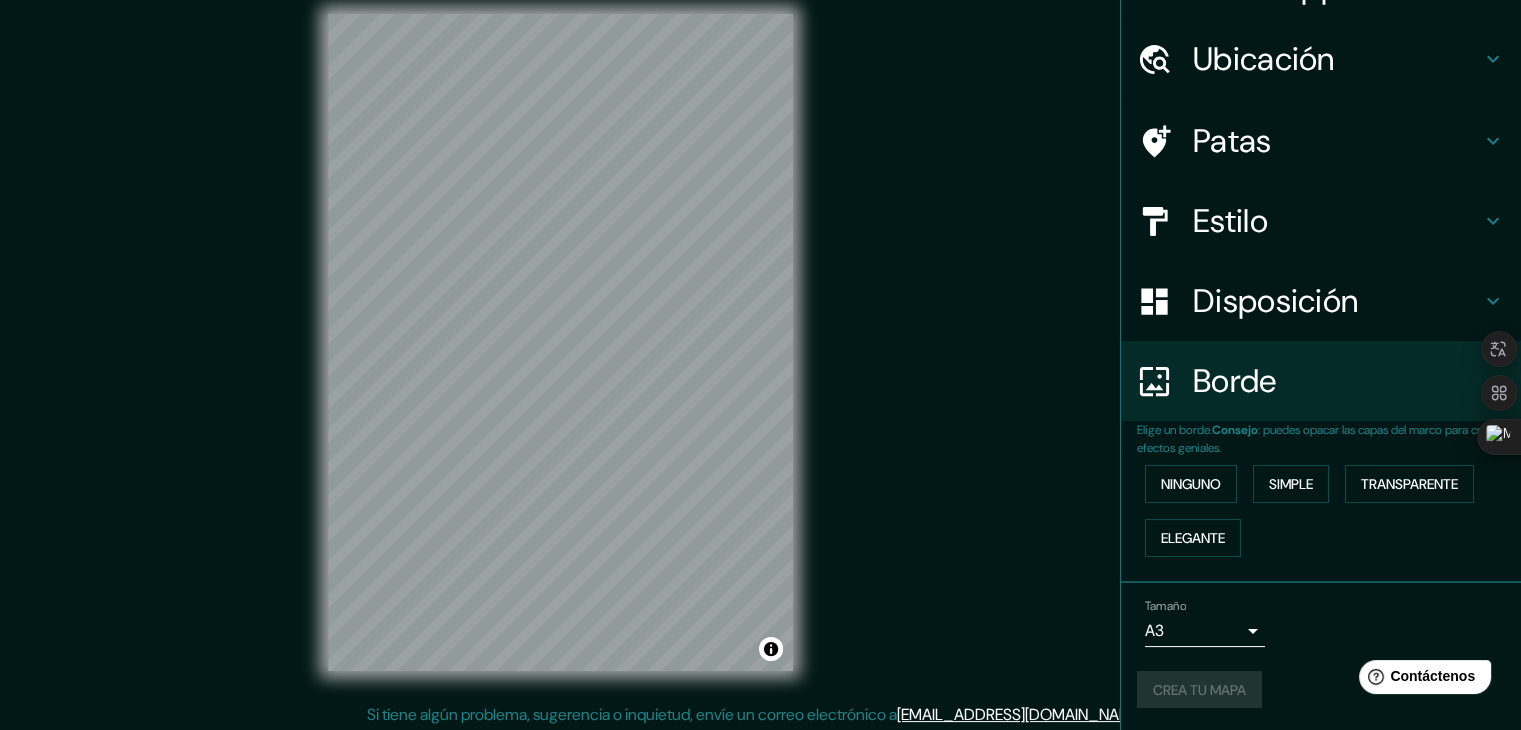 scroll, scrollTop: 23, scrollLeft: 0, axis: vertical 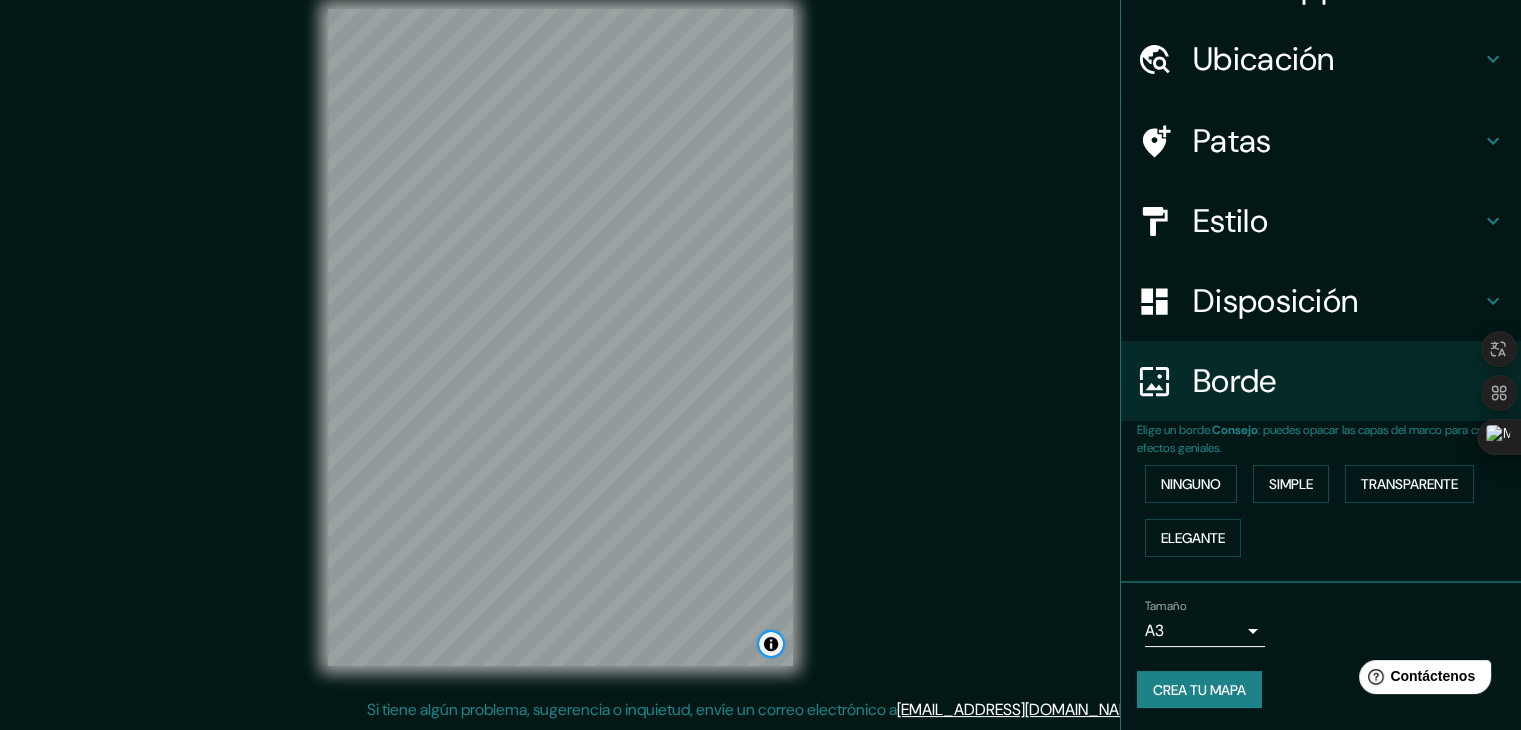 click at bounding box center [771, 644] 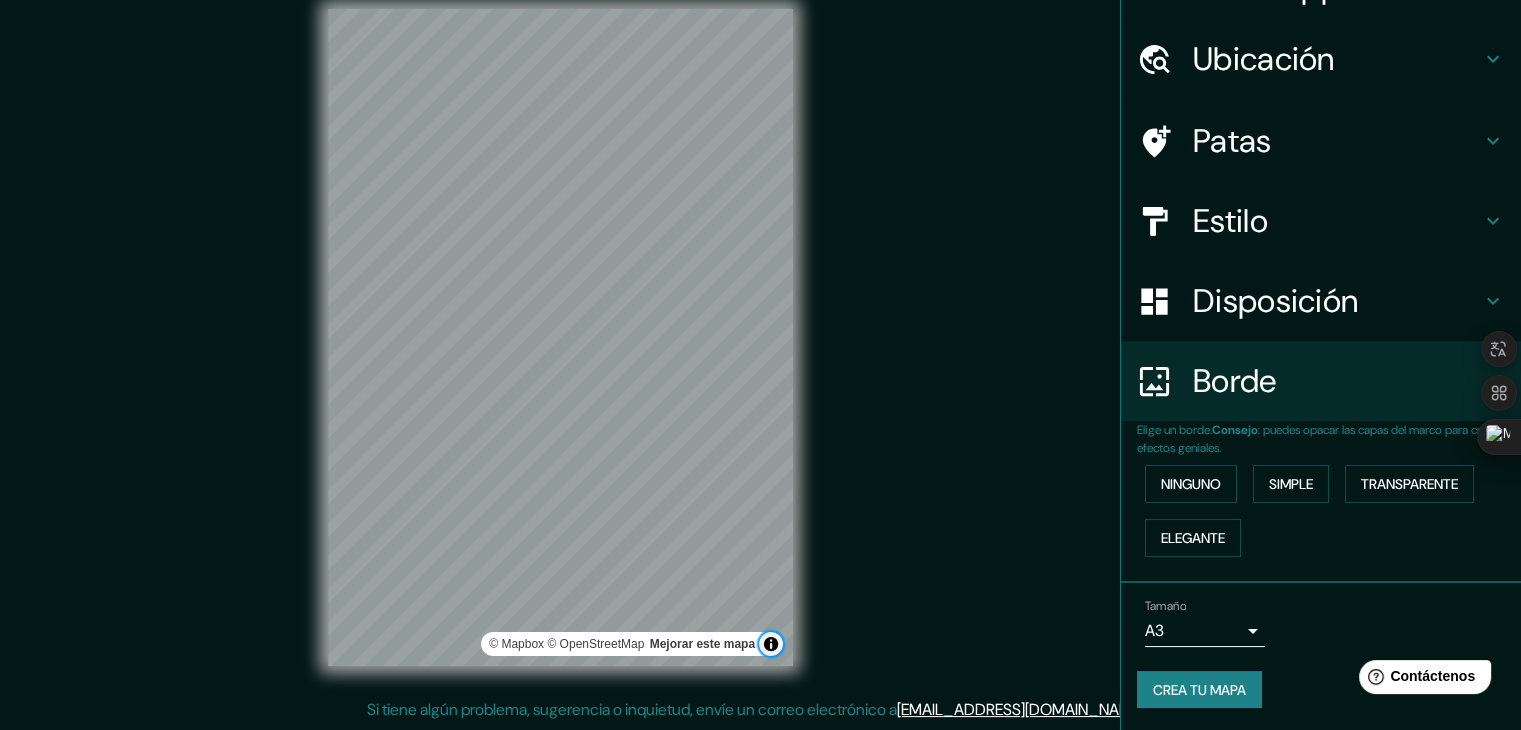 click at bounding box center (771, 644) 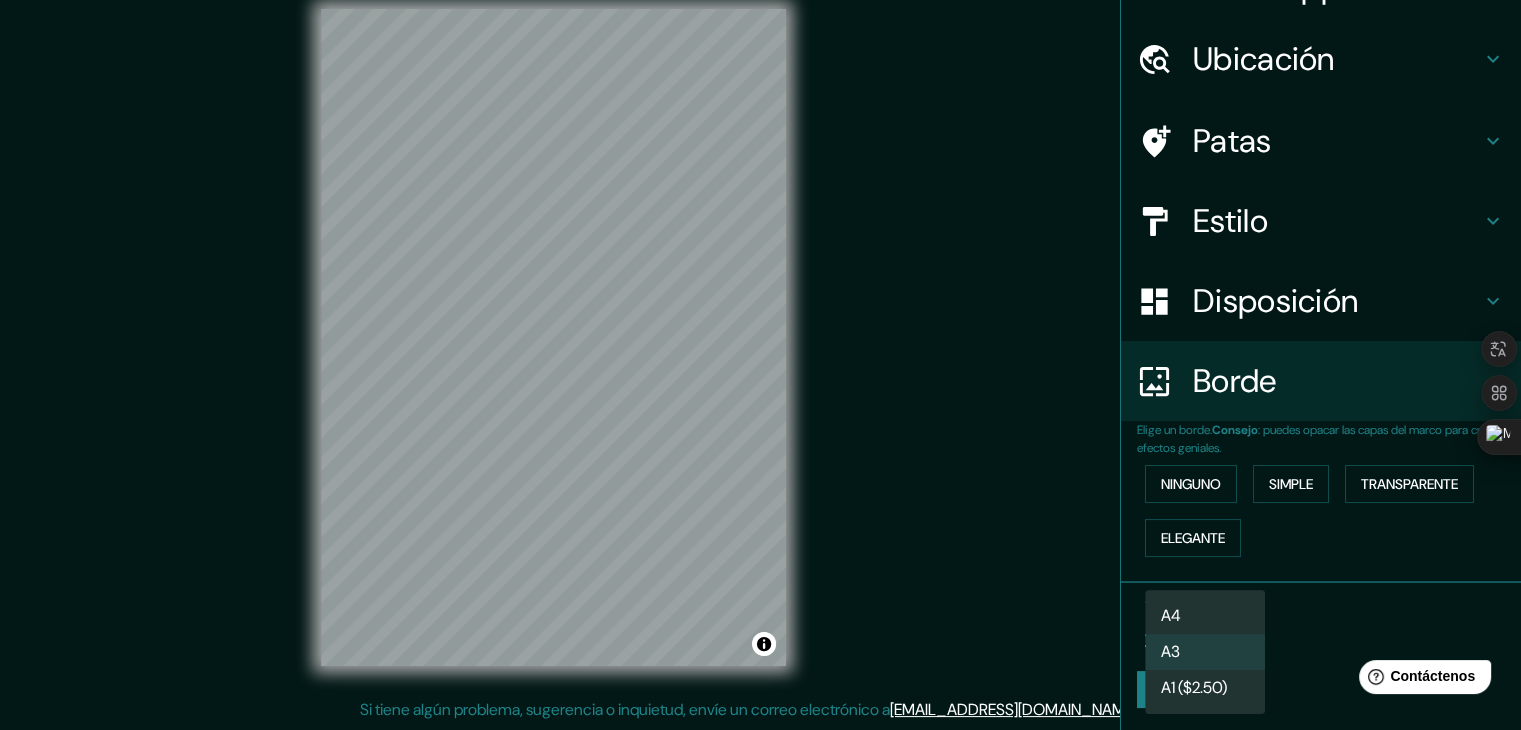 click on "Mappin Ubicación Querétaro, Querétaro, México Patas Estilo Disposición Borde Elige un borde.  Consejo  : puedes opacar las capas del marco para crear efectos geniales. Ninguno Simple Transparente Elegante Tamaño A3 a4 Crea tu mapa © Mapbox    © OpenStreetMap    Mejorar este mapa Si tiene algún problema, sugerencia o inquietud, envíe un correo electrónico a  help@mappin.pro  .   . . Texto original Valora esta traducción Tu opinión servirá para ayudar a mejorar el Traductor de Google A4 A3 A1 ($2.50)" at bounding box center [760, 342] 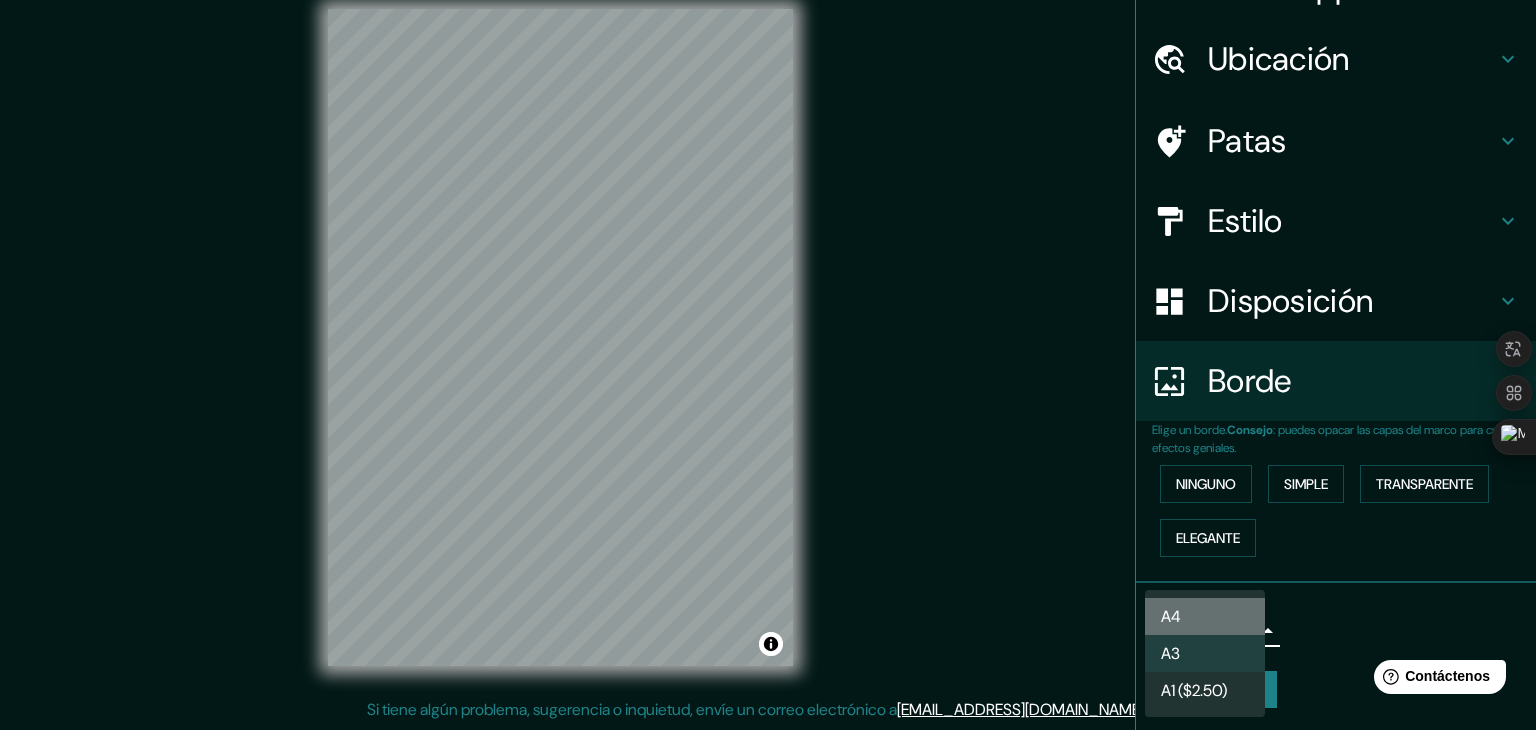 click on "A4" at bounding box center (1205, 616) 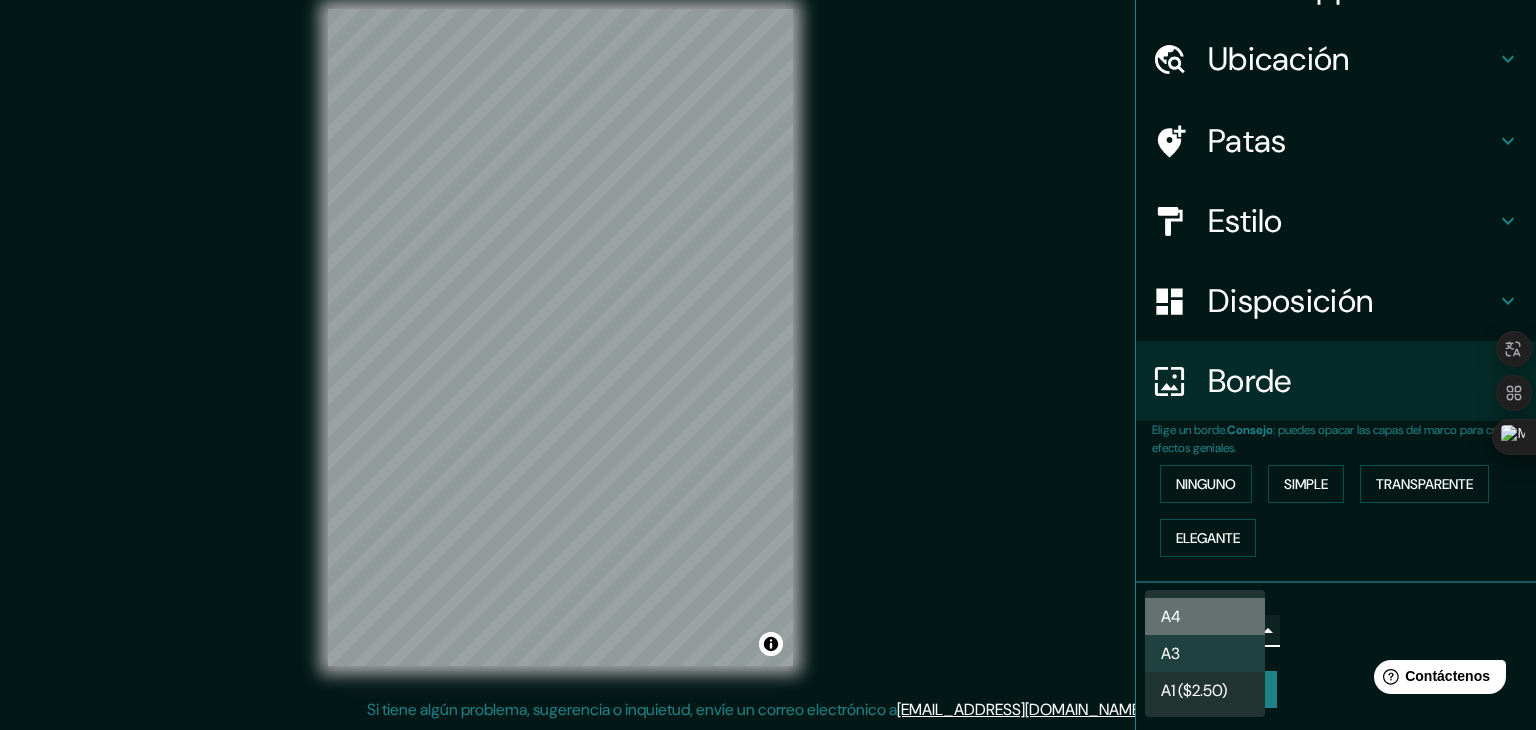 type on "single" 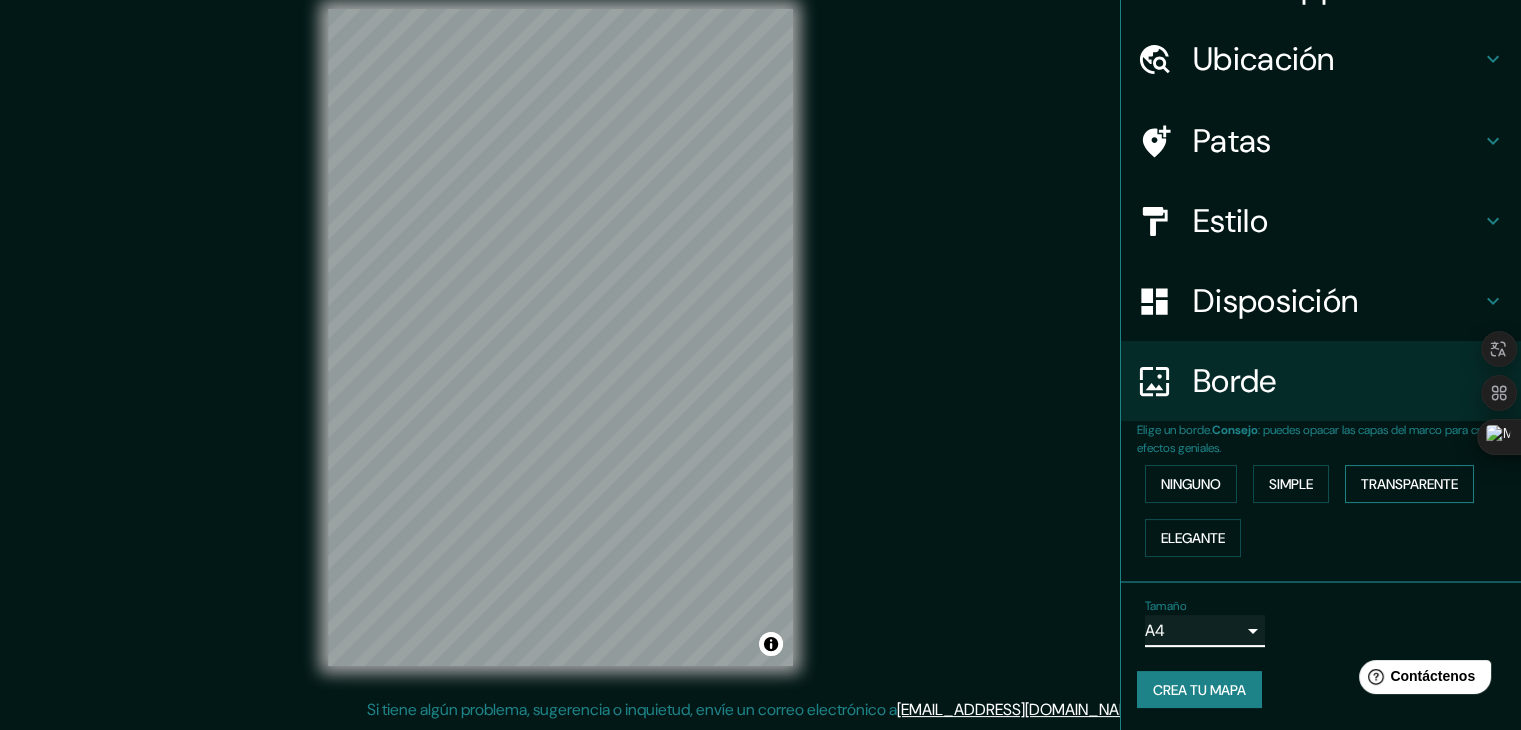 scroll, scrollTop: 0, scrollLeft: 0, axis: both 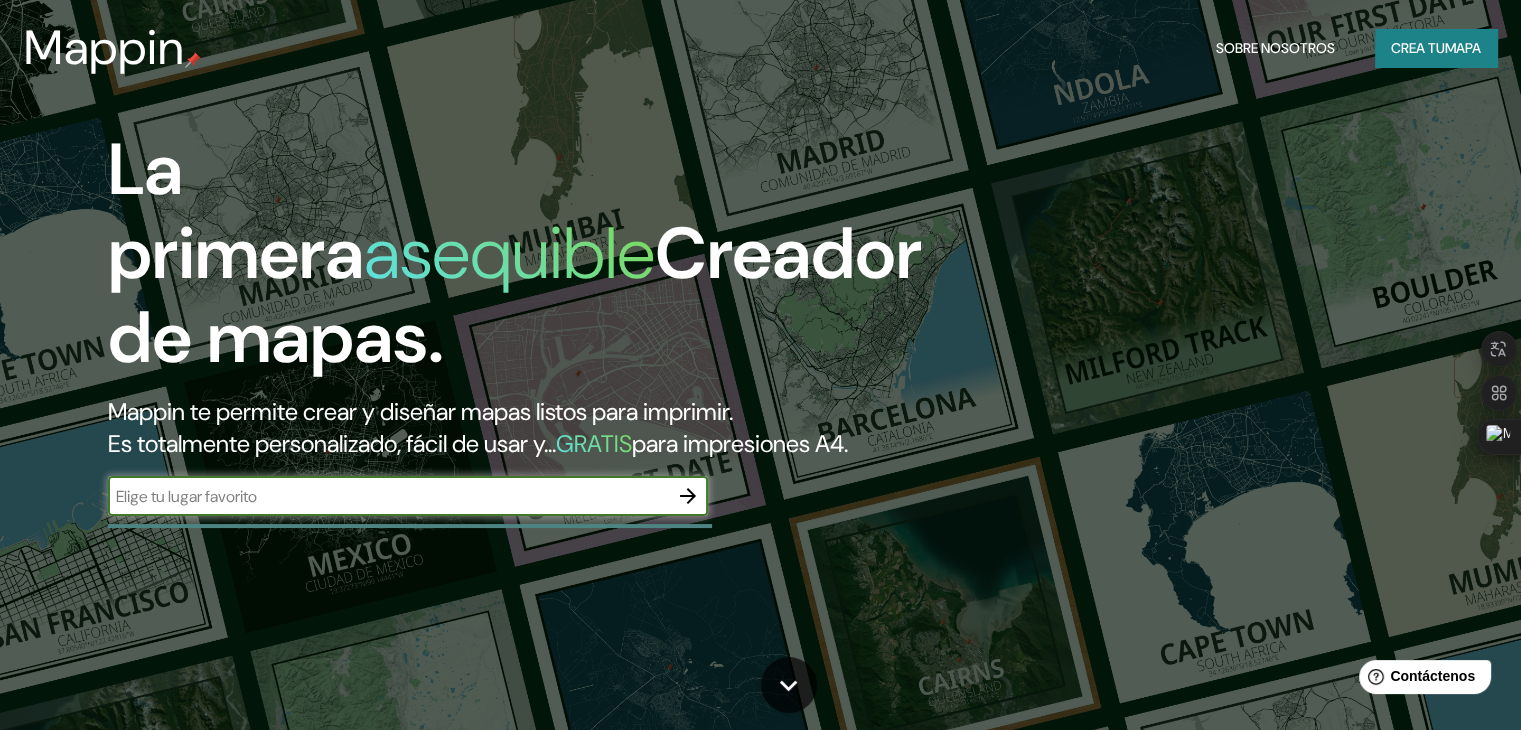 click at bounding box center (388, 496) 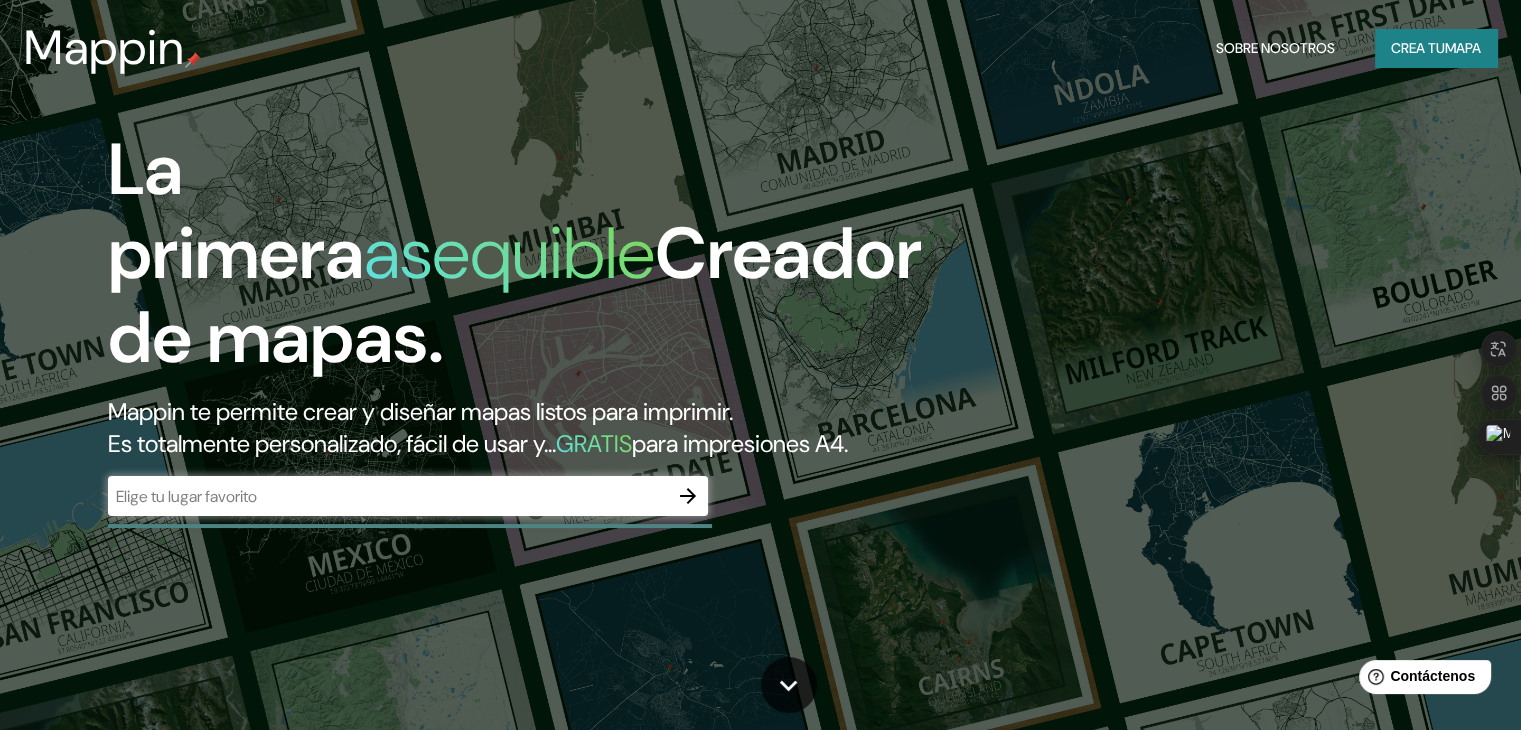 click on "Mappin te permite crear y diseñar mapas listos para imprimir." at bounding box center [420, 411] 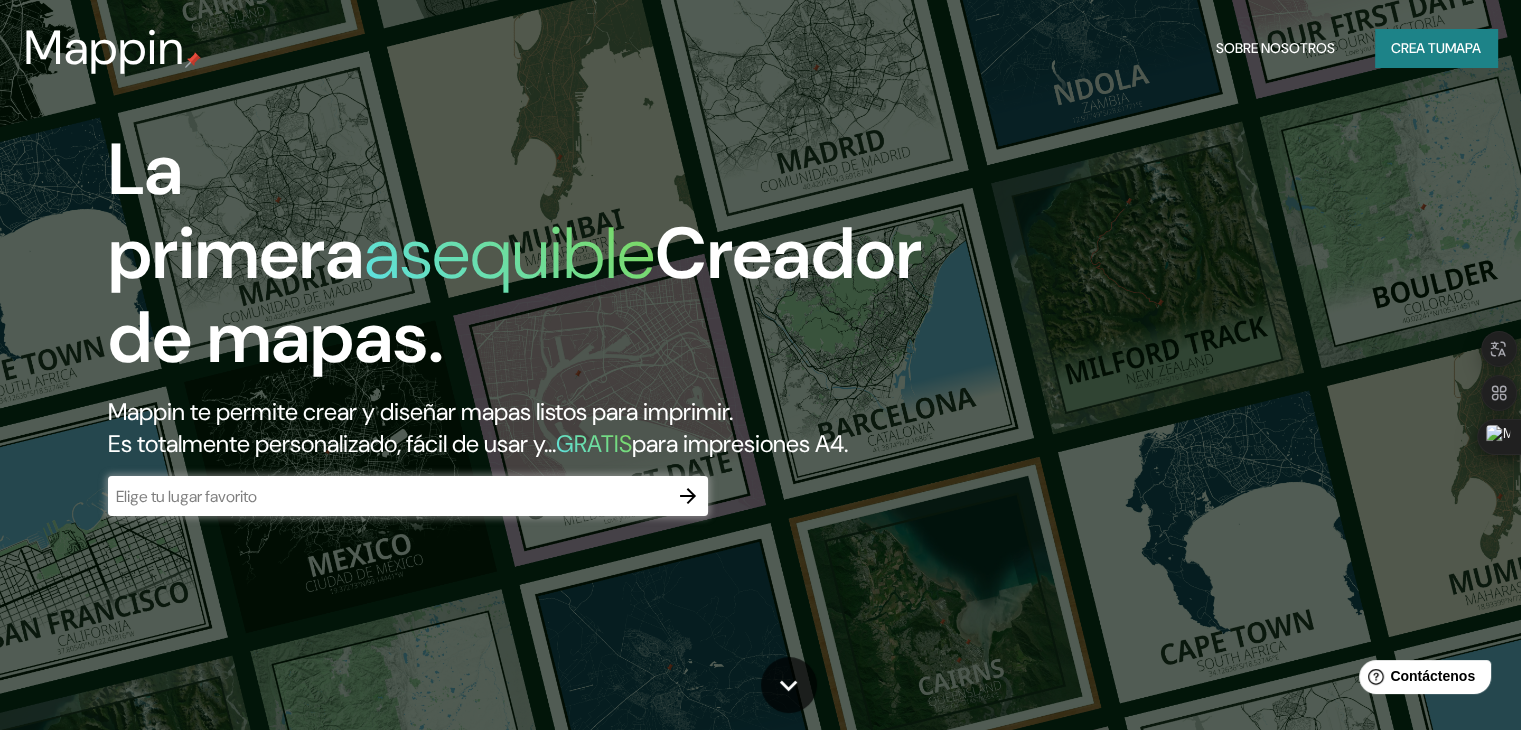 click on "GRATIS" at bounding box center [594, 443] 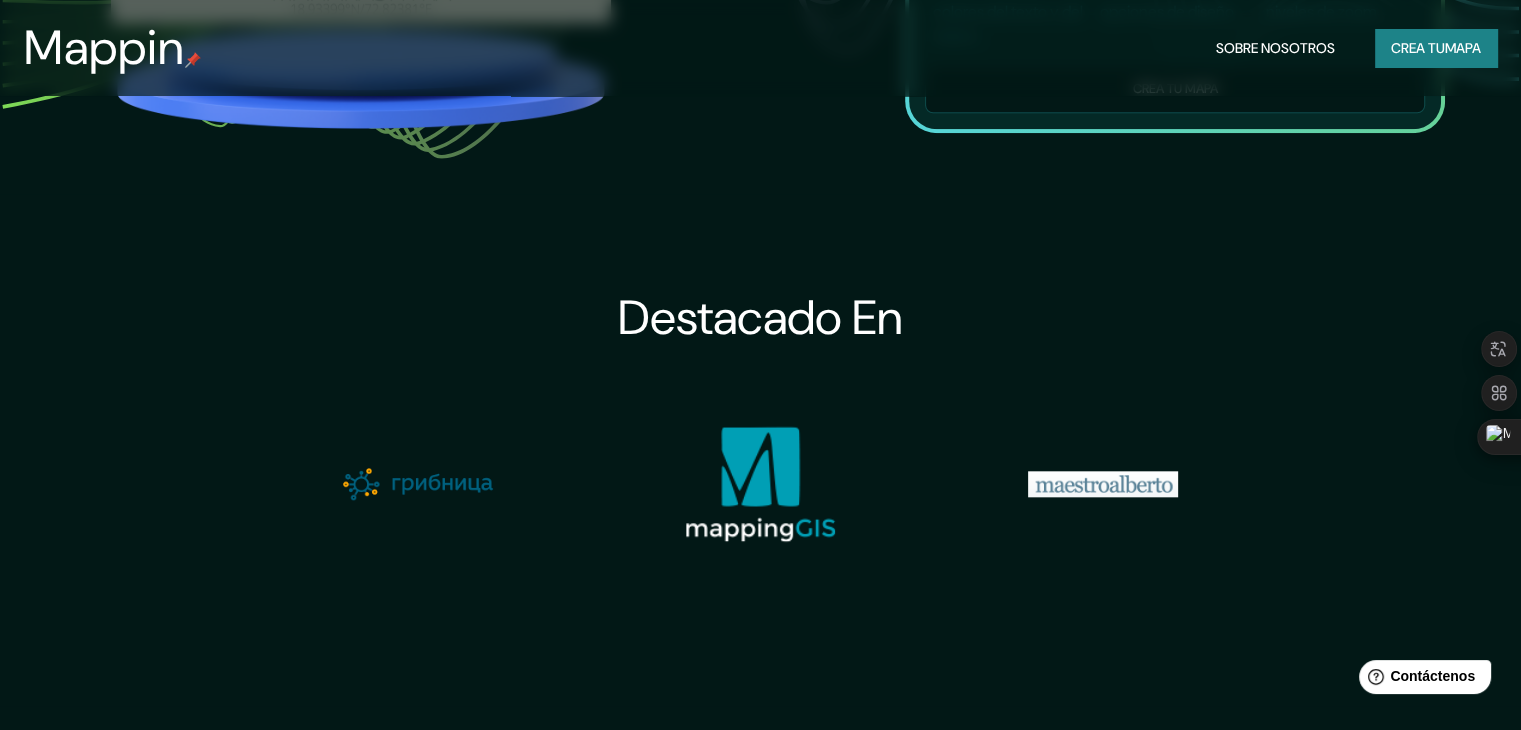 scroll, scrollTop: 1600, scrollLeft: 0, axis: vertical 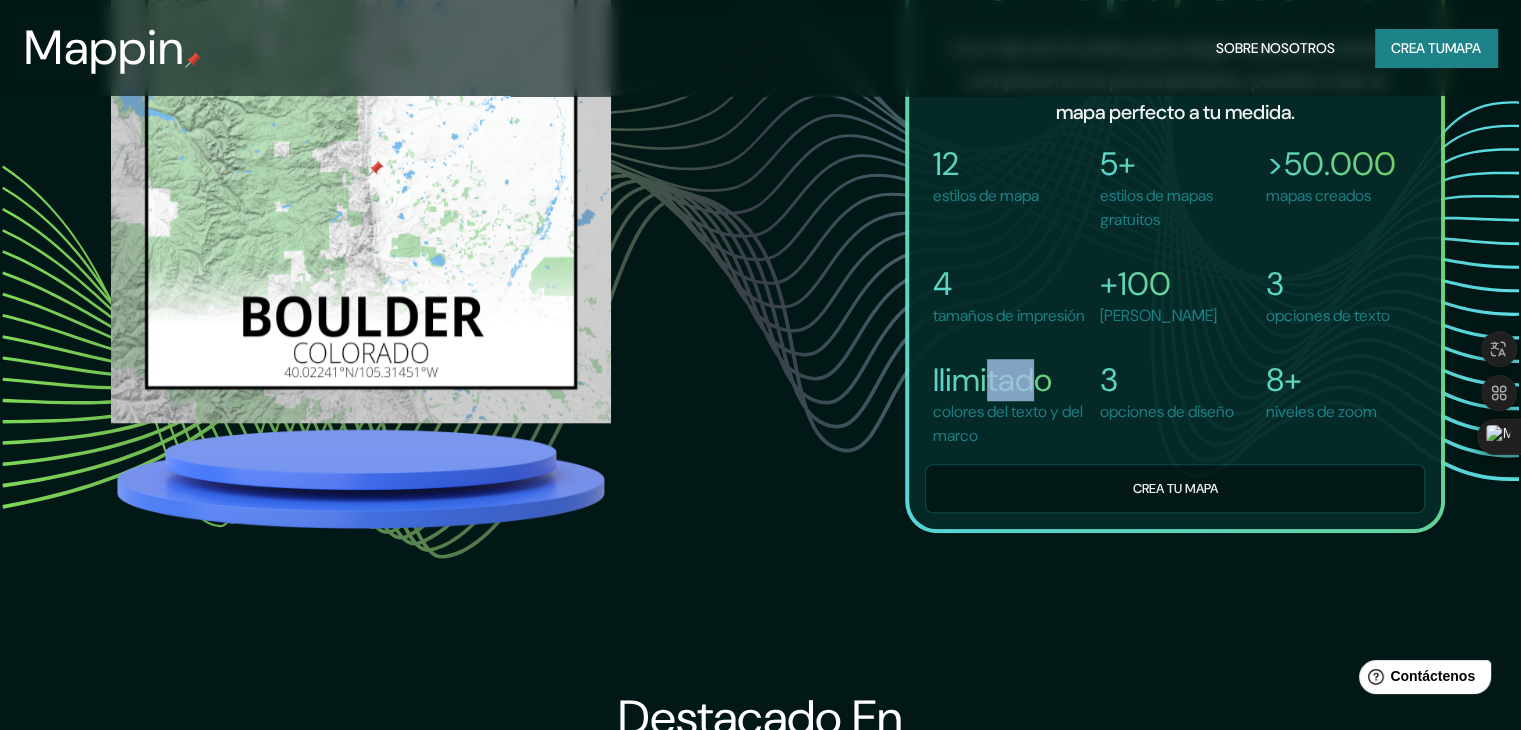 drag, startPoint x: 1042, startPoint y: 401, endPoint x: 1004, endPoint y: 399, distance: 38.052597 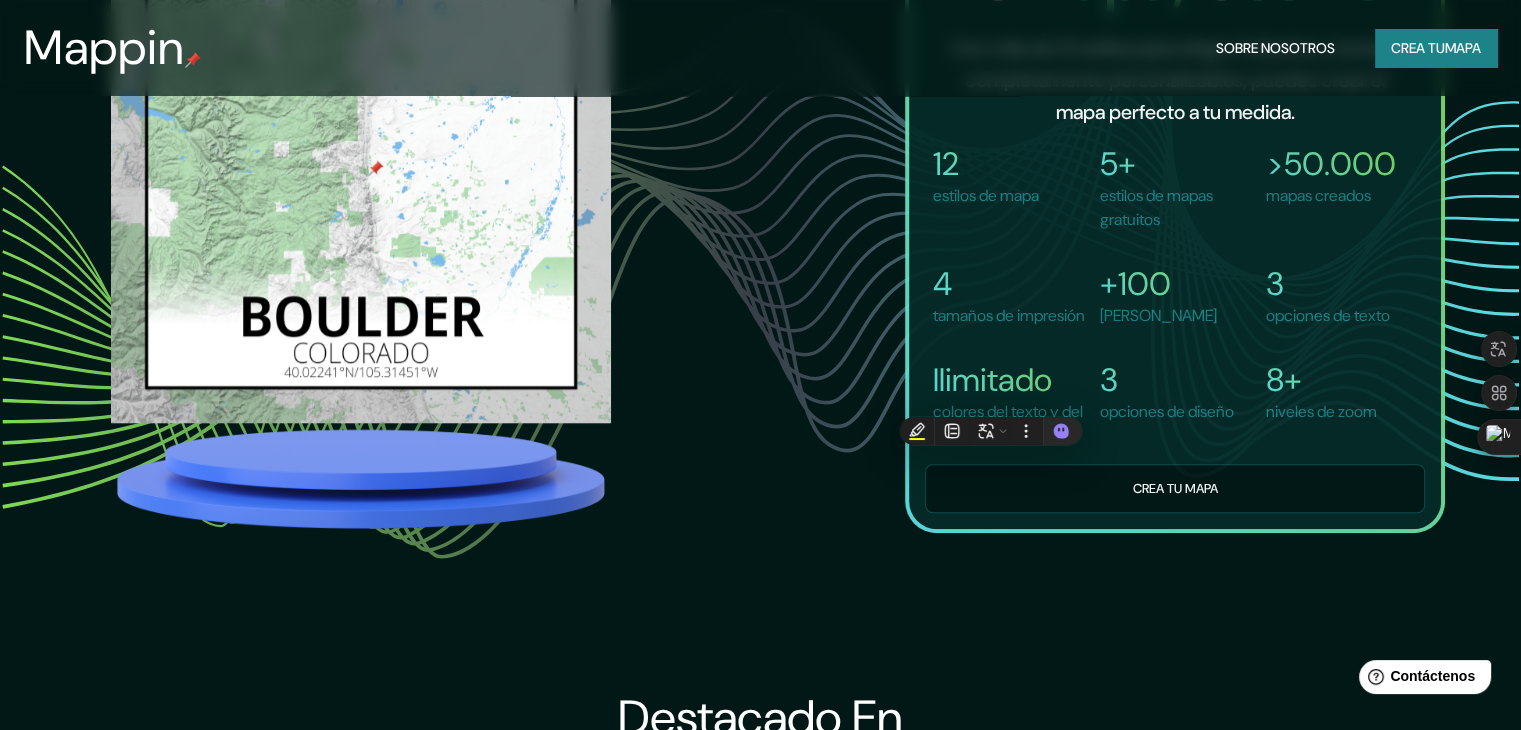 click on "3" at bounding box center [1167, 380] 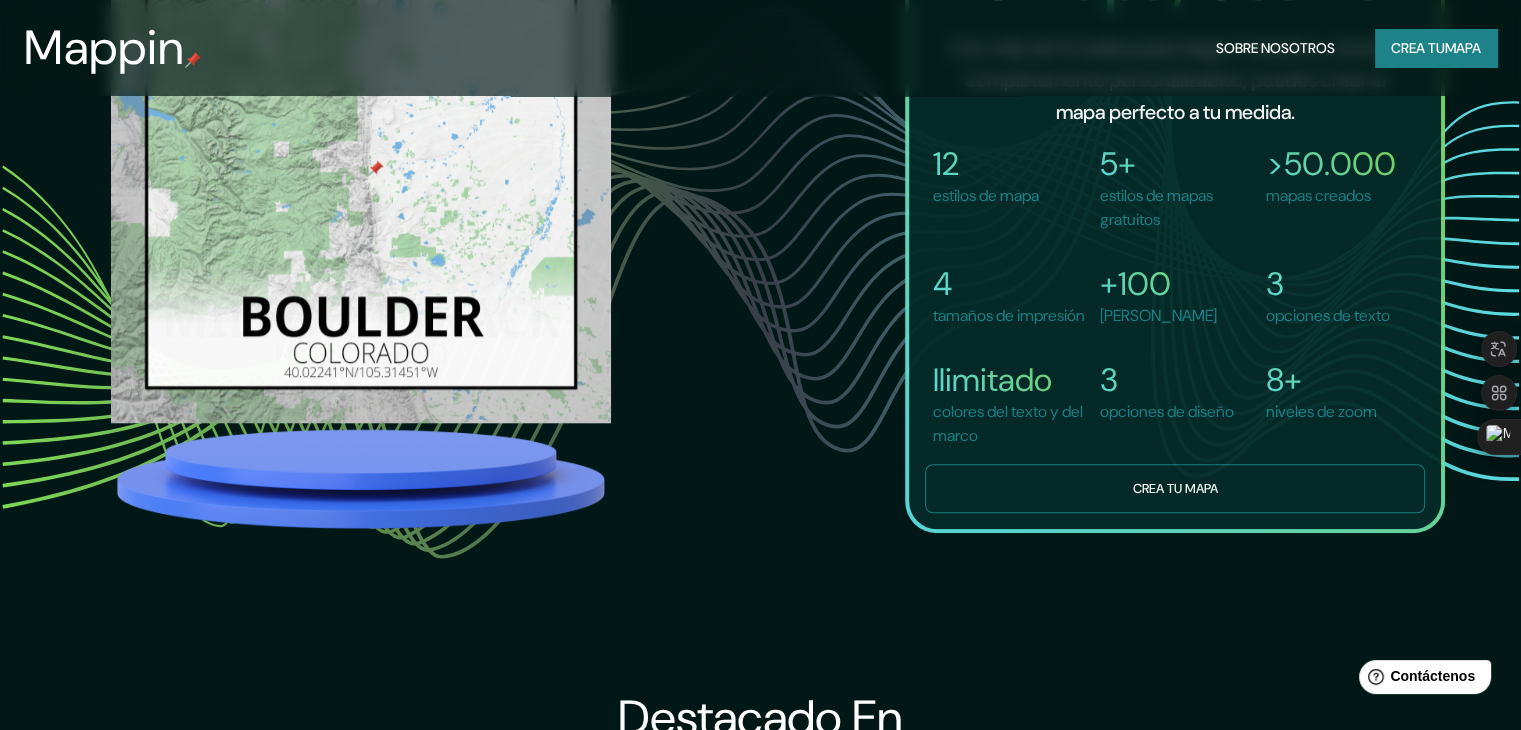 click on "Crea tu mapa" at bounding box center [1174, 488] 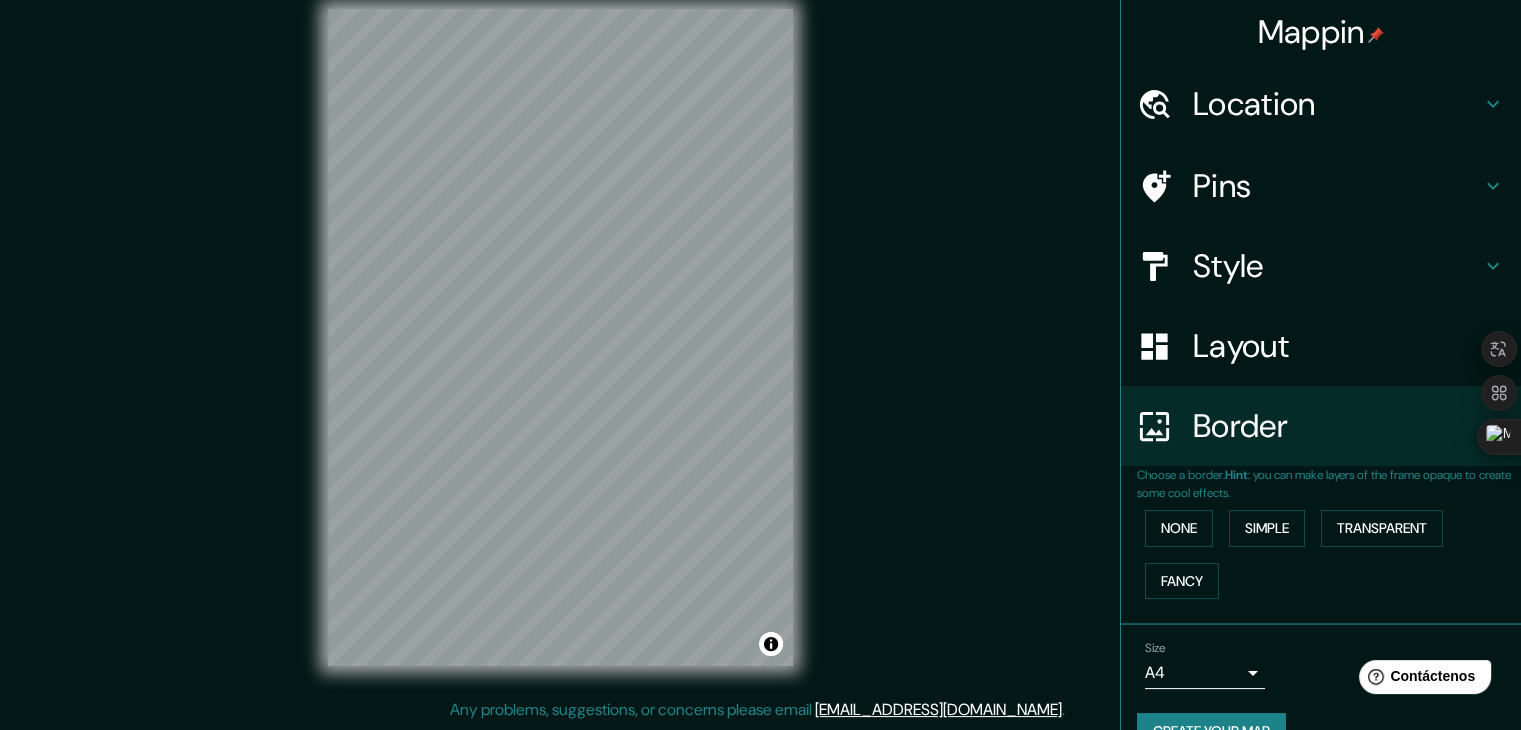 scroll, scrollTop: 0, scrollLeft: 0, axis: both 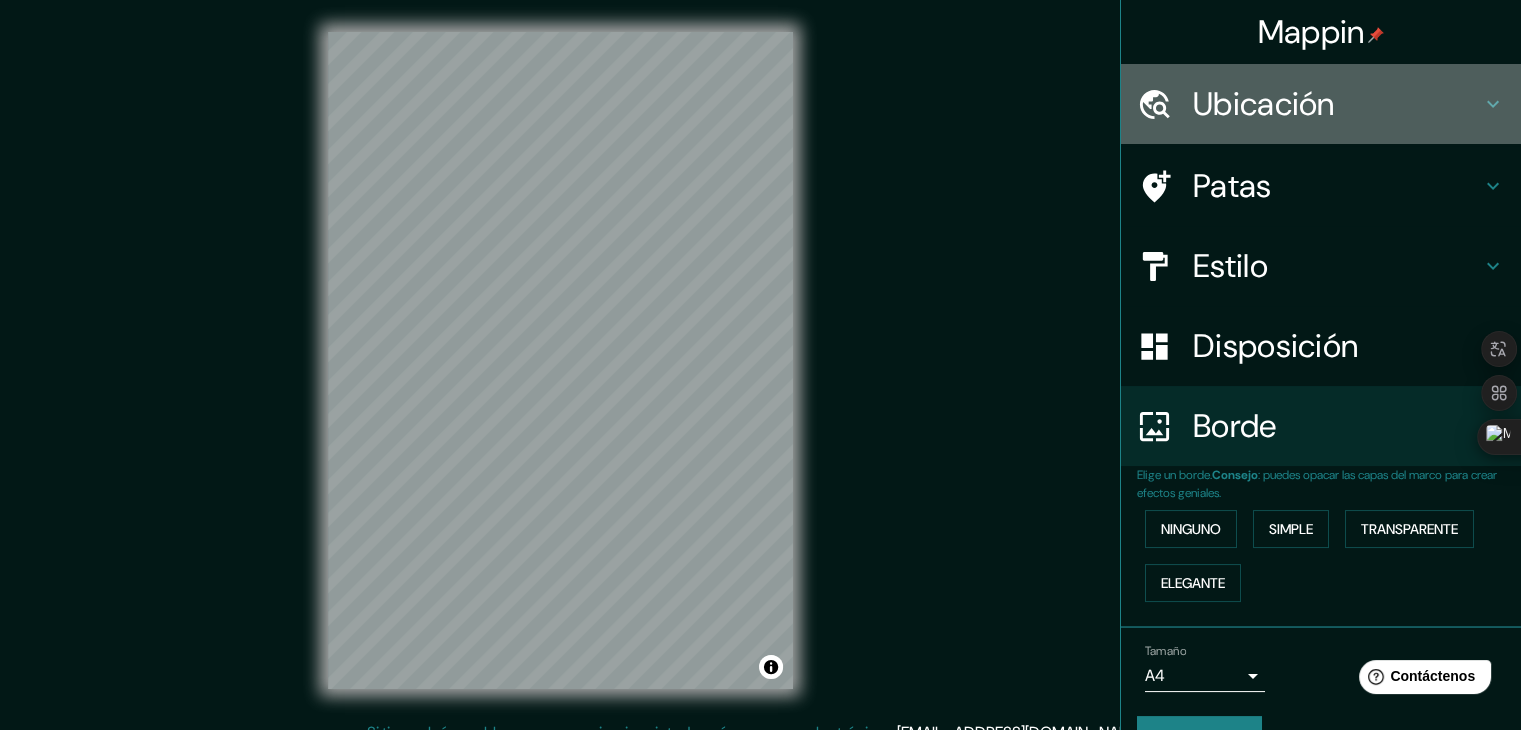 click on "Ubicación" at bounding box center [1264, 104] 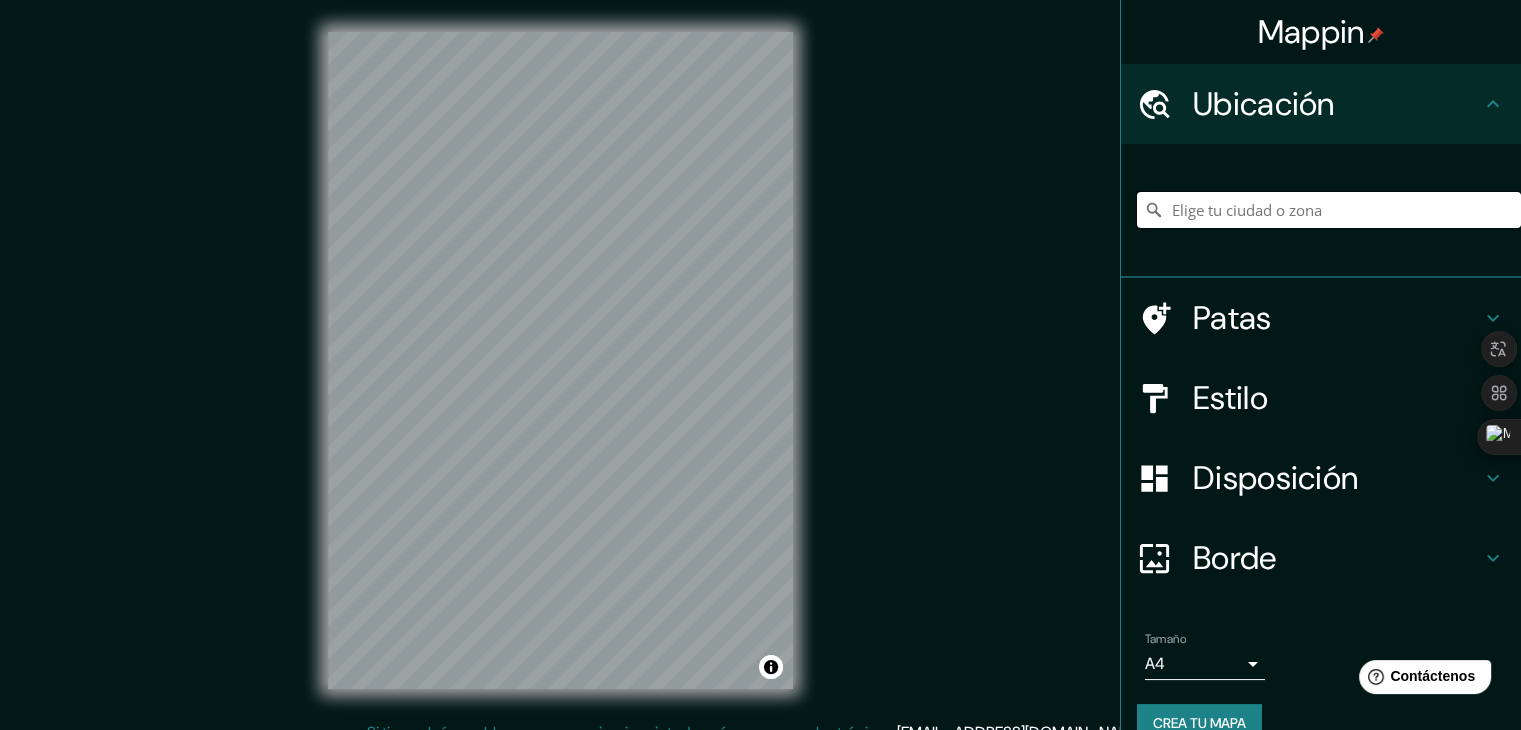 click at bounding box center [1329, 210] 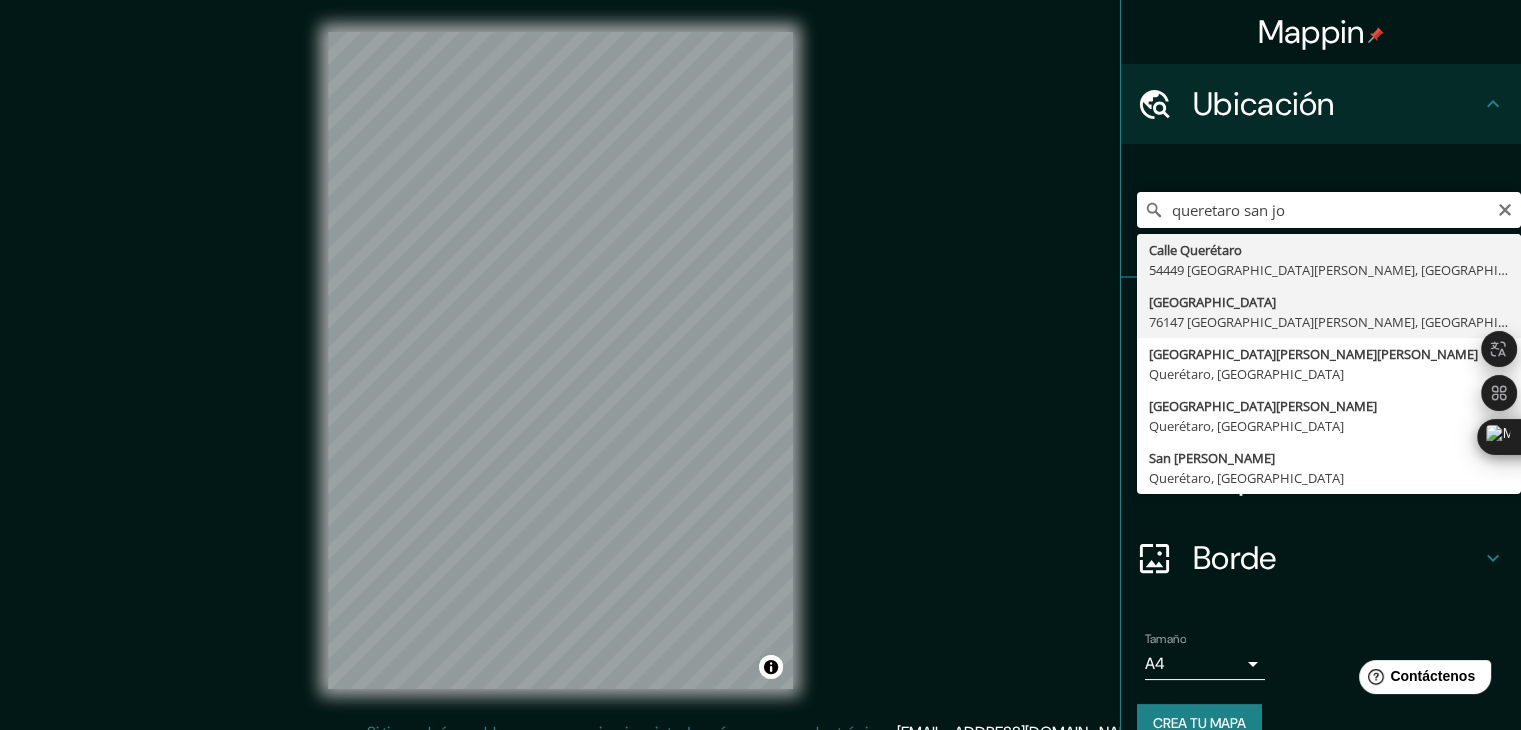 type on "Avenida Querétaro, 76147 San José el Alto, Querétaro, México" 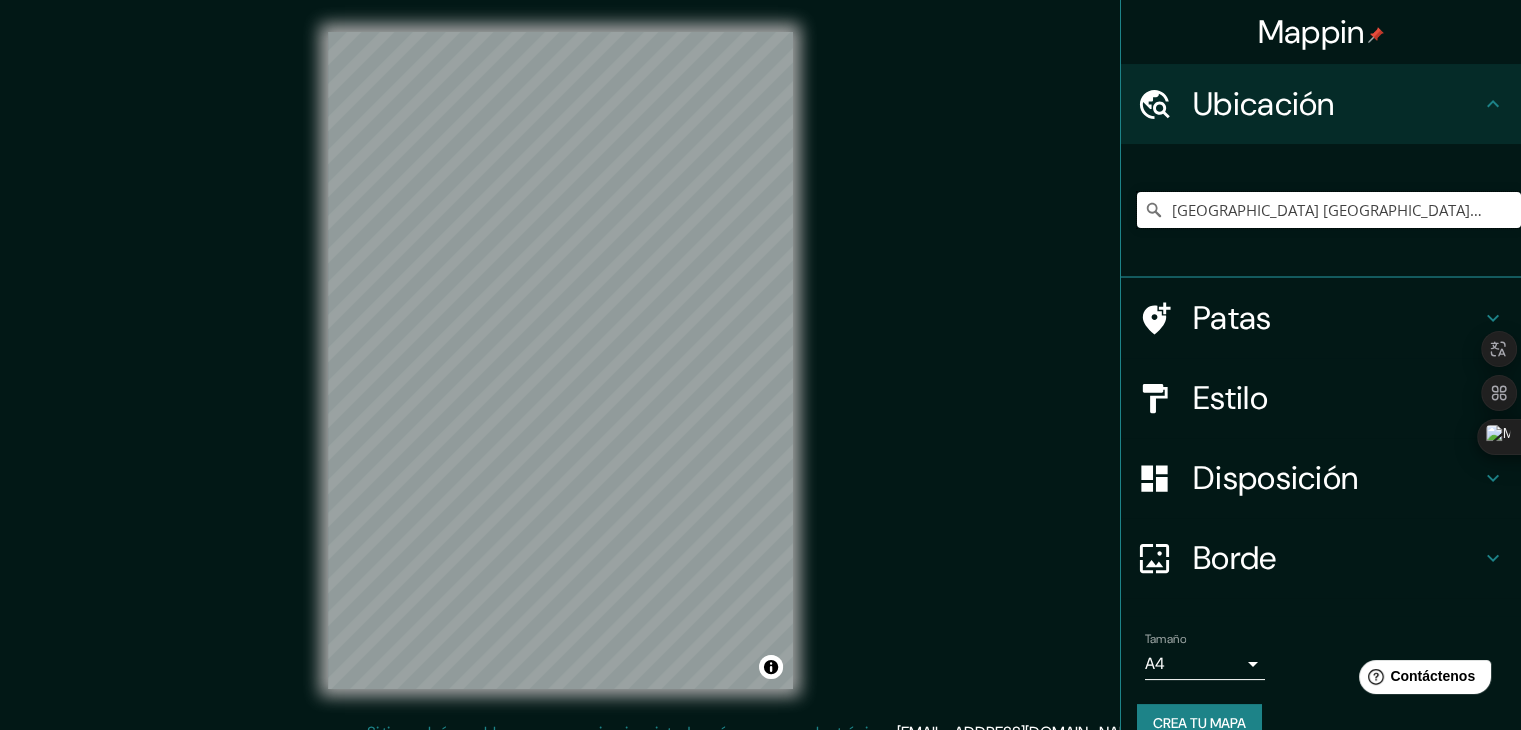 scroll, scrollTop: 0, scrollLeft: 0, axis: both 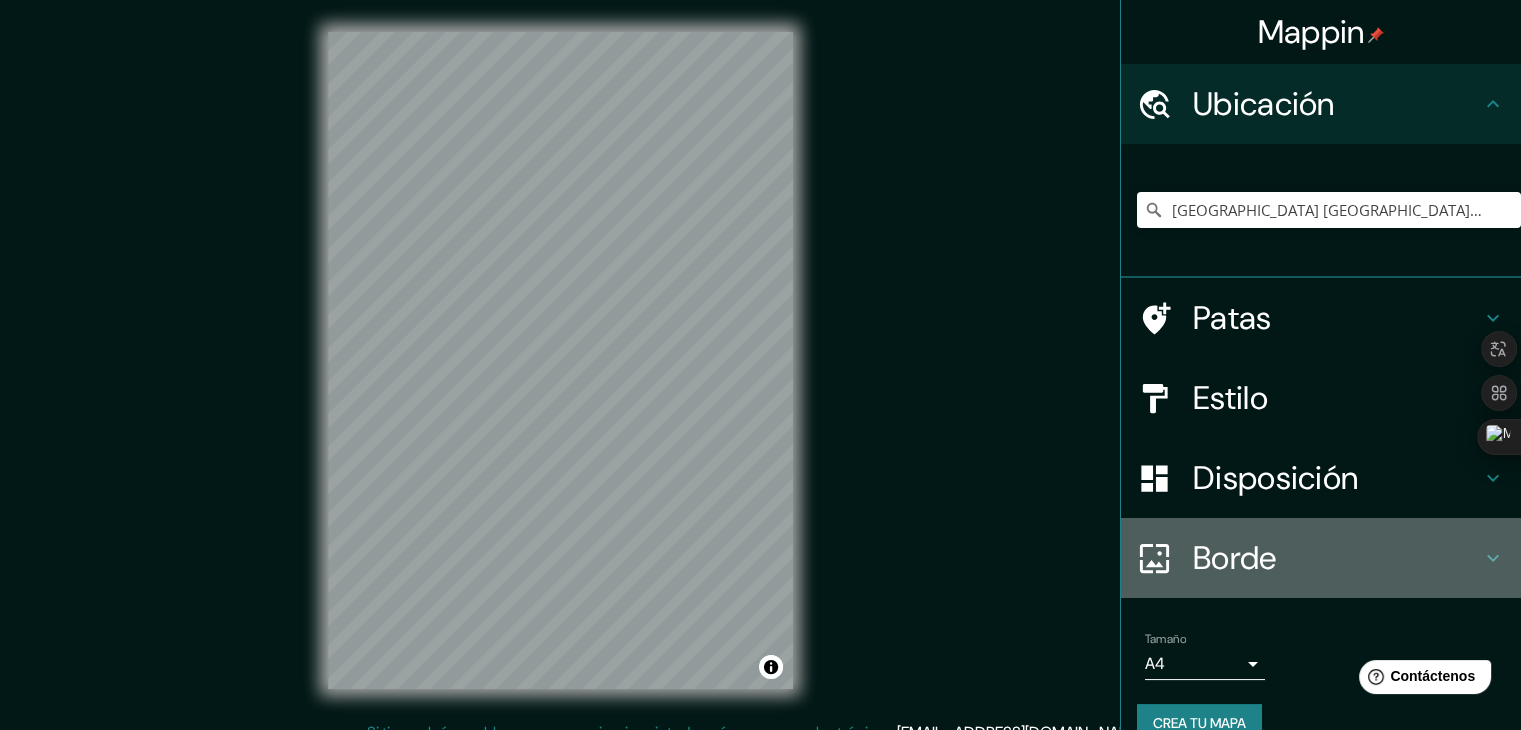 click on "Borde" at bounding box center (1235, 558) 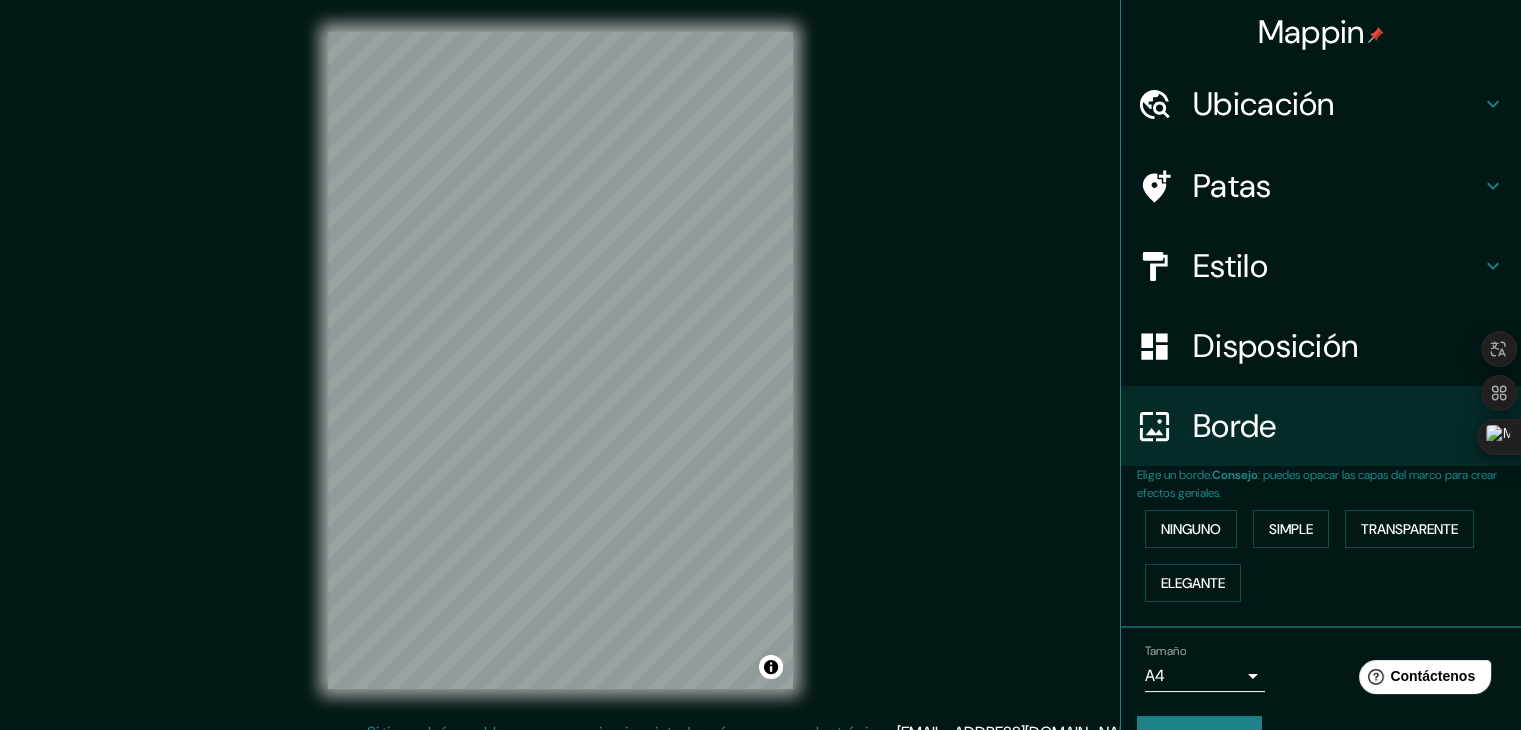 click on "Borde" at bounding box center (1337, 426) 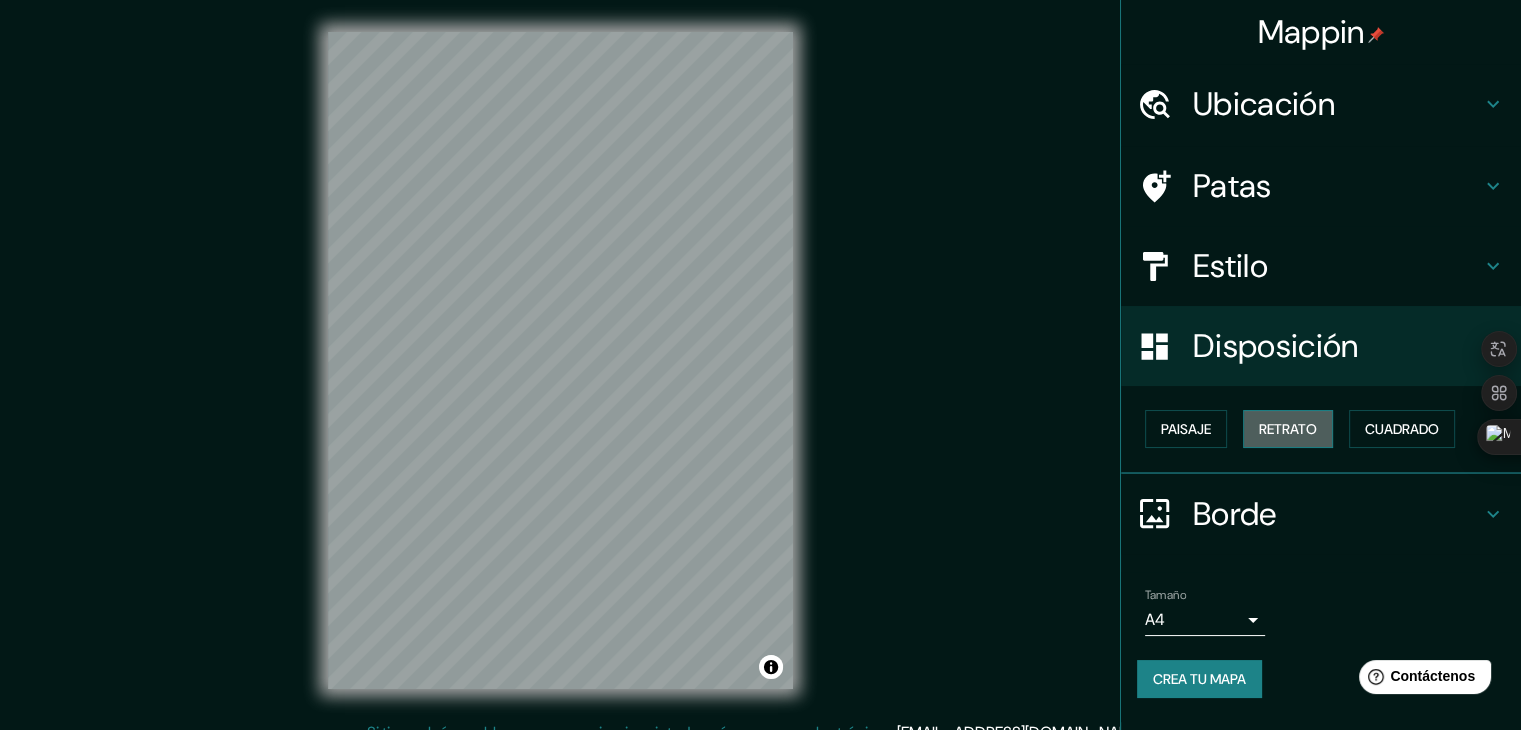 click on "Retrato" at bounding box center (1288, 429) 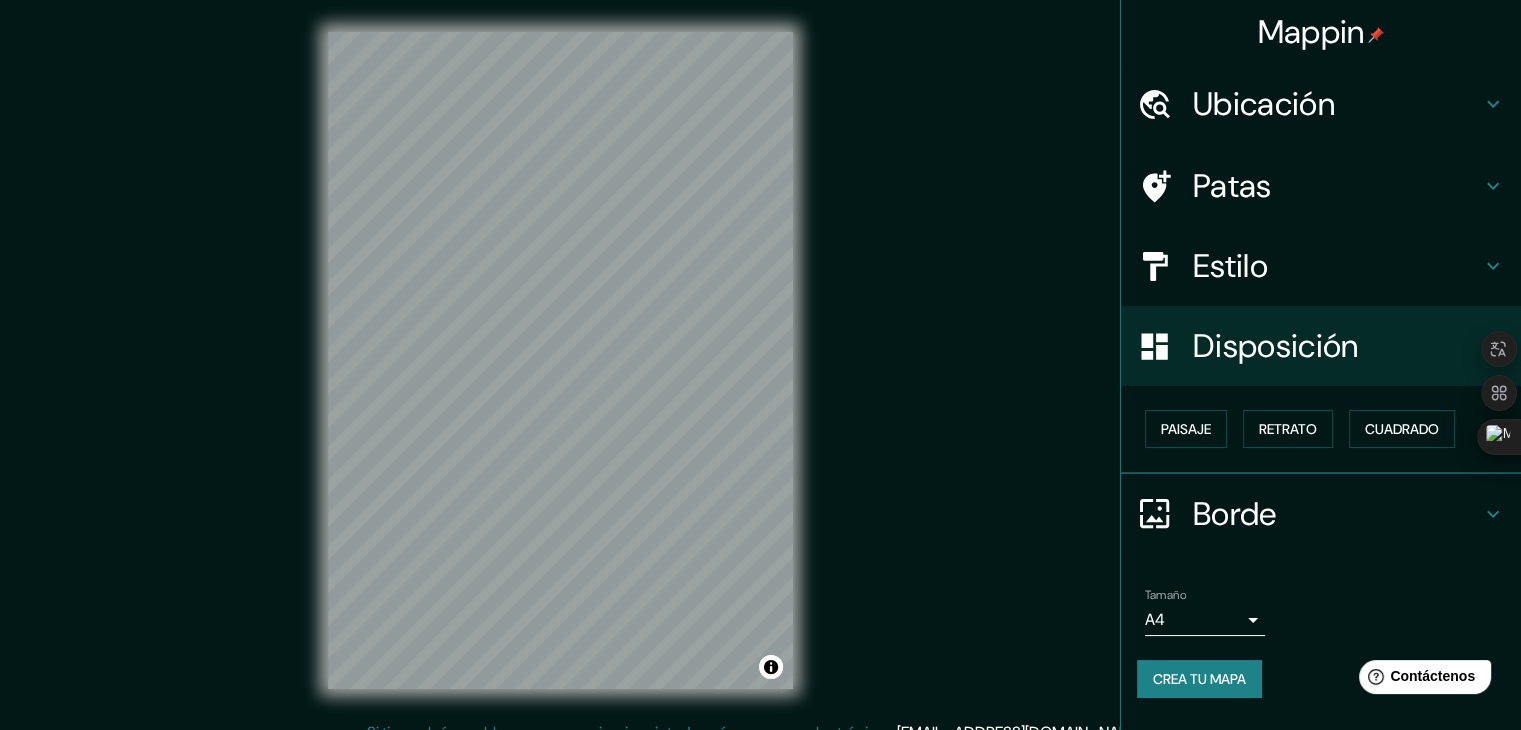 click on "Crea tu mapa" at bounding box center (1199, 679) 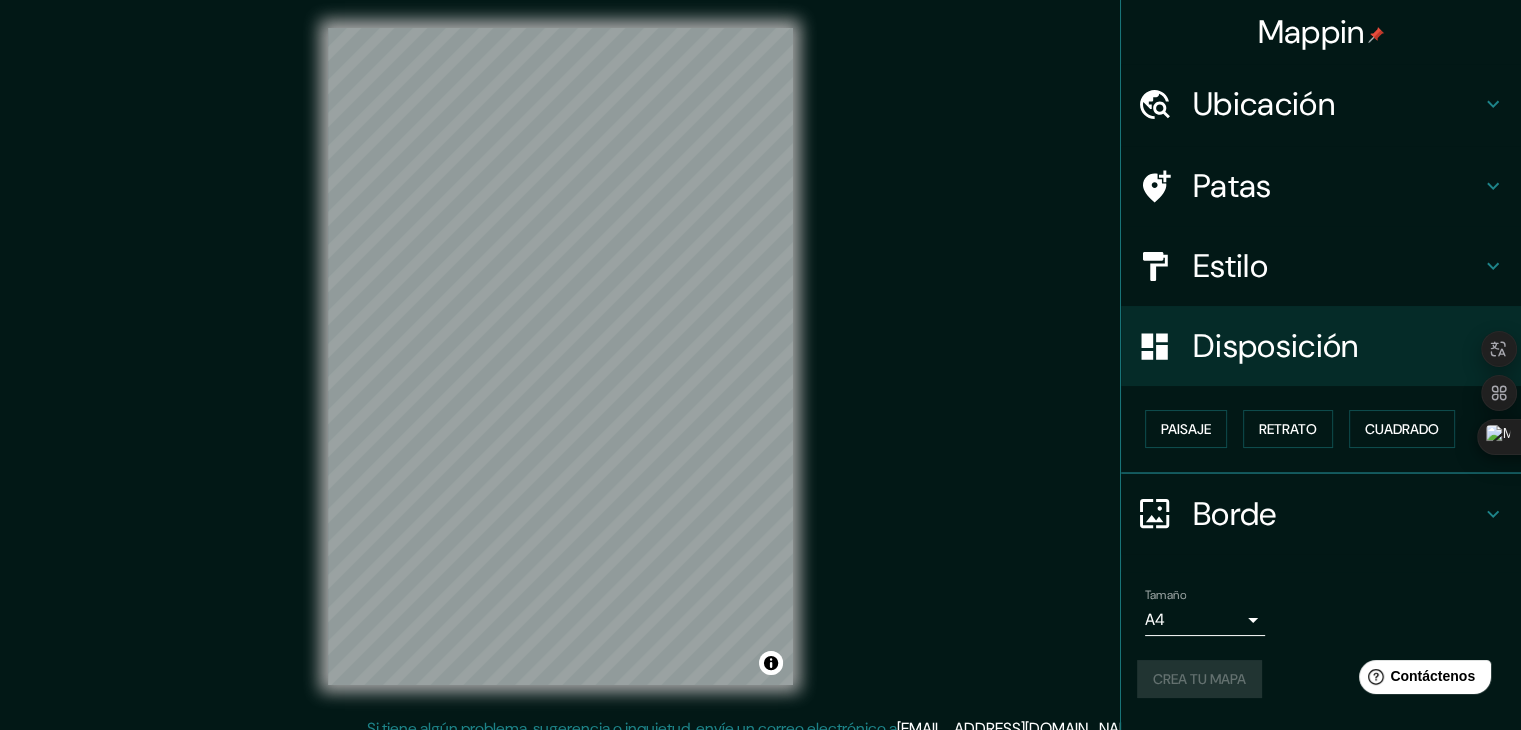 scroll, scrollTop: 0, scrollLeft: 0, axis: both 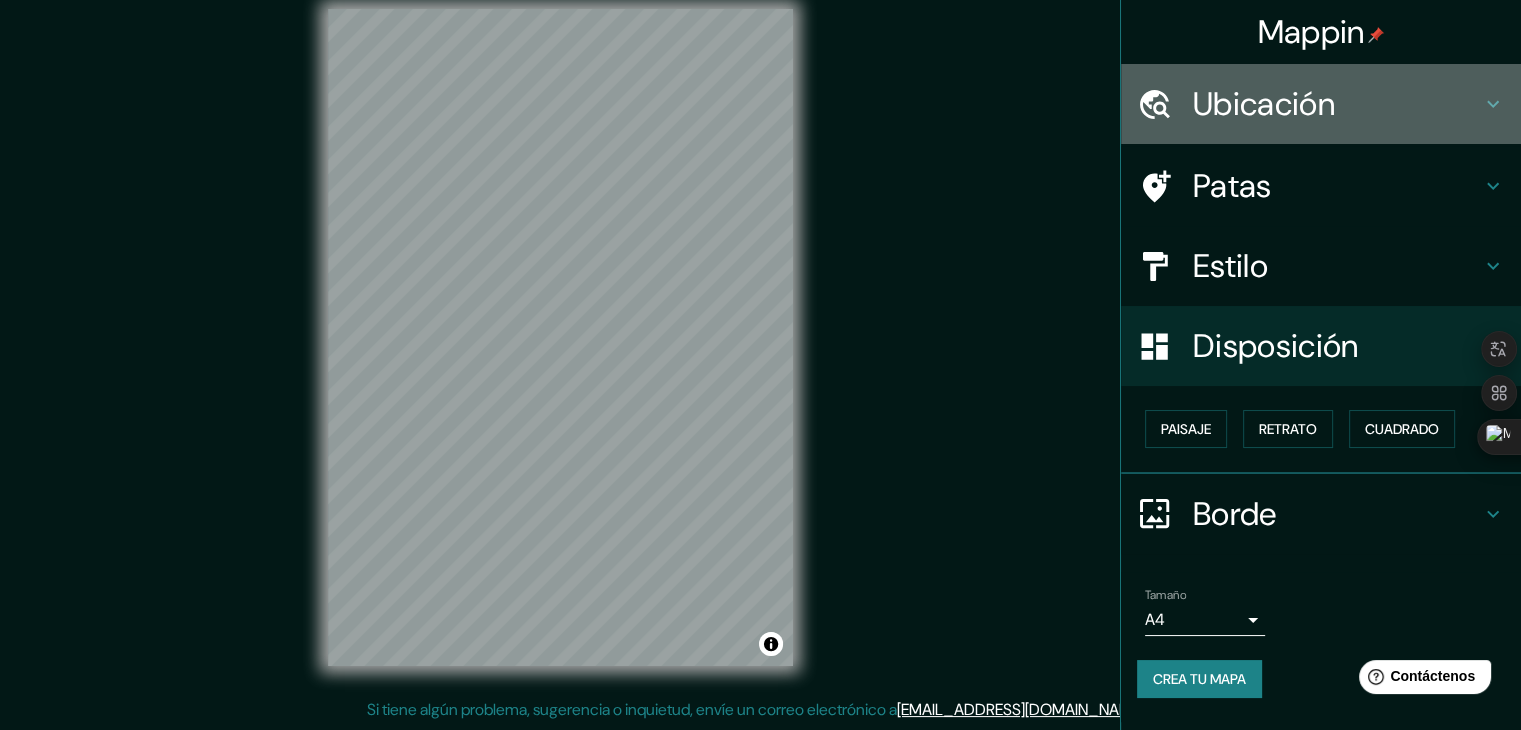 click on "Ubicación" at bounding box center [1337, 104] 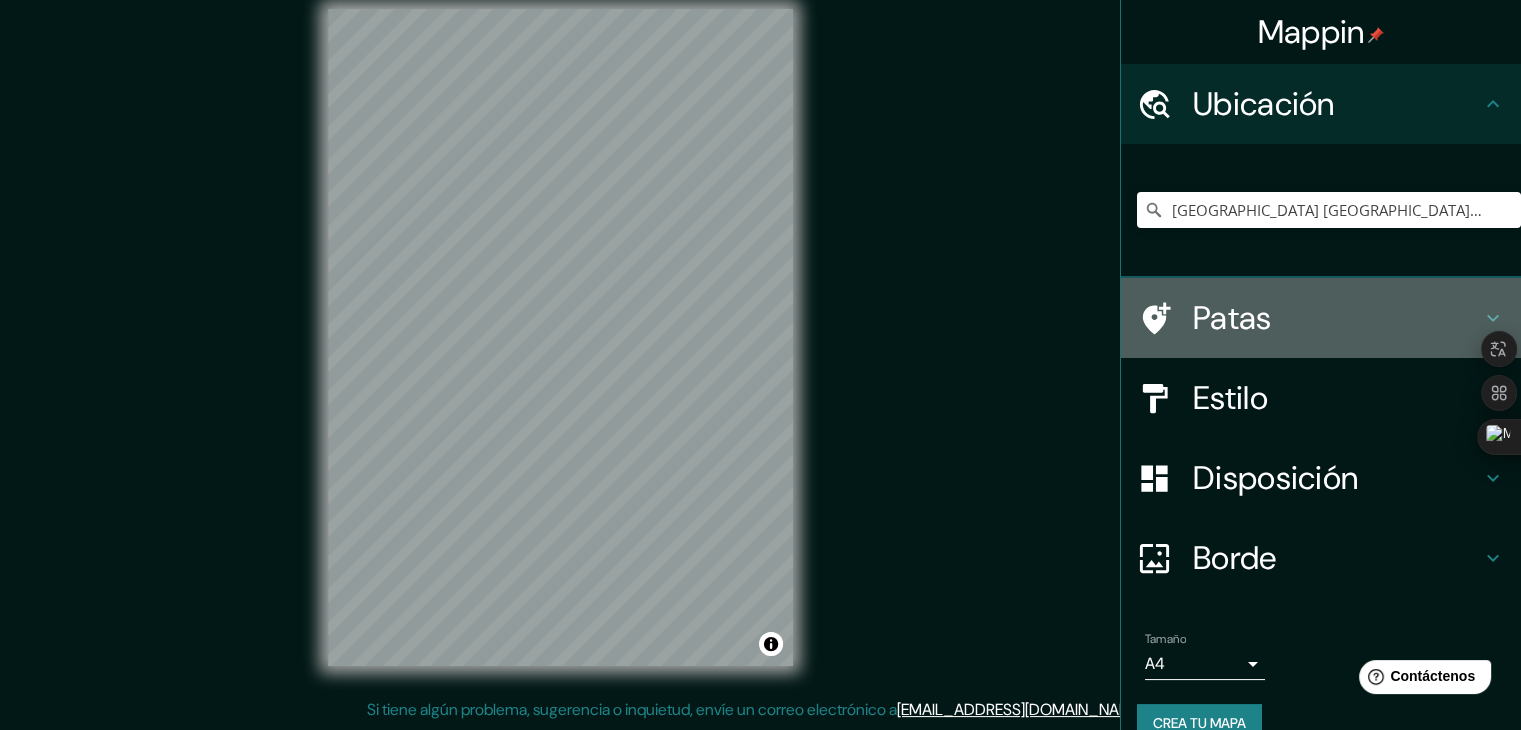 click on "Patas" at bounding box center (1337, 318) 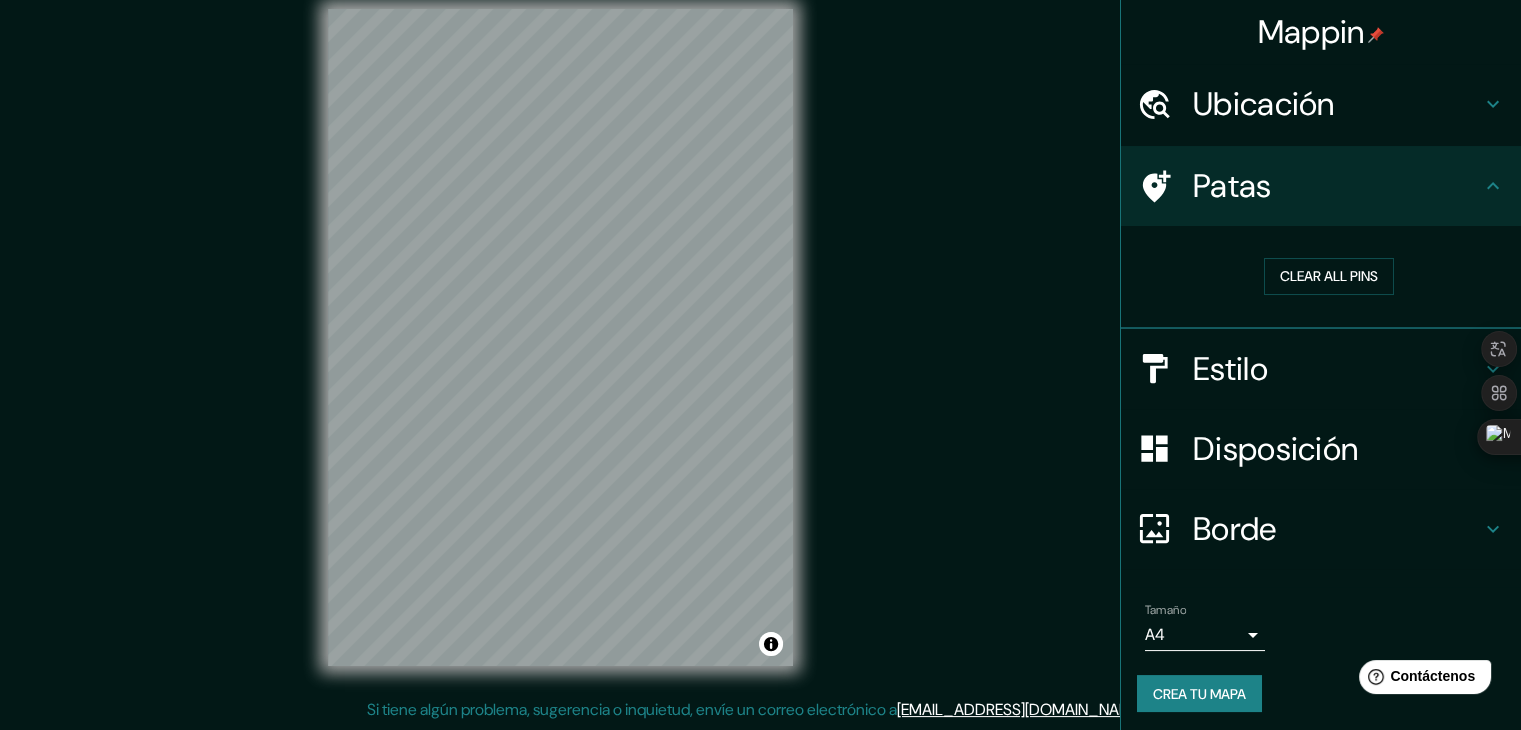 scroll, scrollTop: 4, scrollLeft: 0, axis: vertical 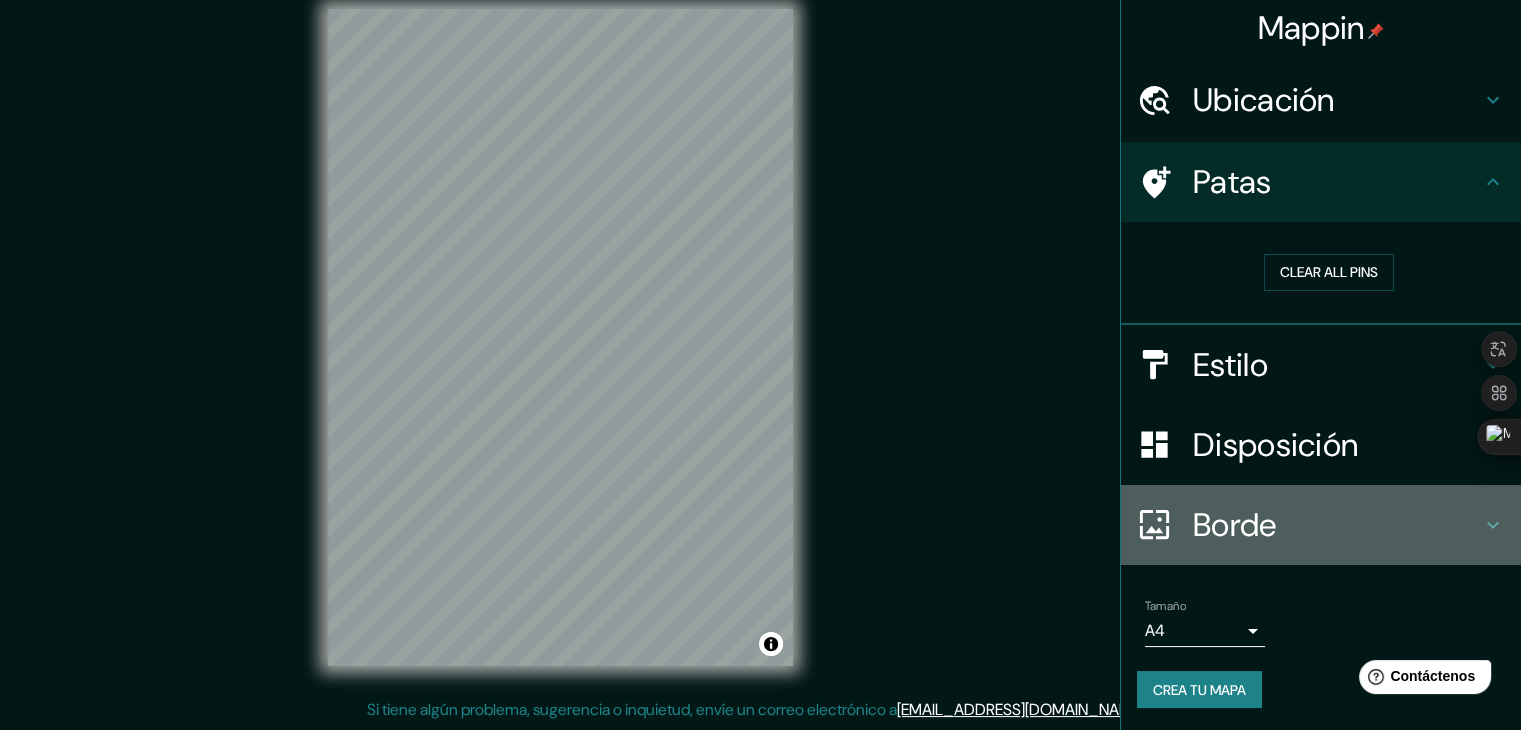click on "Borde" at bounding box center (1337, 525) 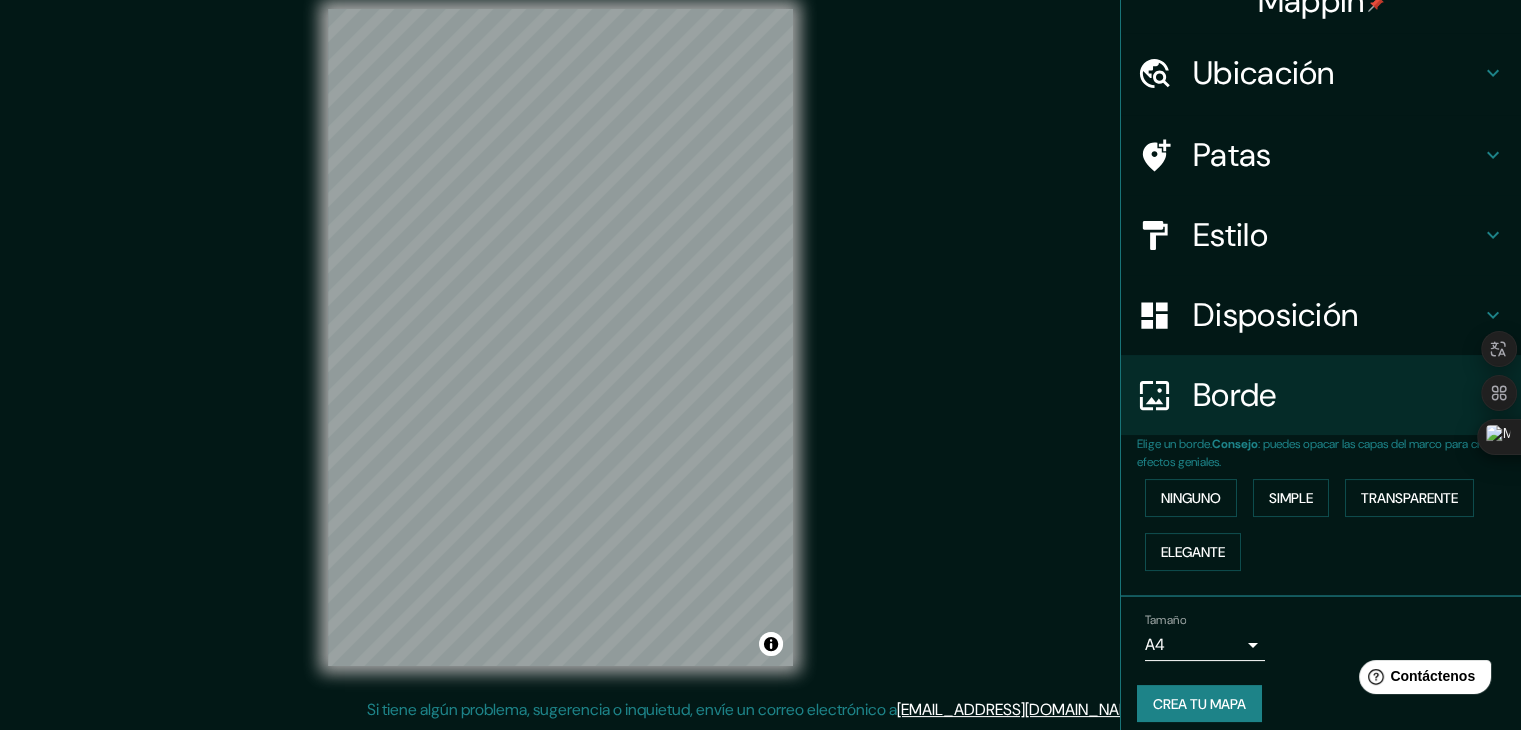 scroll, scrollTop: 45, scrollLeft: 0, axis: vertical 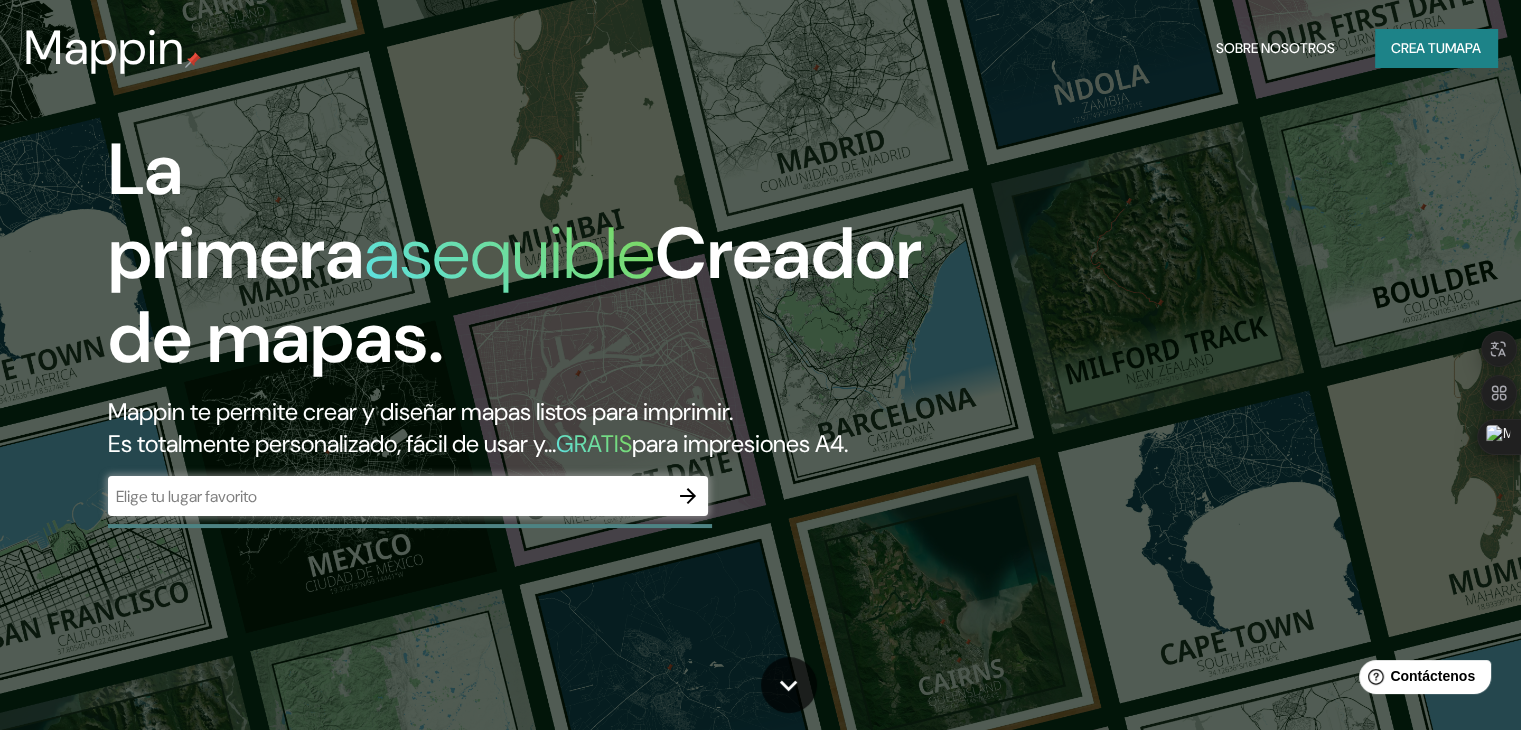click on "​" at bounding box center [408, 496] 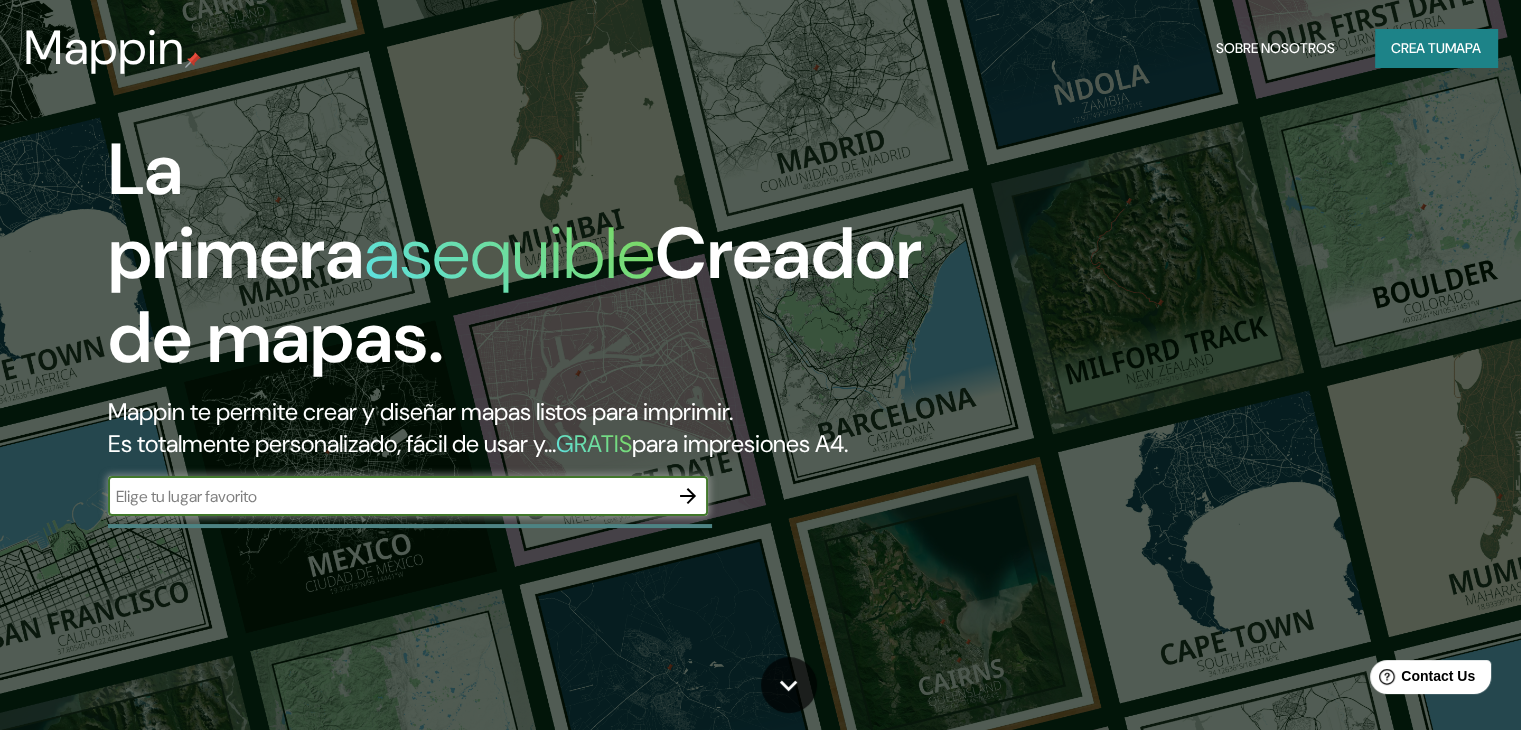 scroll, scrollTop: 0, scrollLeft: 0, axis: both 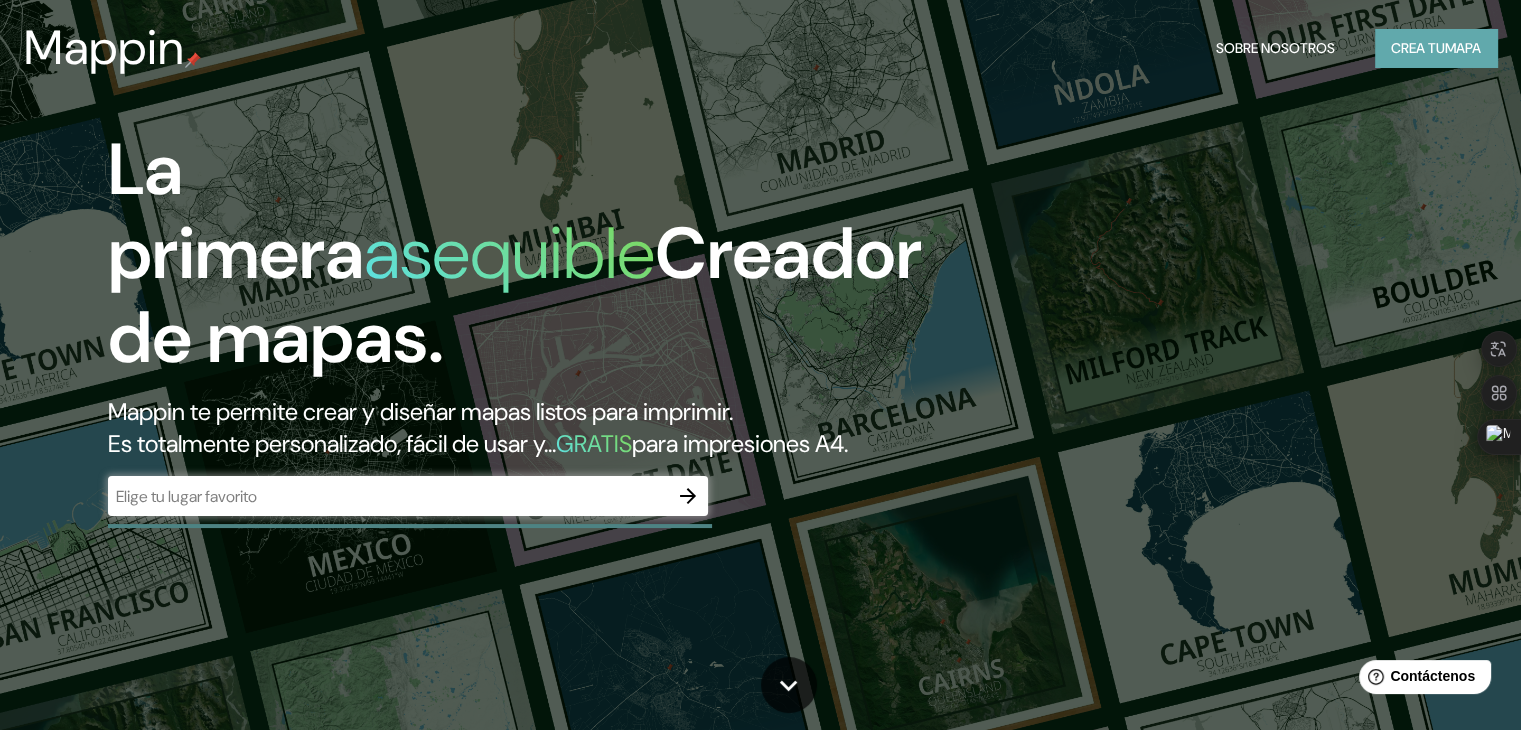 click on "Crea tu  mapa" at bounding box center (1436, 48) 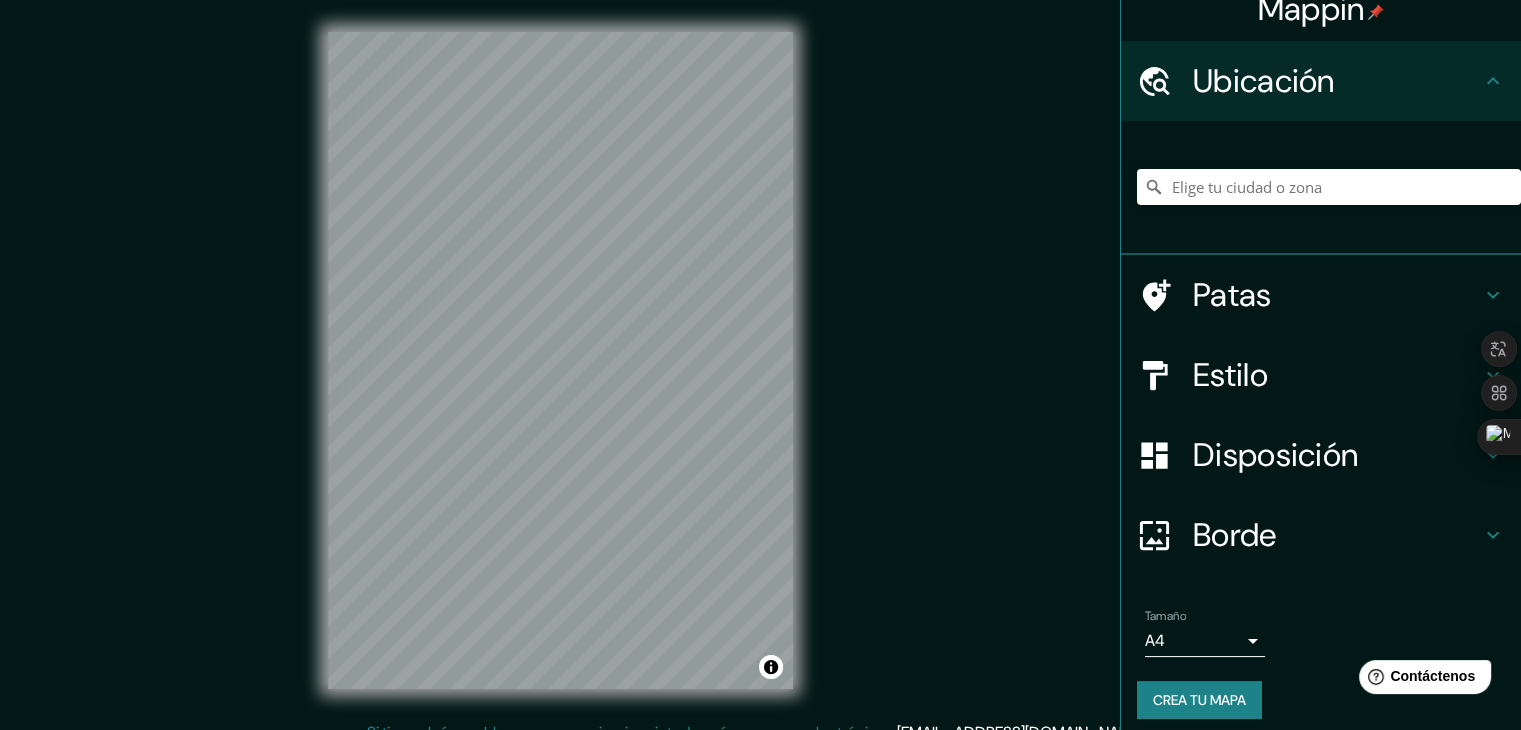 scroll, scrollTop: 35, scrollLeft: 0, axis: vertical 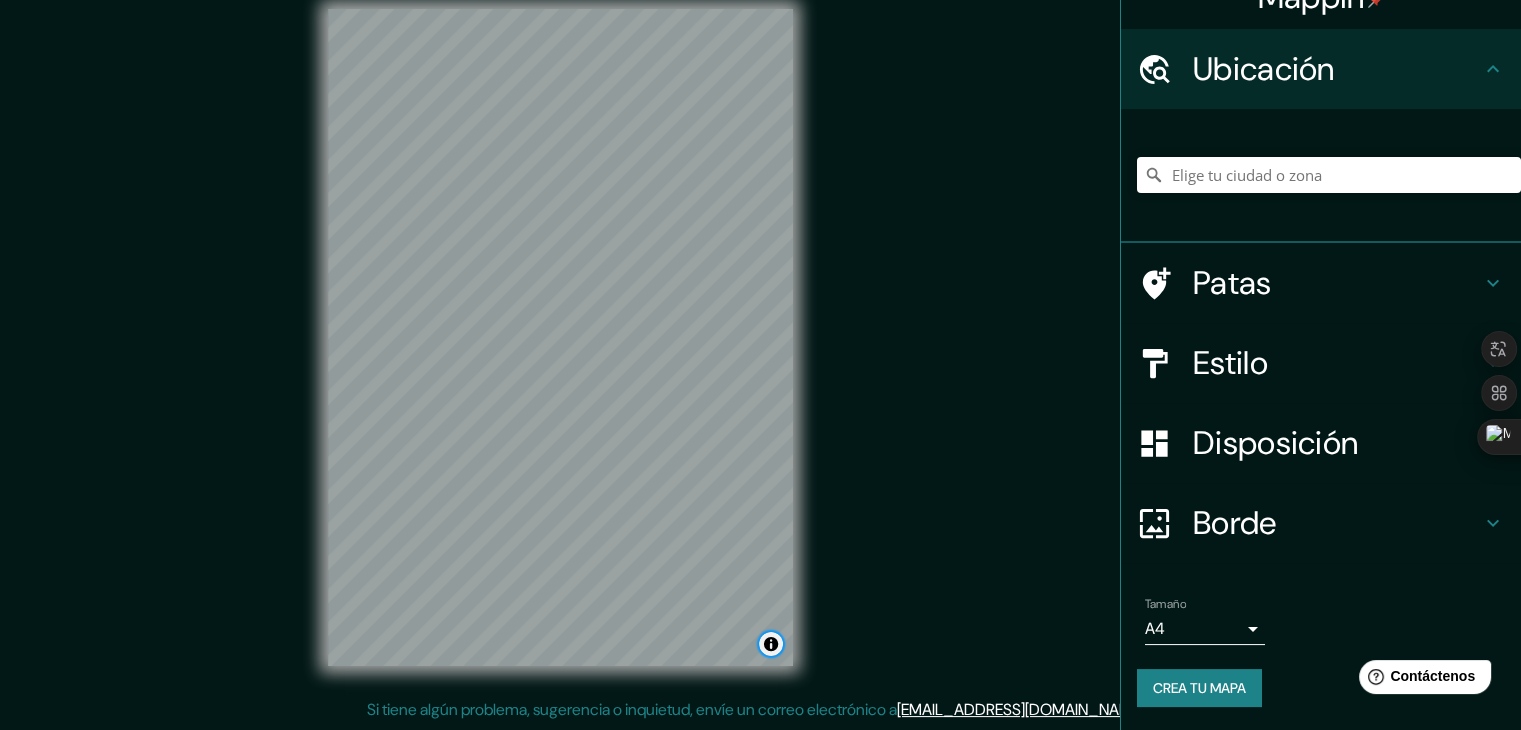 click at bounding box center (771, 644) 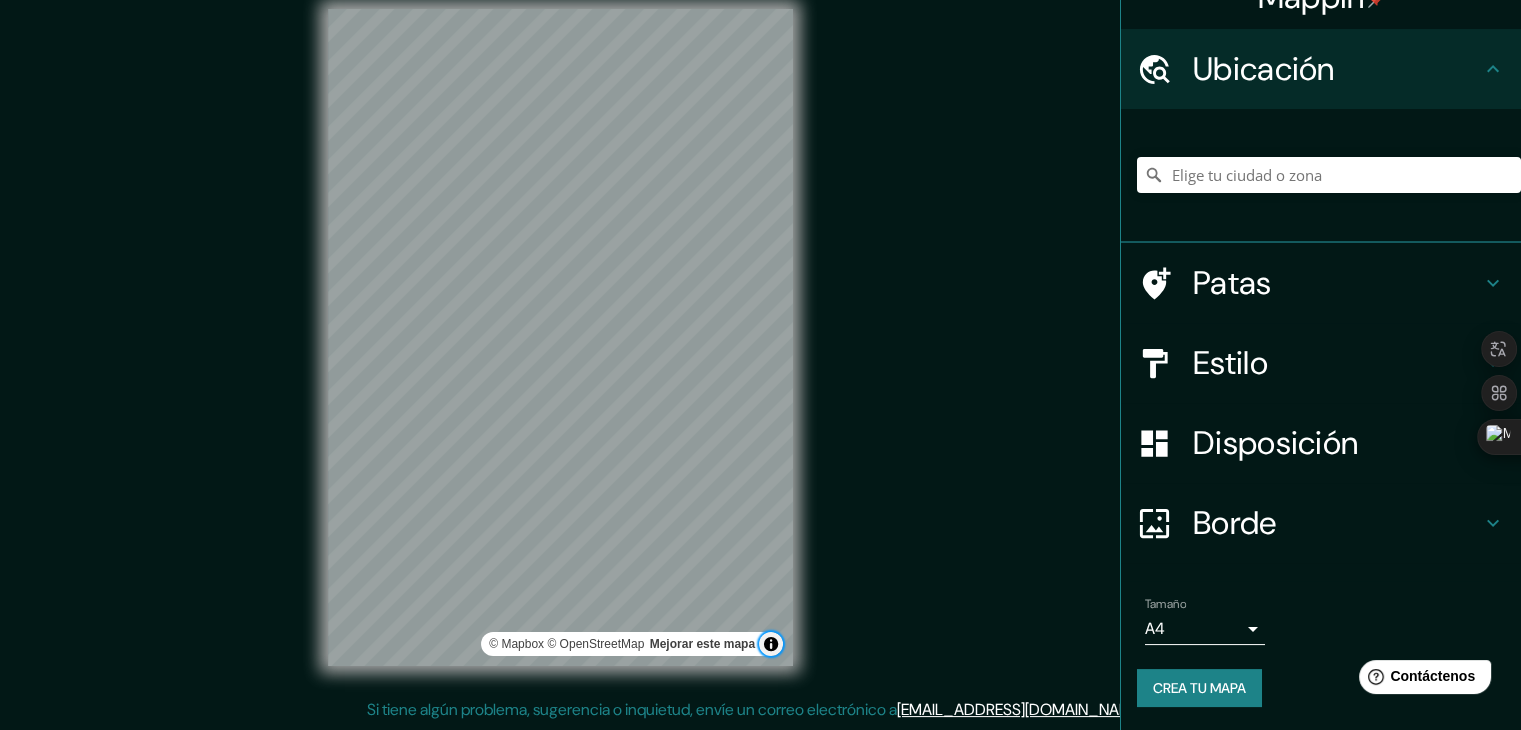 click at bounding box center [771, 644] 